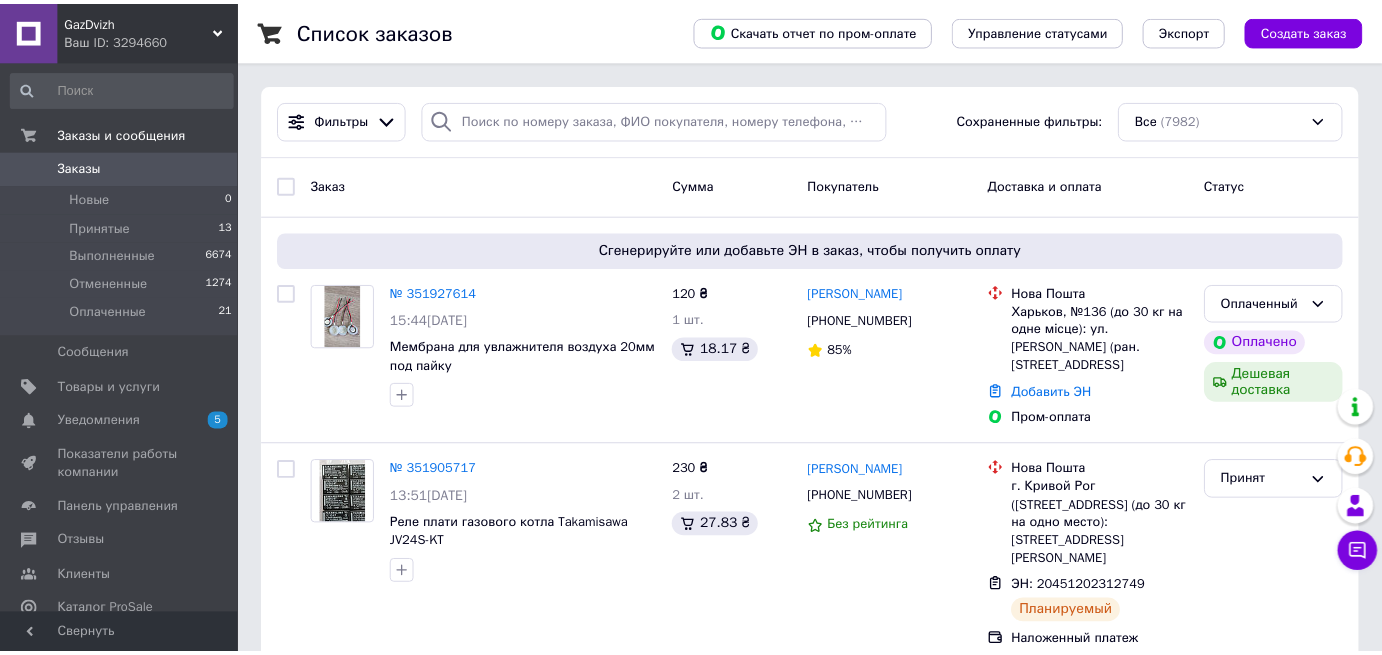 scroll, scrollTop: 0, scrollLeft: 0, axis: both 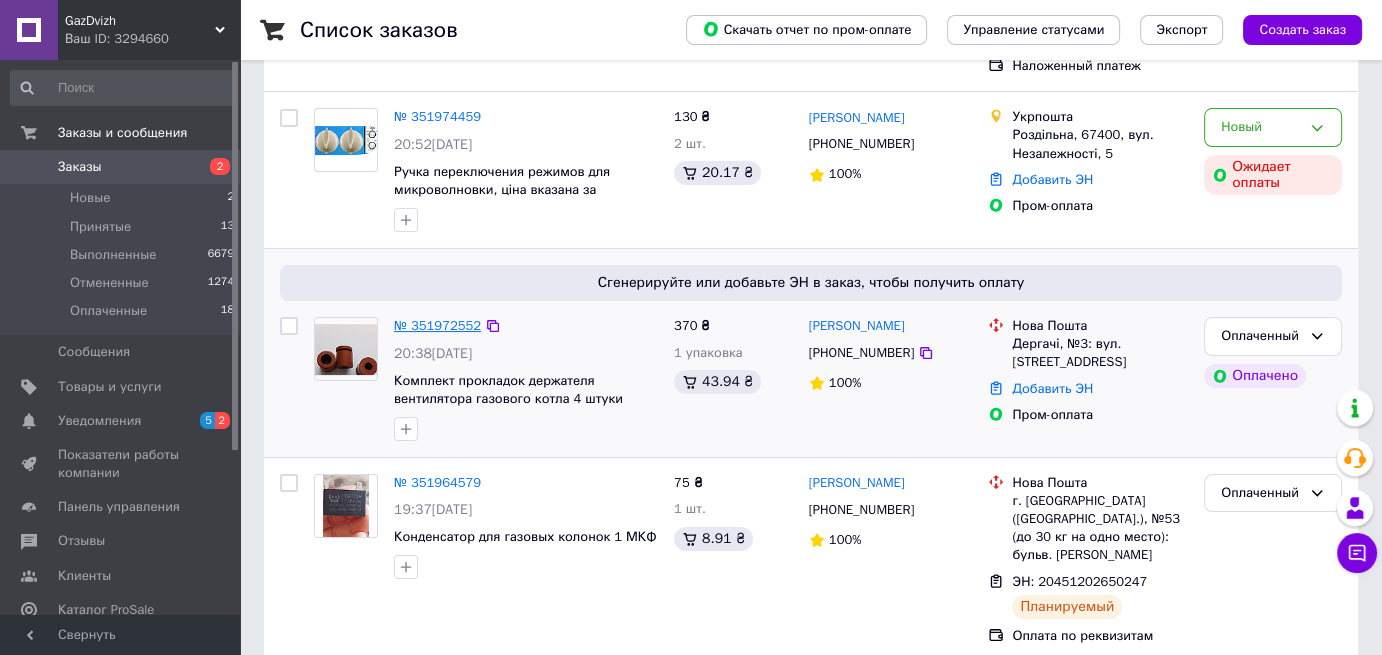 click on "№ 351972552" at bounding box center (437, 325) 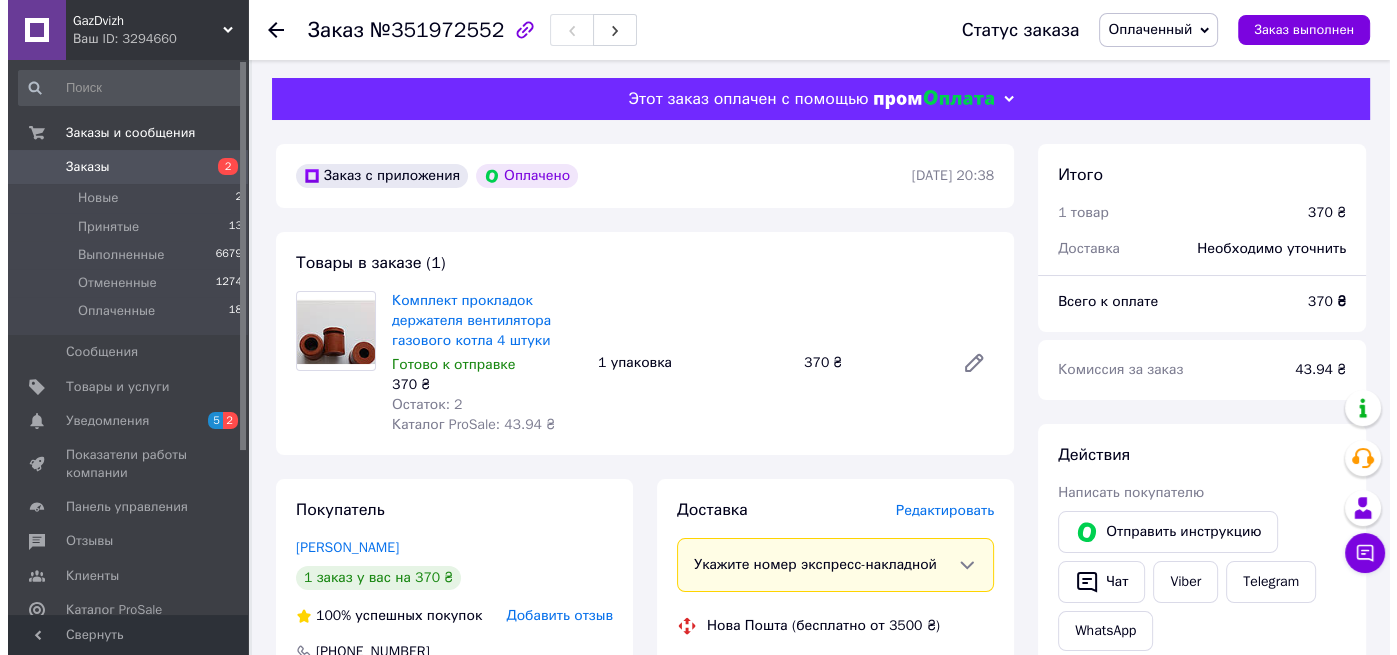 scroll, scrollTop: 0, scrollLeft: 0, axis: both 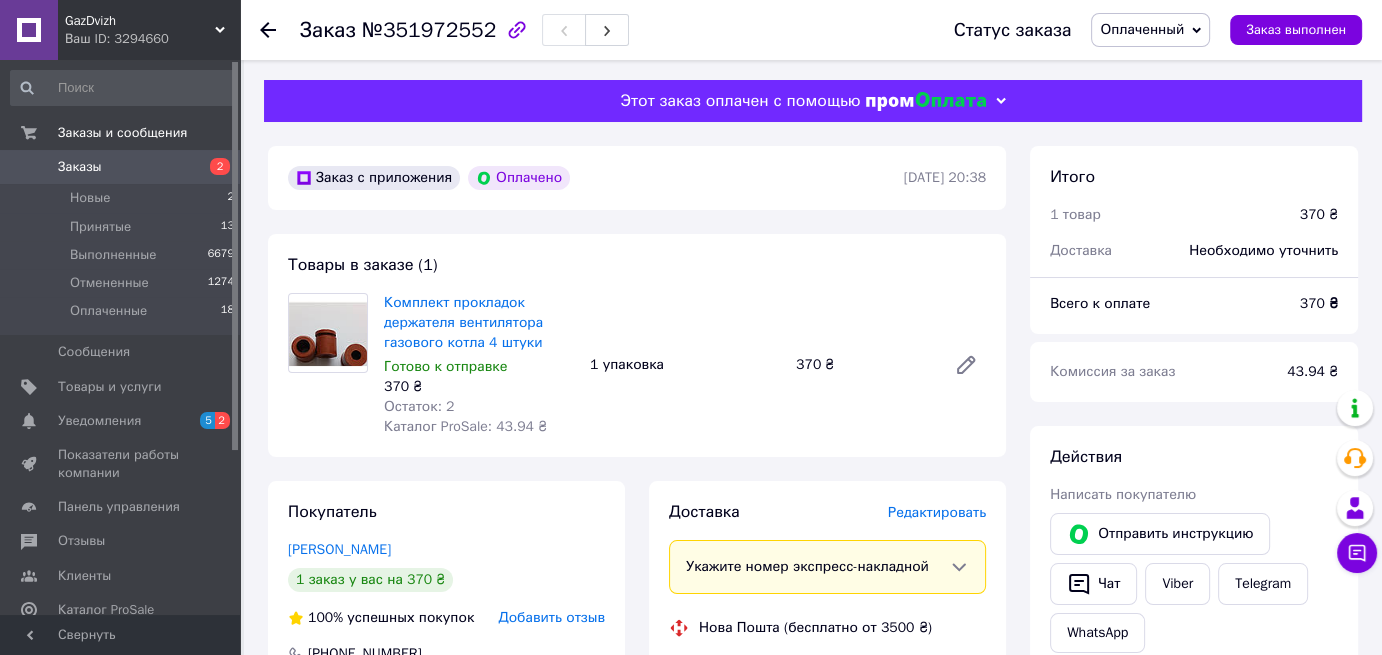 click on "Редактировать" at bounding box center [937, 512] 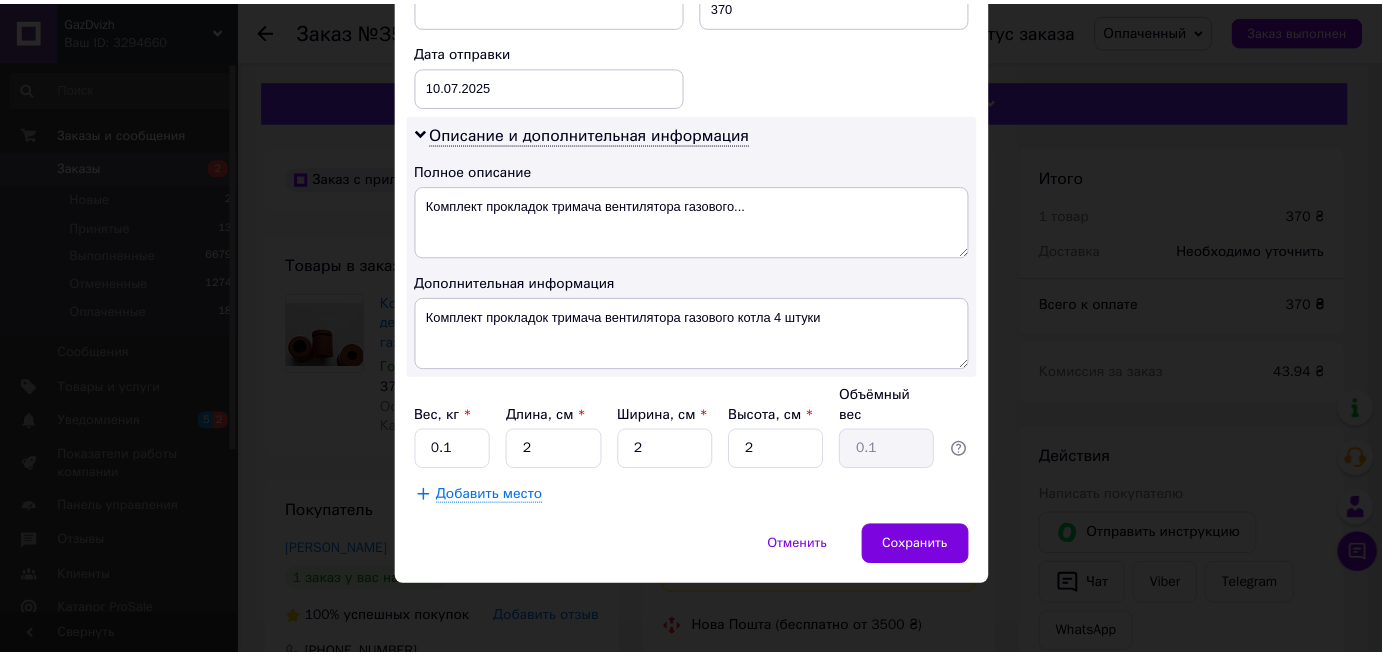 scroll, scrollTop: 1064, scrollLeft: 0, axis: vertical 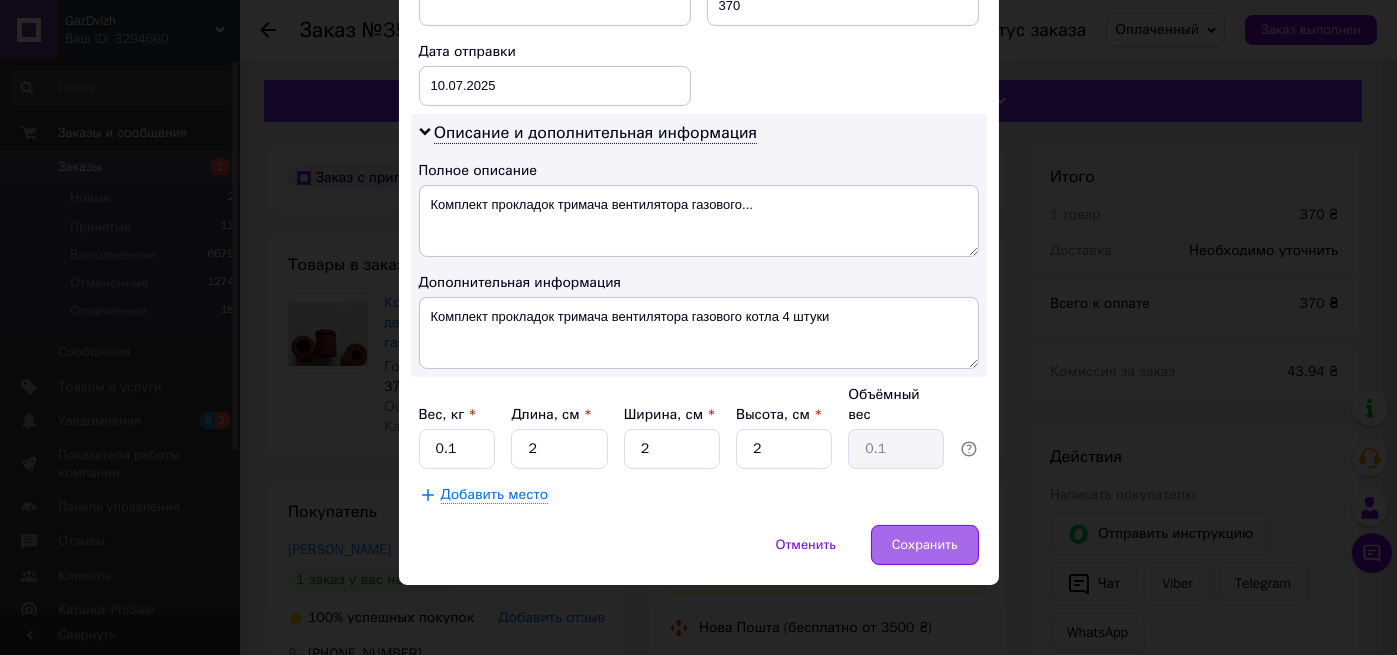 click on "Сохранить" at bounding box center (925, 545) 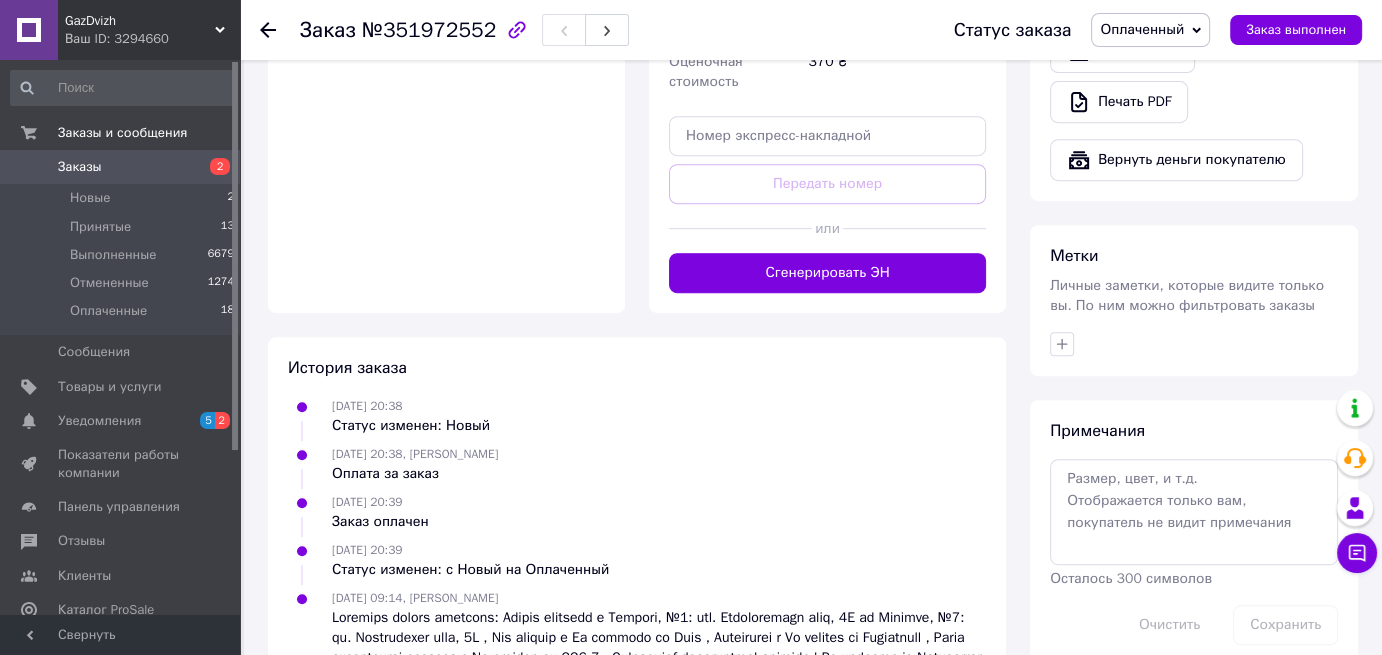 scroll, scrollTop: 1000, scrollLeft: 0, axis: vertical 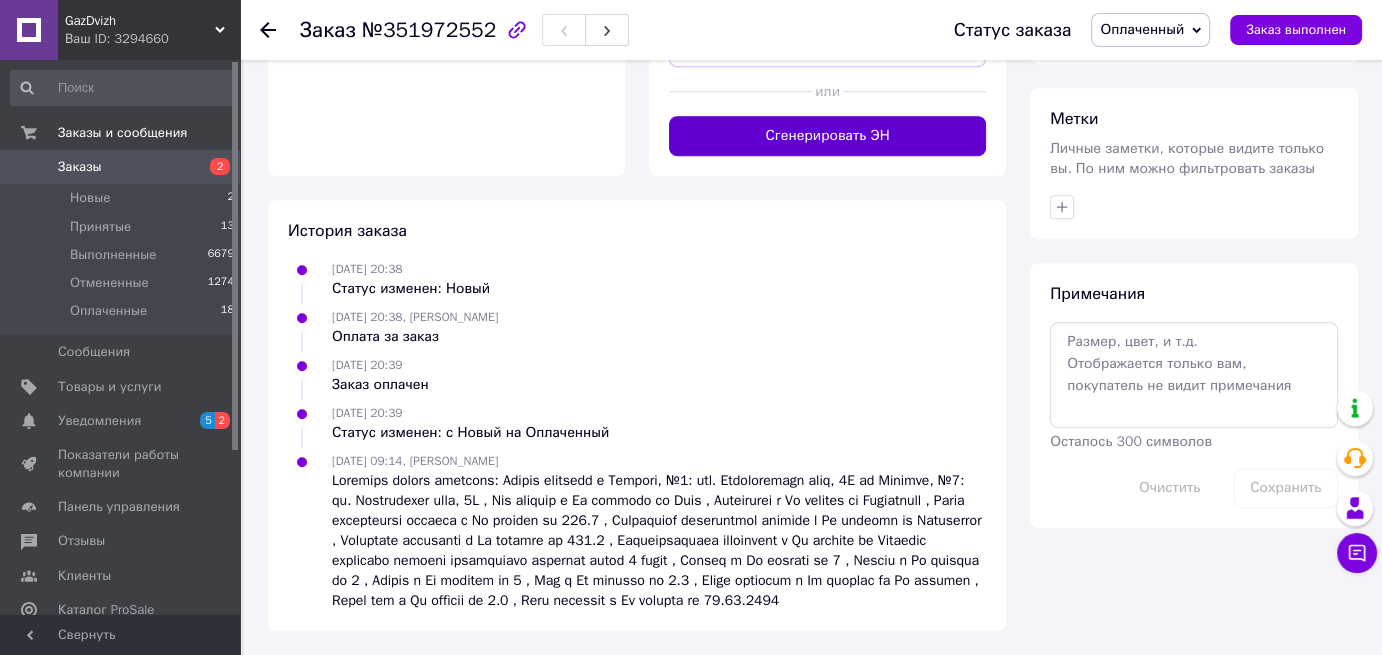 click on "Сгенерировать ЭН" at bounding box center (827, 136) 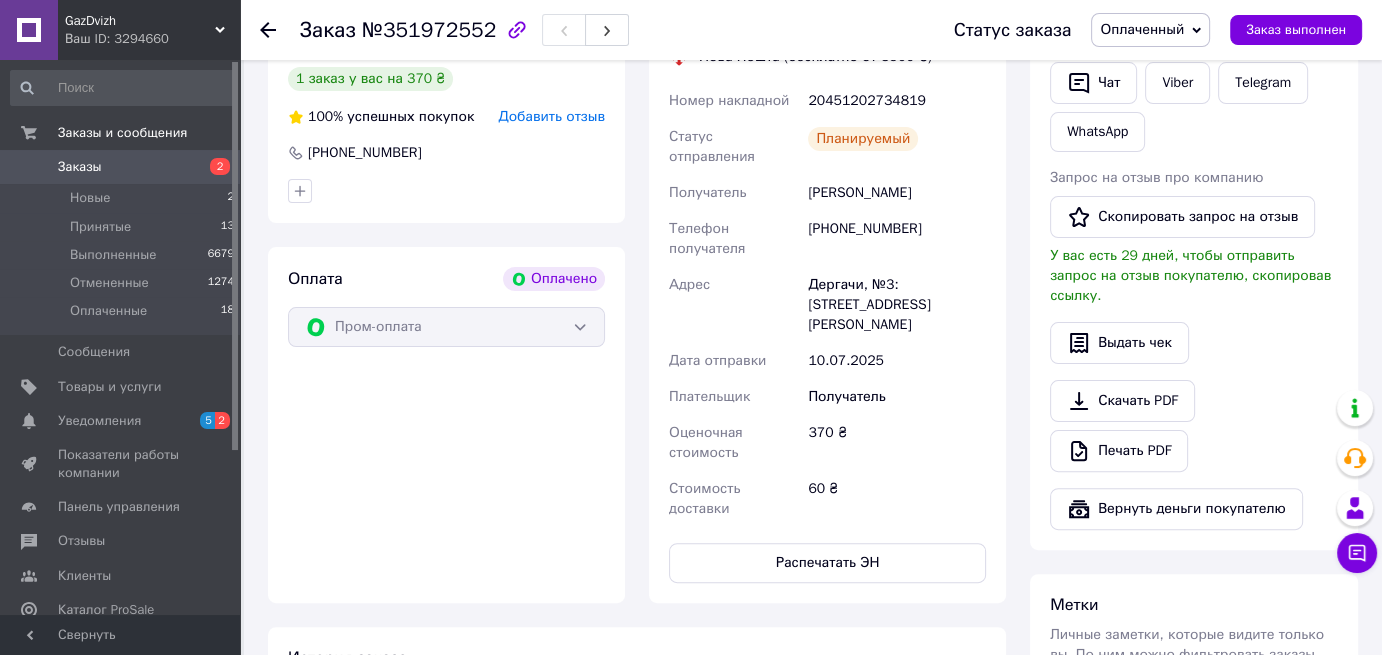 scroll, scrollTop: 500, scrollLeft: 0, axis: vertical 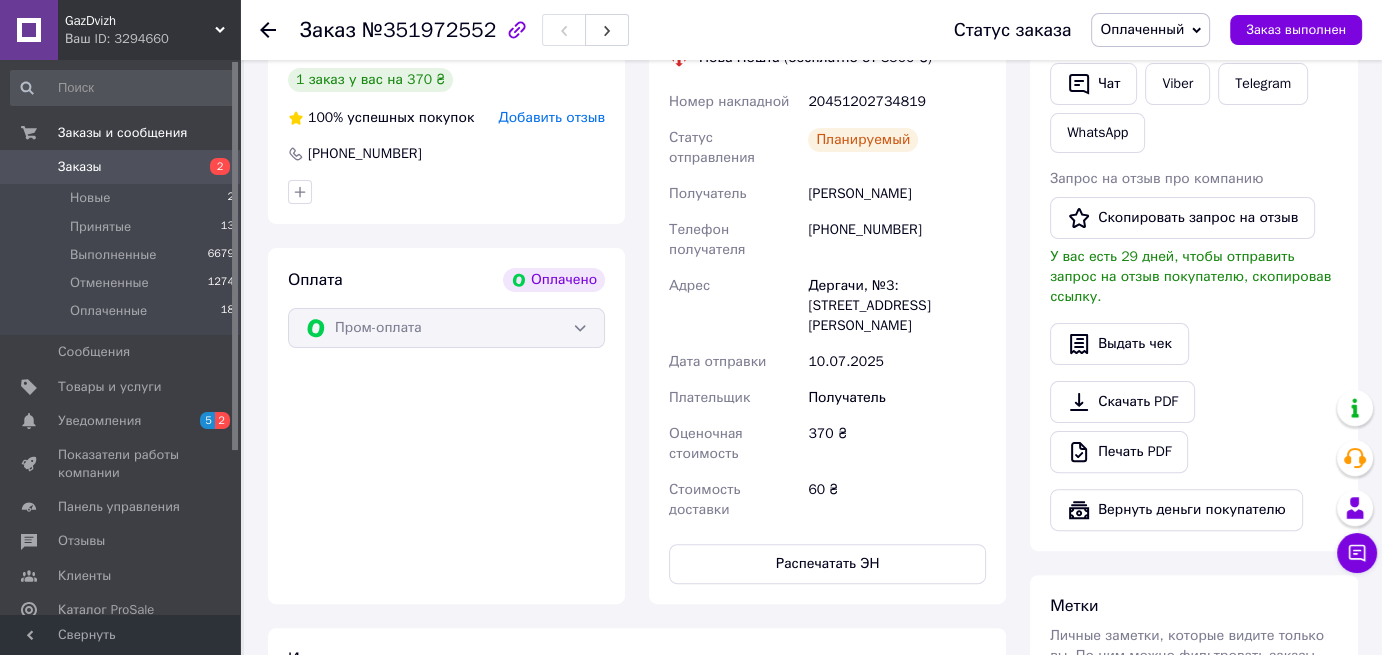 click on "Заказы" at bounding box center [121, 167] 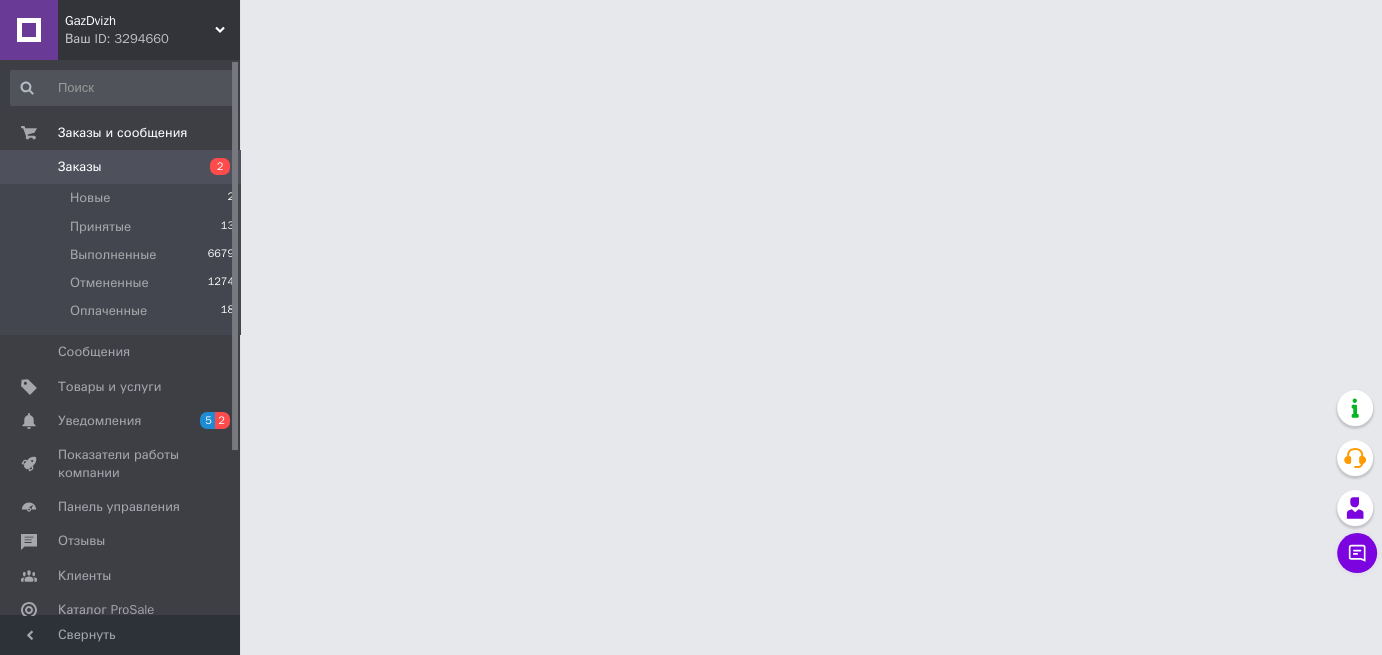 scroll, scrollTop: 0, scrollLeft: 0, axis: both 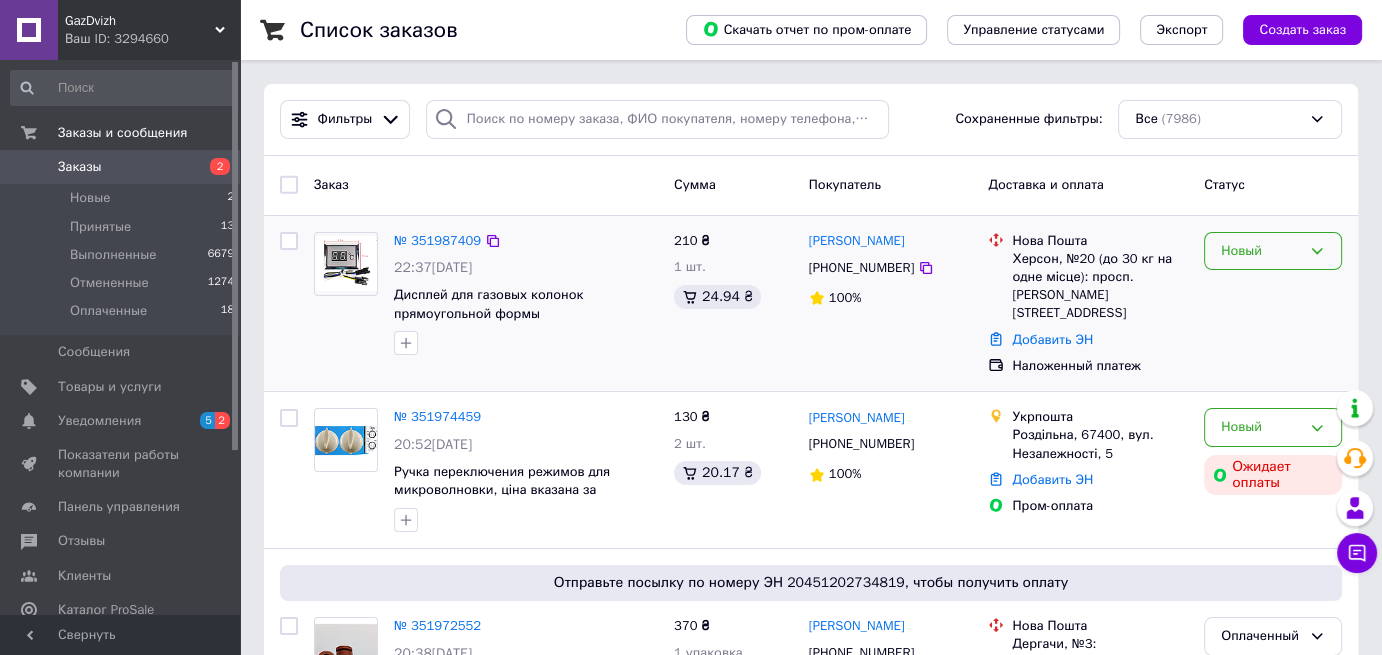 click 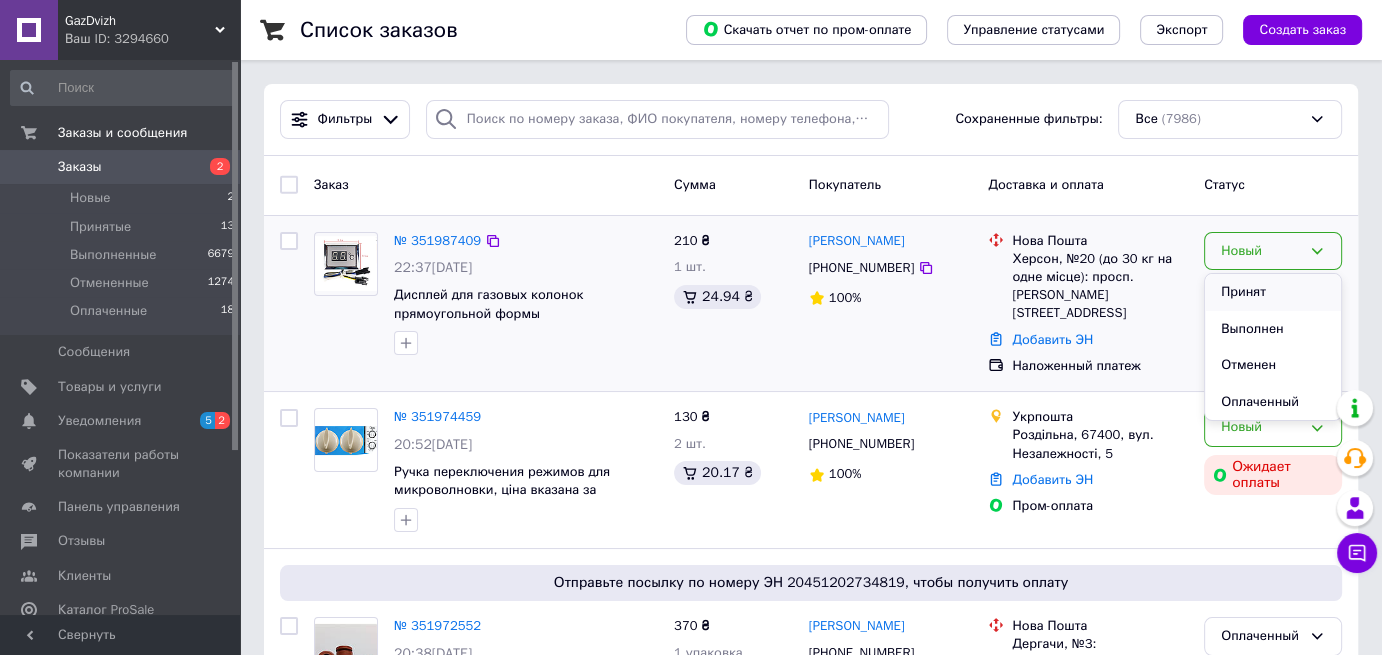 click on "Принят" at bounding box center (1273, 292) 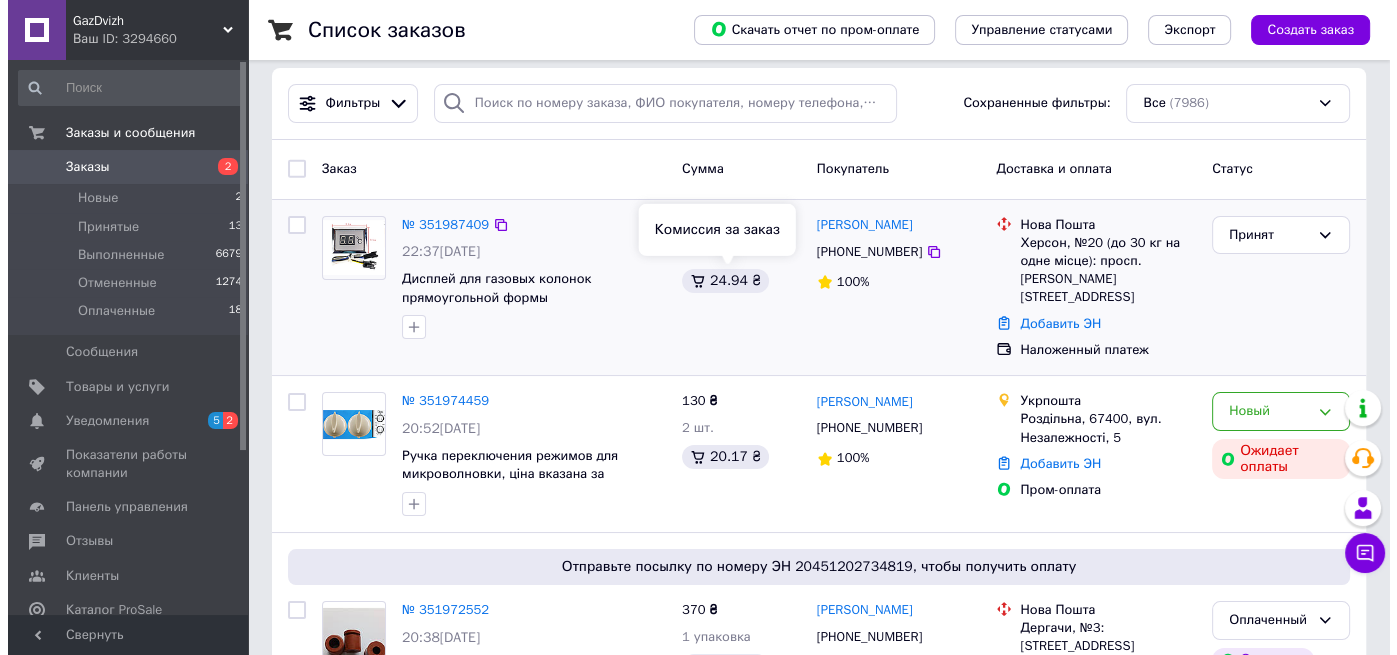 scroll, scrollTop: 0, scrollLeft: 0, axis: both 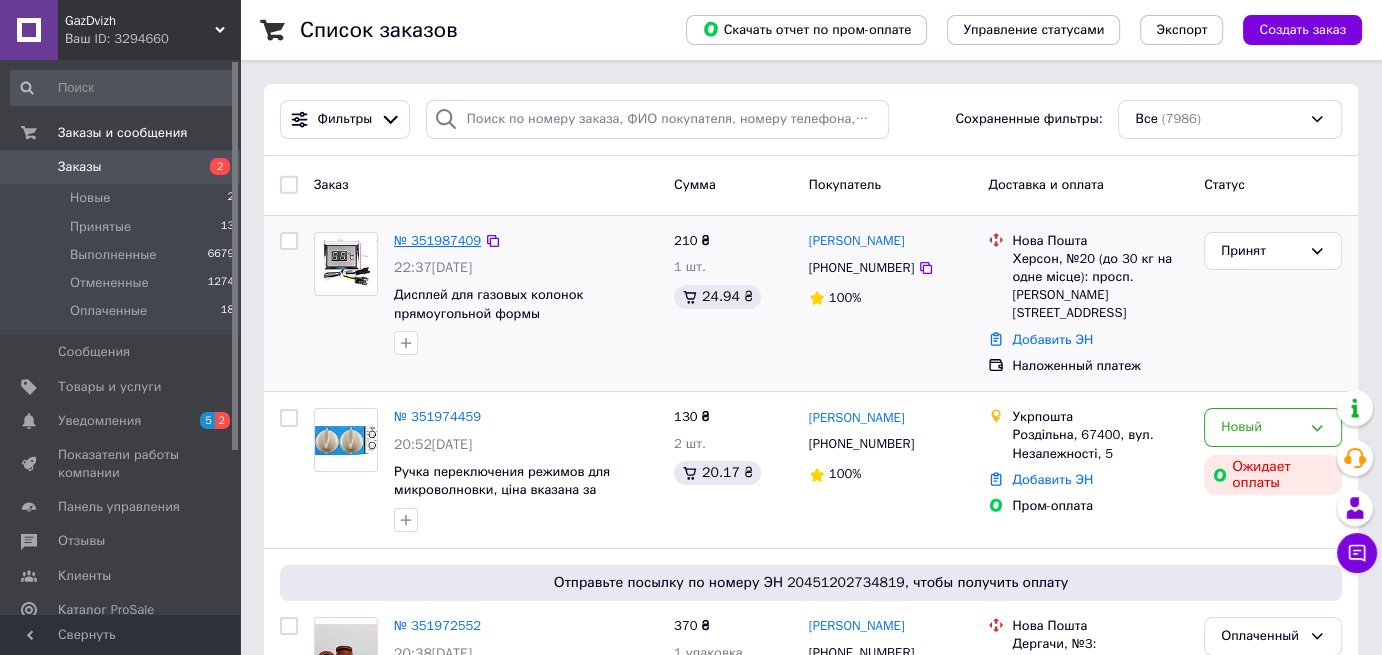click on "№ 351987409" at bounding box center [437, 240] 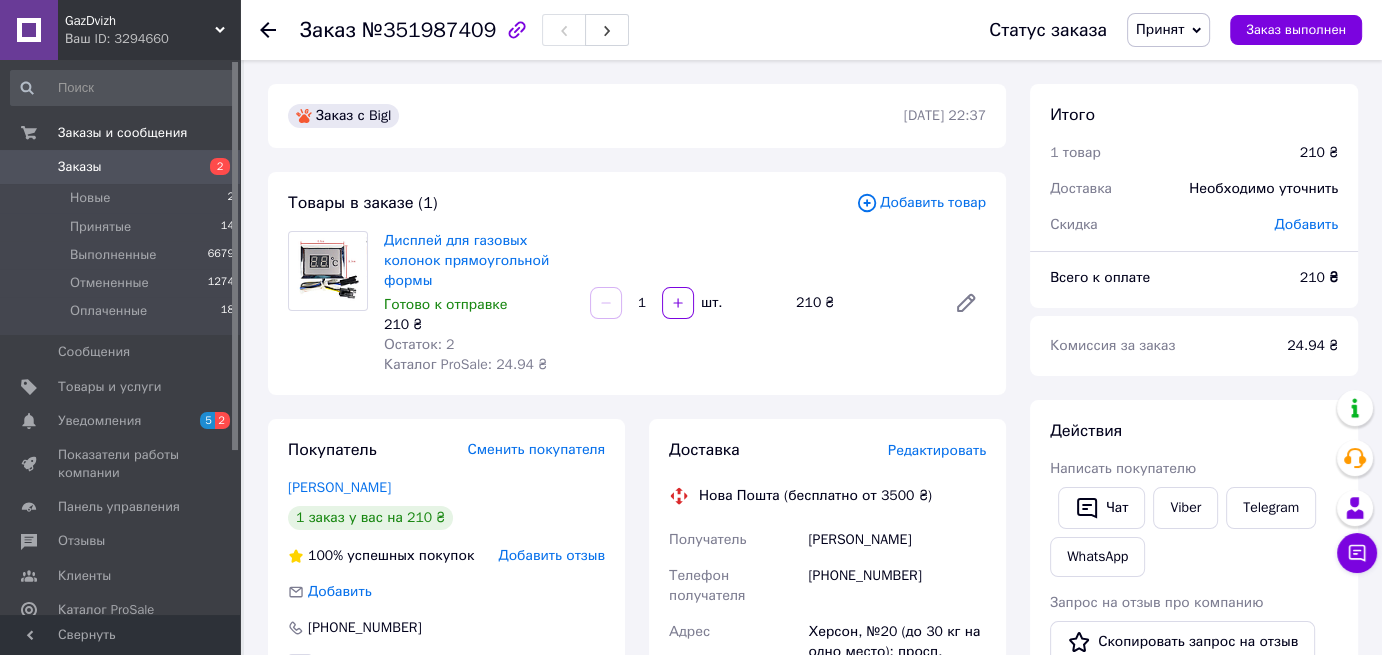 click on "Редактировать" at bounding box center [937, 450] 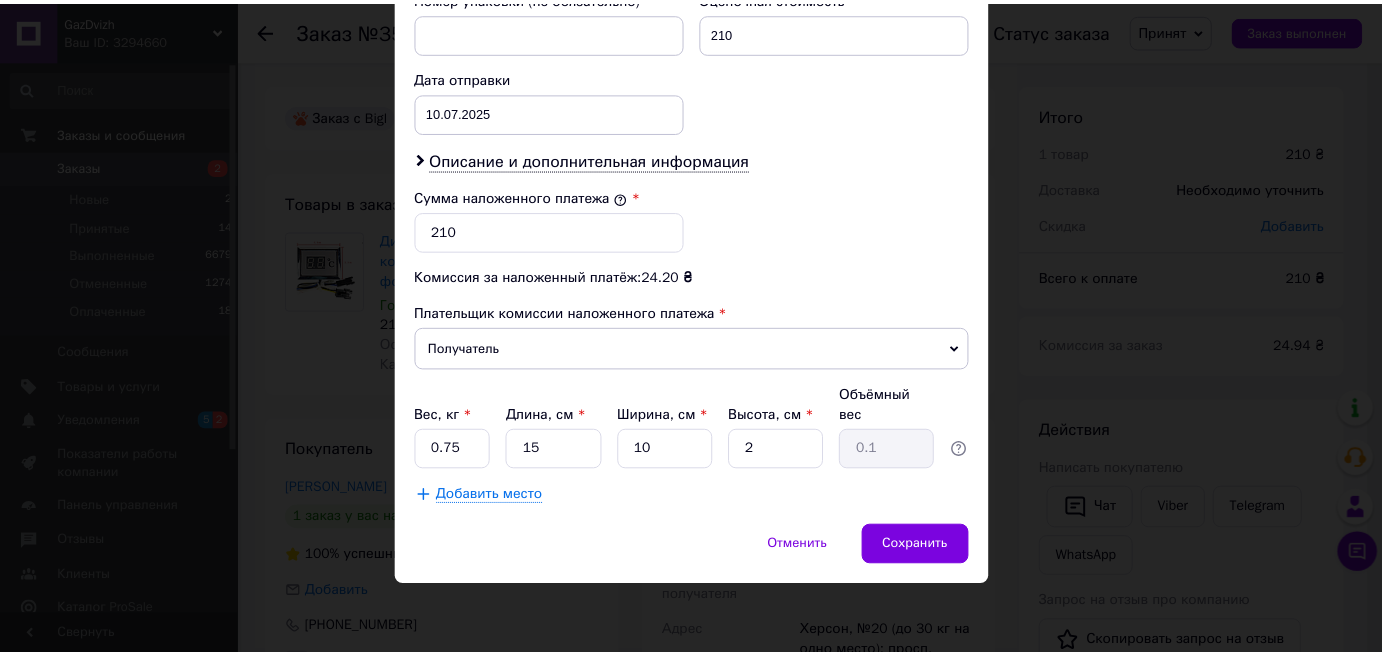 scroll, scrollTop: 1053, scrollLeft: 0, axis: vertical 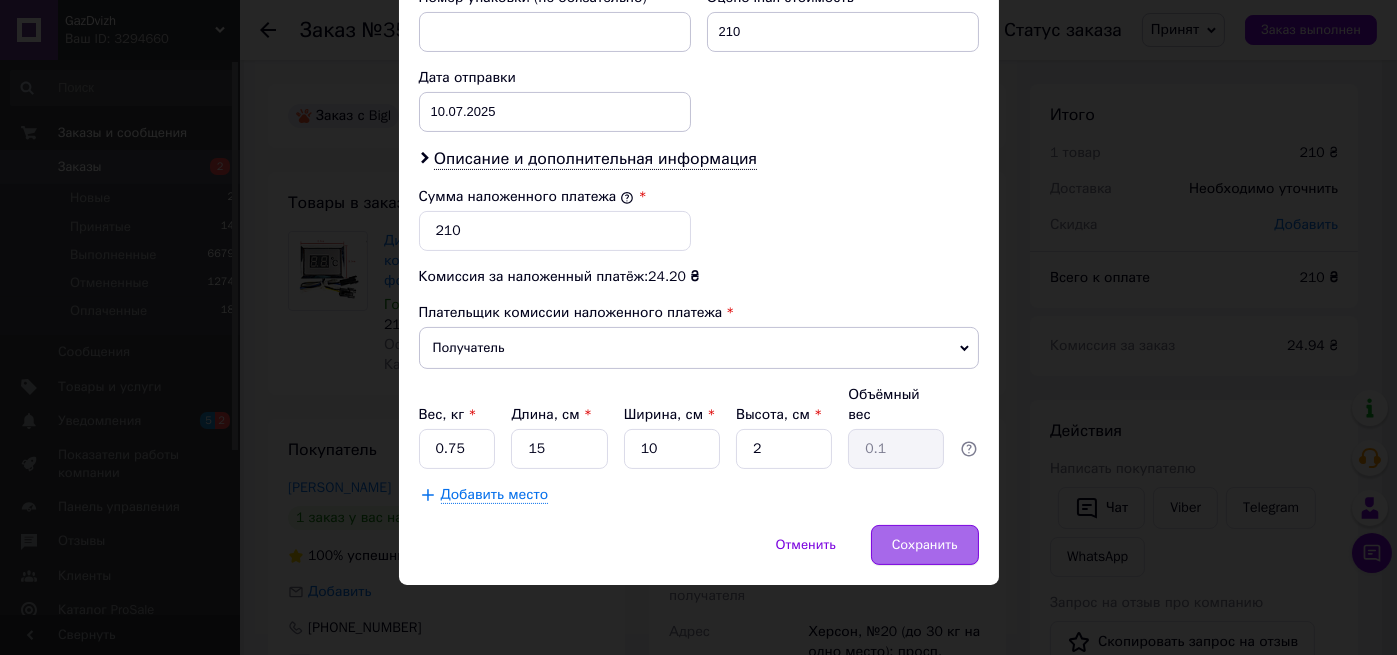 click on "Сохранить" at bounding box center [925, 545] 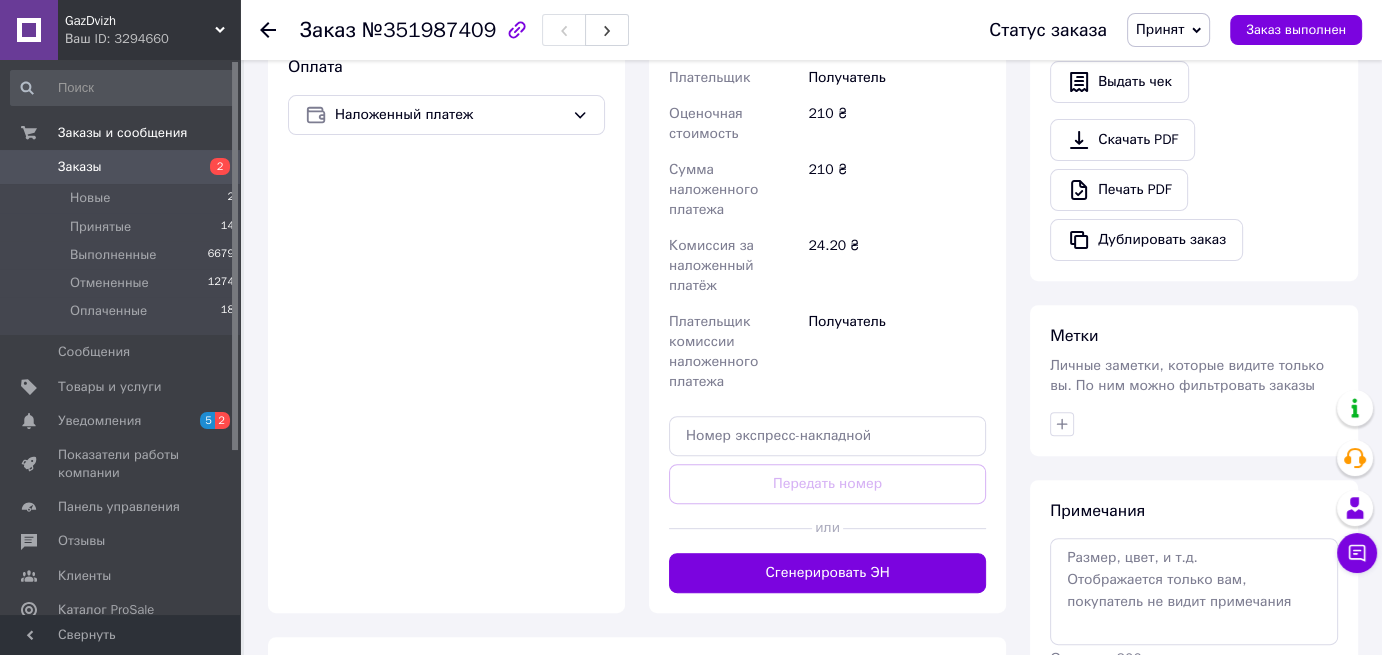 scroll, scrollTop: 800, scrollLeft: 0, axis: vertical 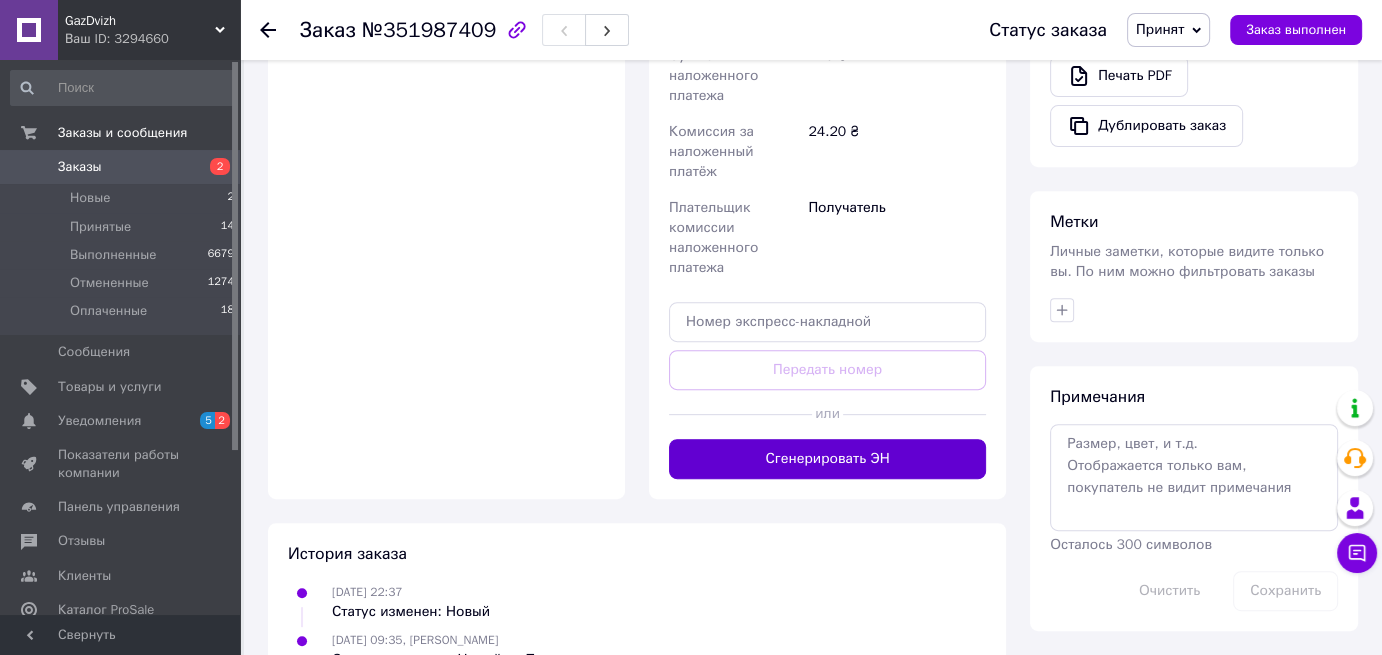 click on "Сгенерировать ЭН" at bounding box center (827, 459) 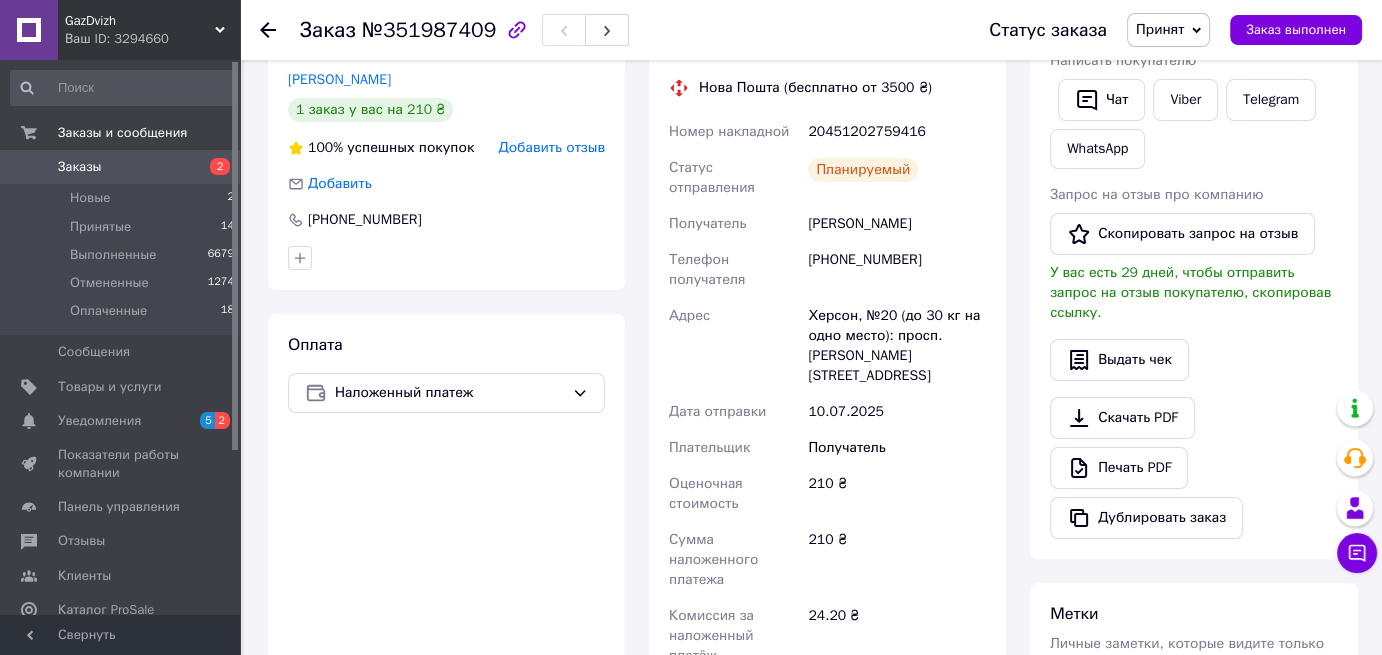 scroll, scrollTop: 400, scrollLeft: 0, axis: vertical 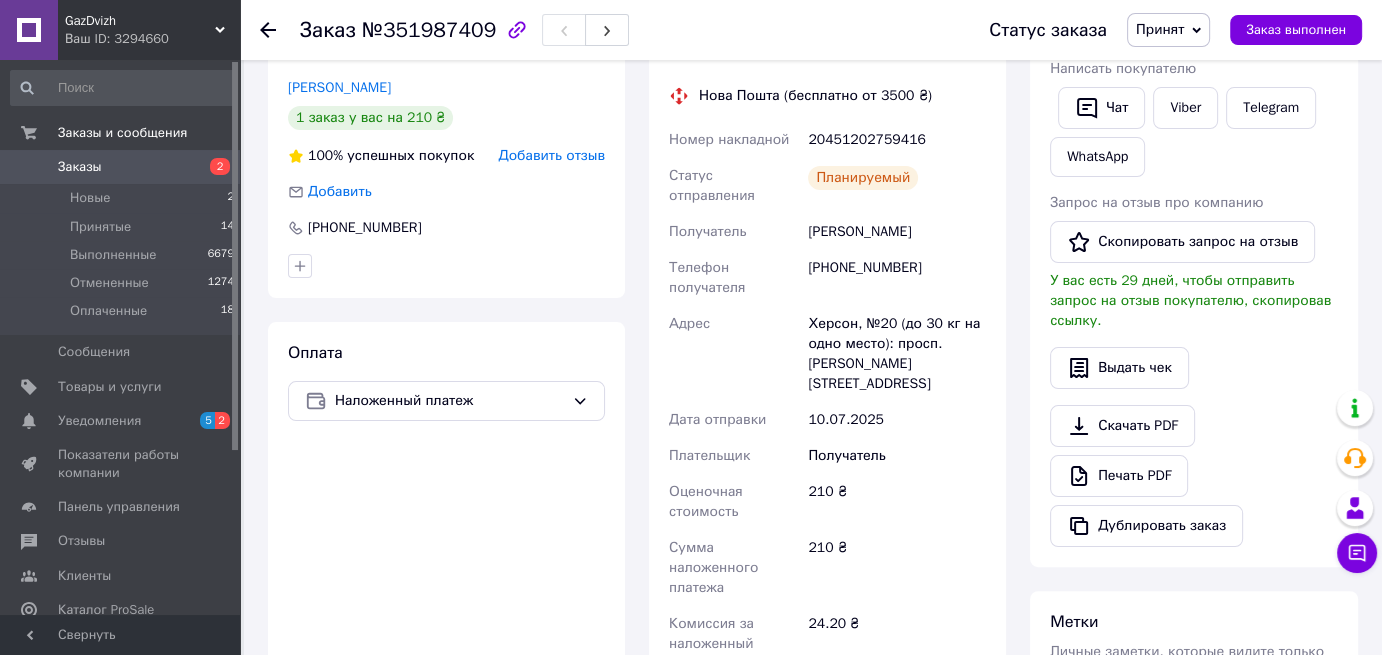 click on "Заказы" at bounding box center (121, 167) 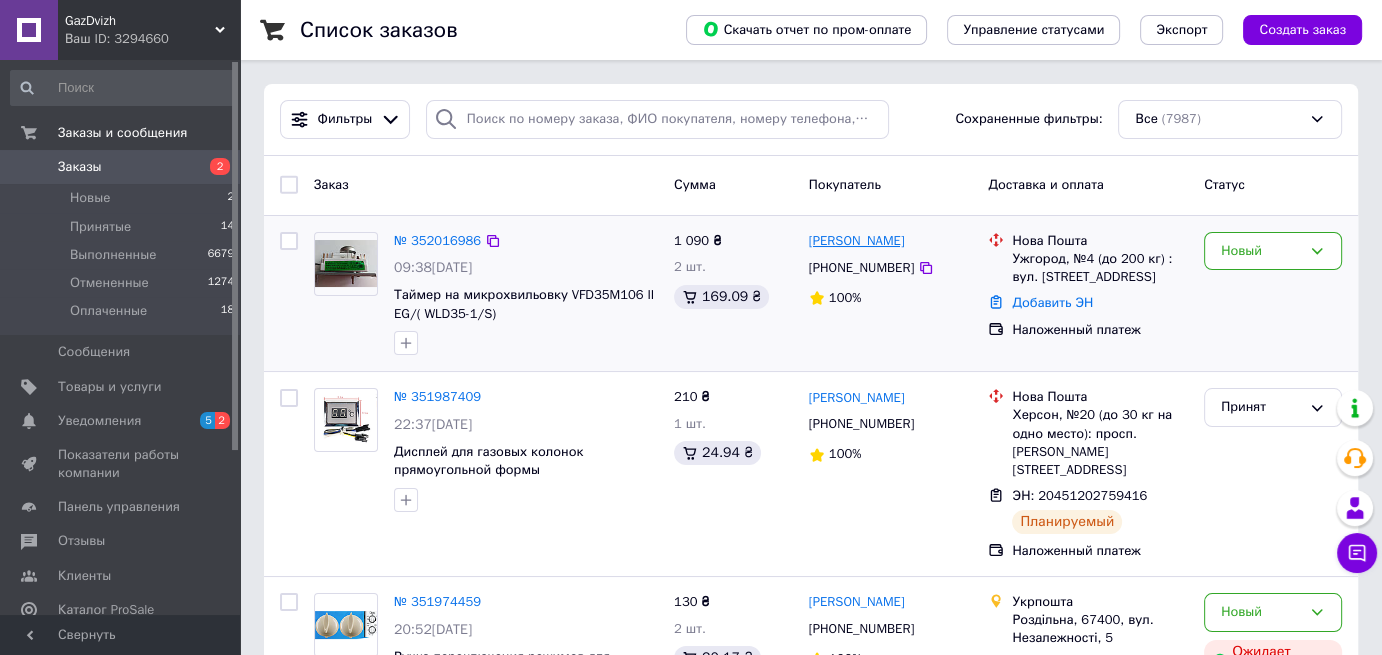 click on "[PERSON_NAME]" at bounding box center [857, 241] 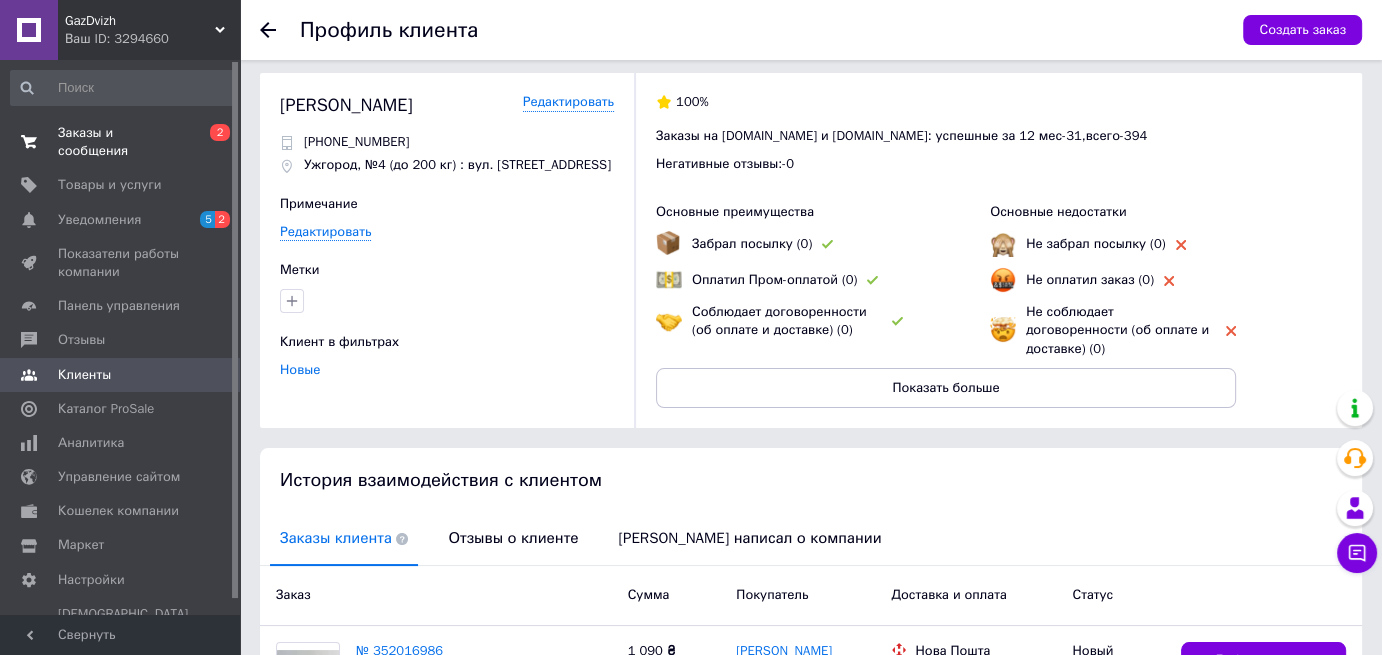 scroll, scrollTop: 100, scrollLeft: 0, axis: vertical 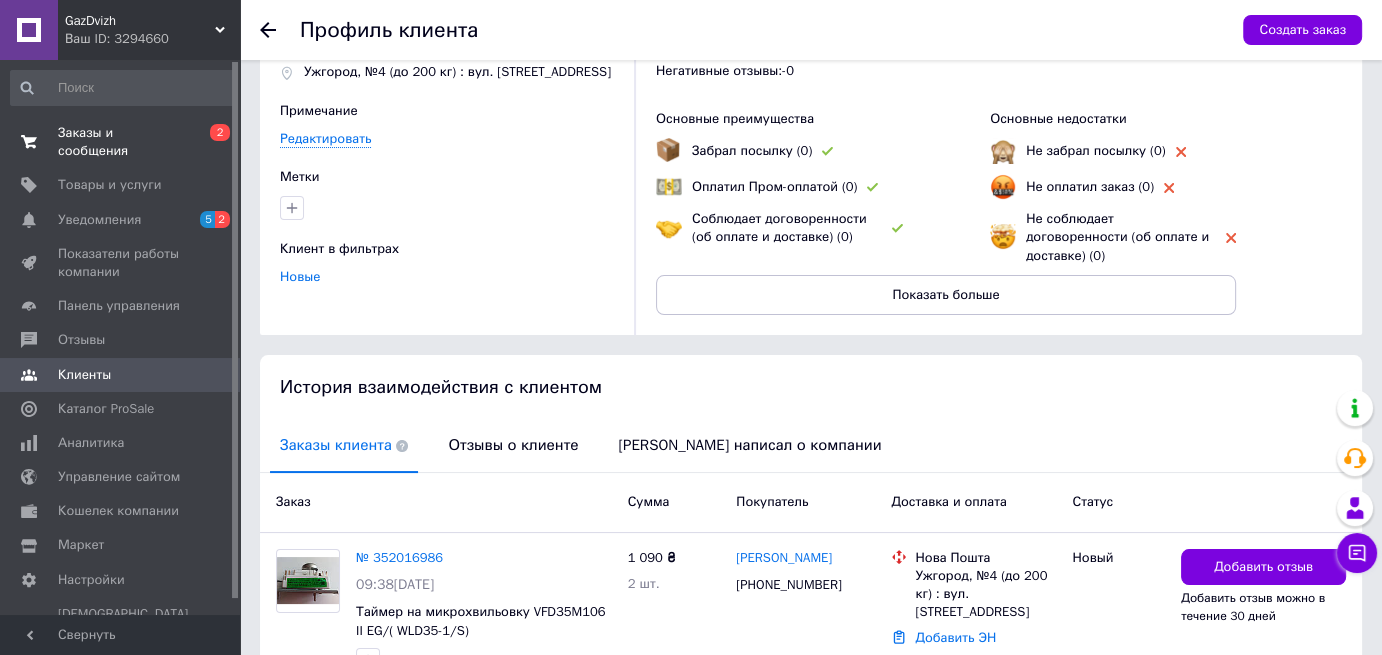 click on "Заказы и сообщения" at bounding box center [121, 142] 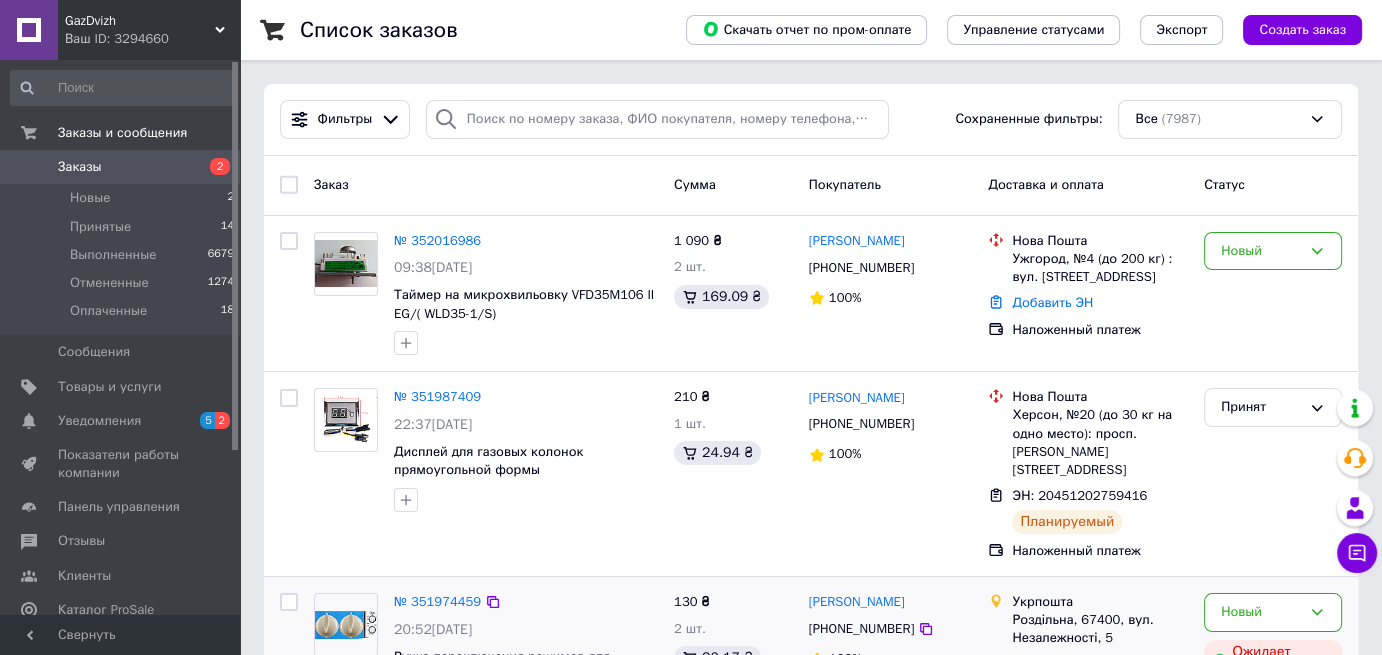 scroll, scrollTop: 200, scrollLeft: 0, axis: vertical 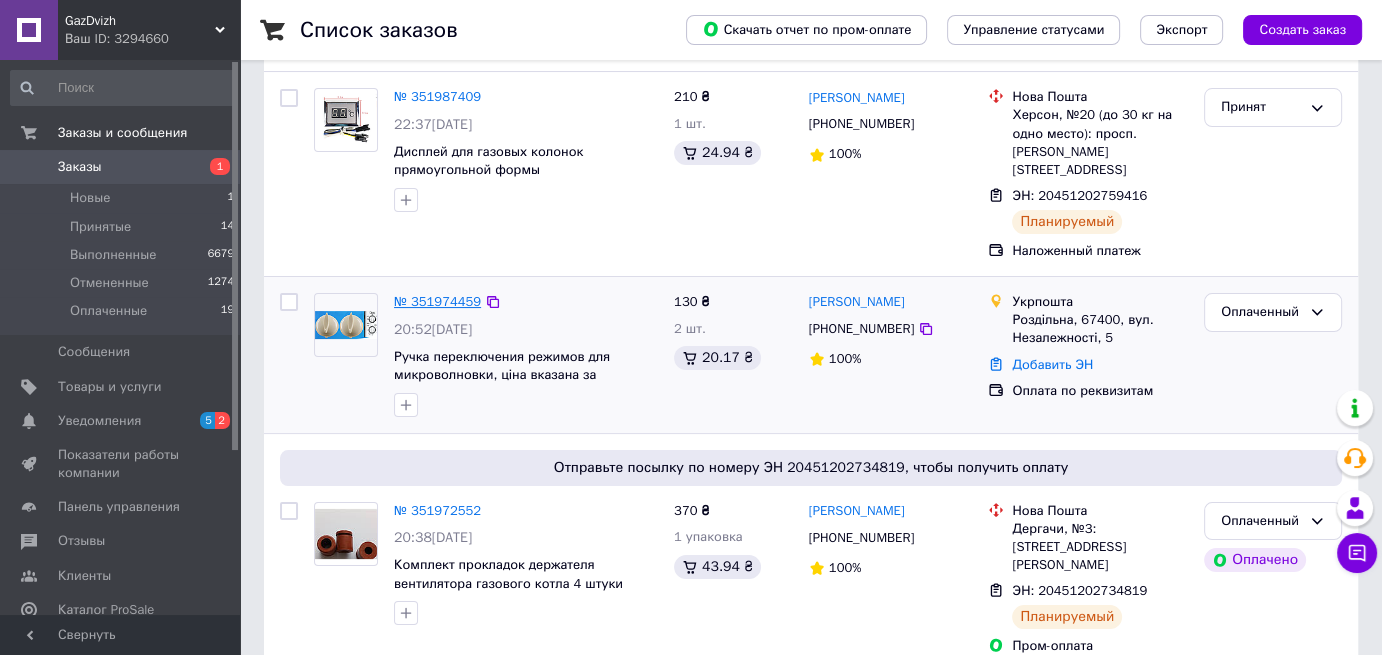 click on "№ 351974459" at bounding box center (437, 301) 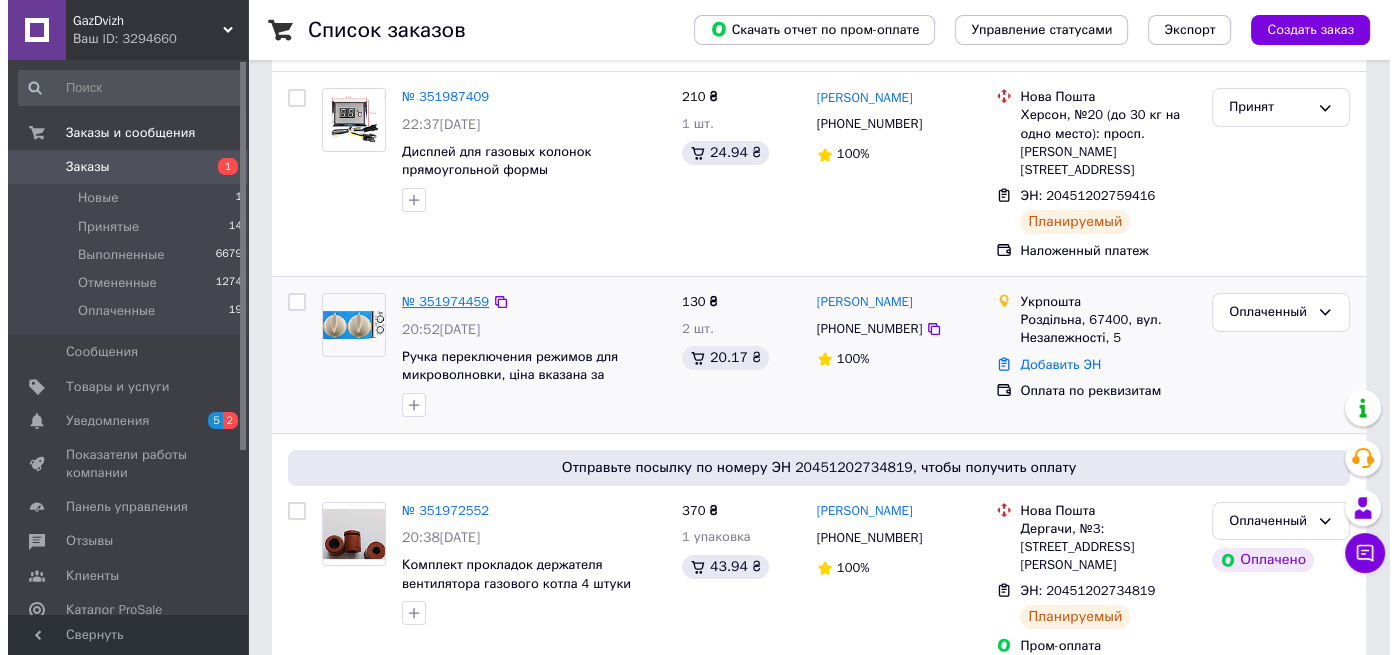 scroll, scrollTop: 0, scrollLeft: 0, axis: both 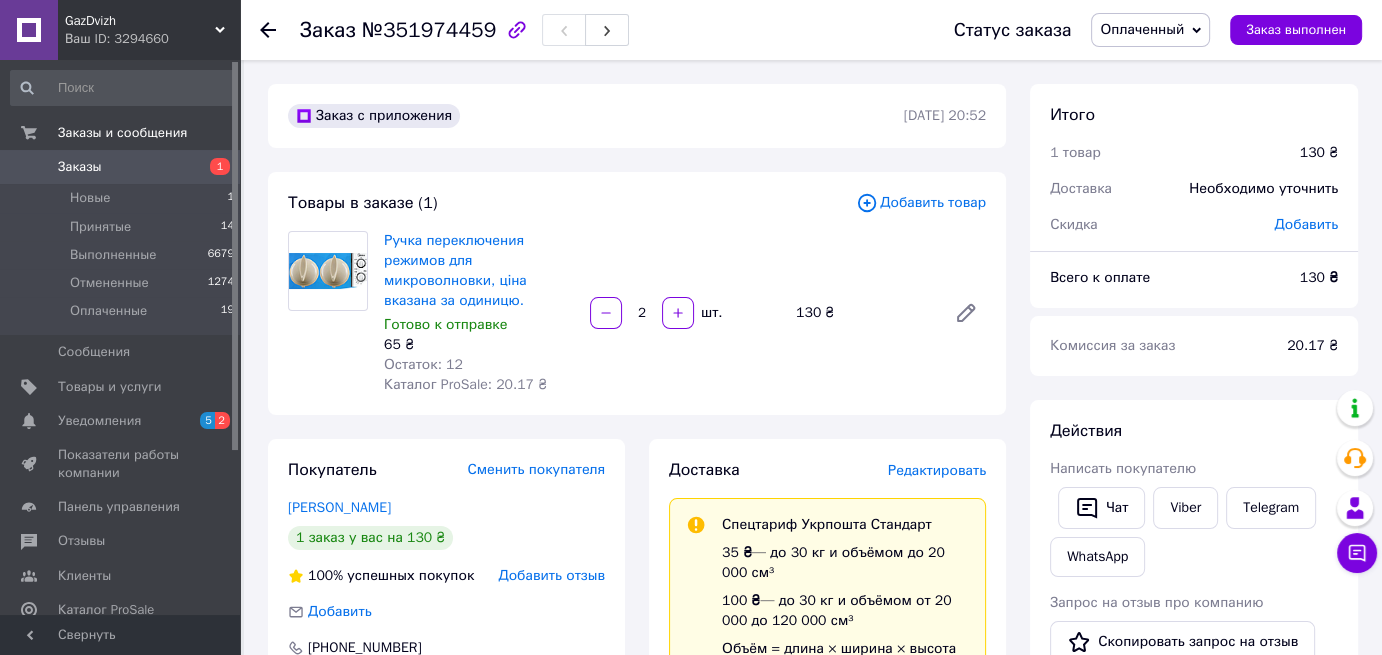 click on "Редактировать" at bounding box center [937, 470] 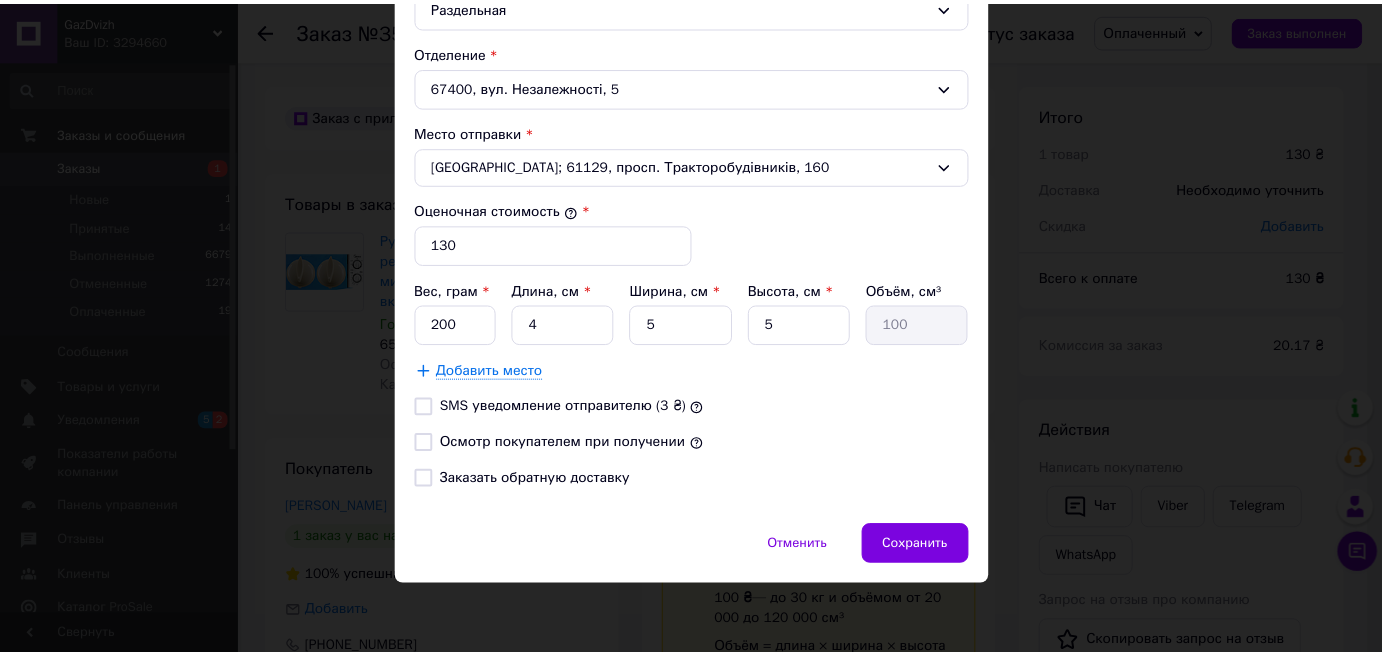 scroll, scrollTop: 800, scrollLeft: 0, axis: vertical 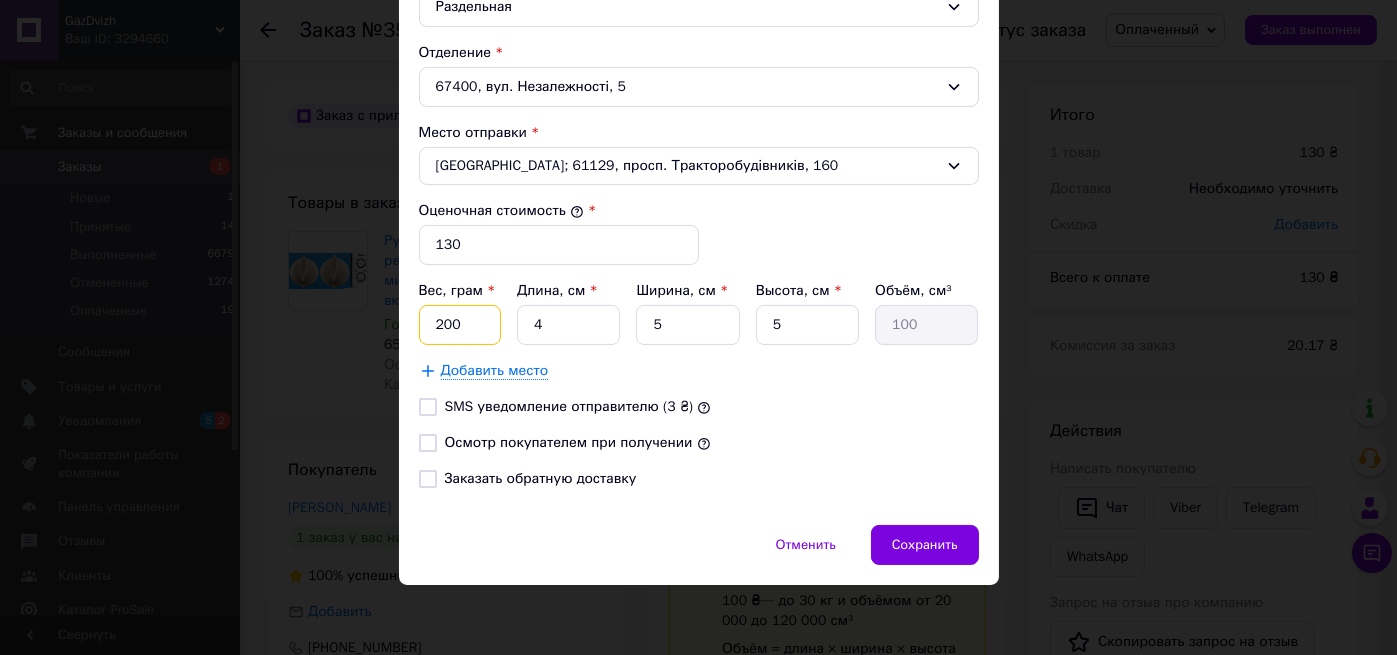 click on "200" at bounding box center (460, 325) 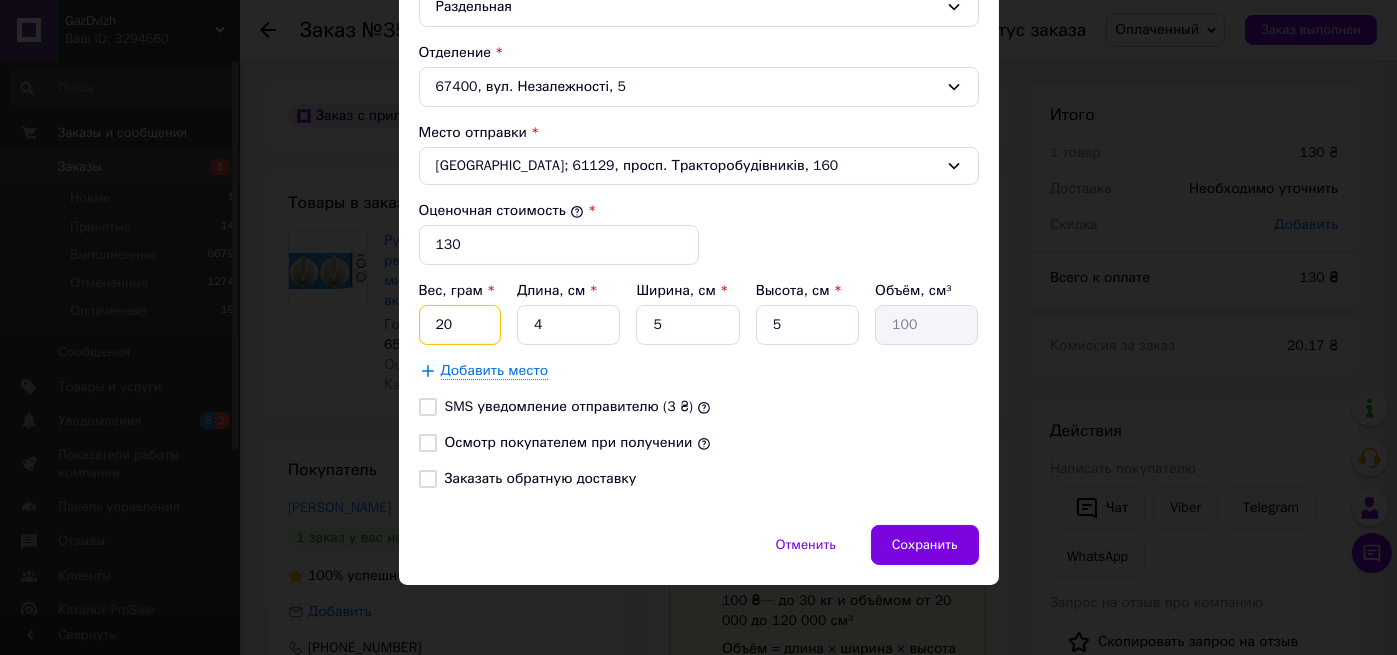 type on "2" 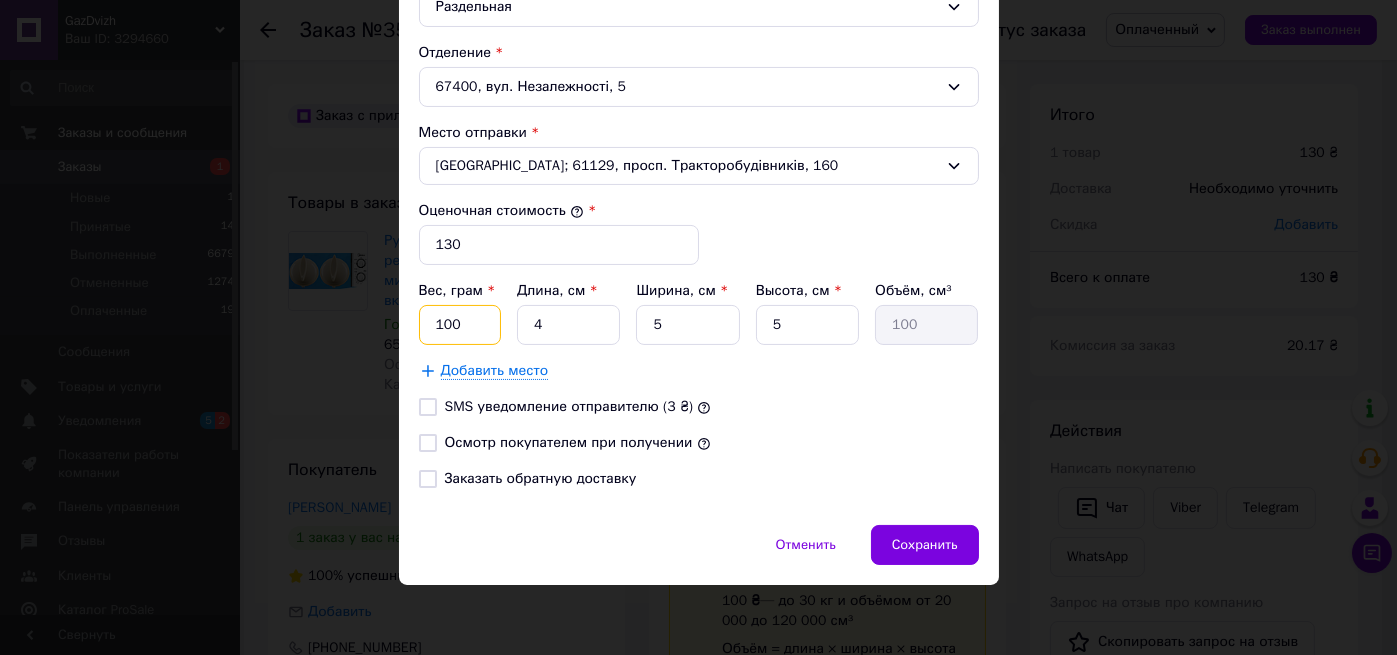 type on "100" 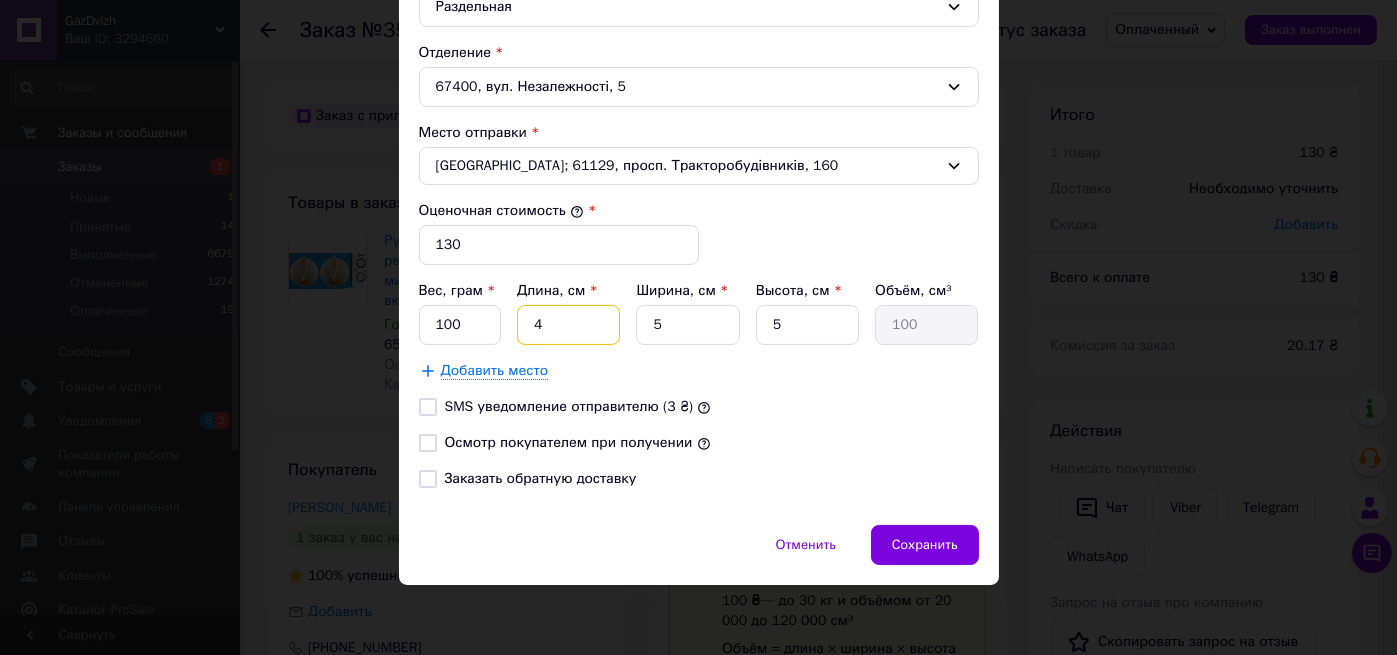 click on "4" at bounding box center [568, 325] 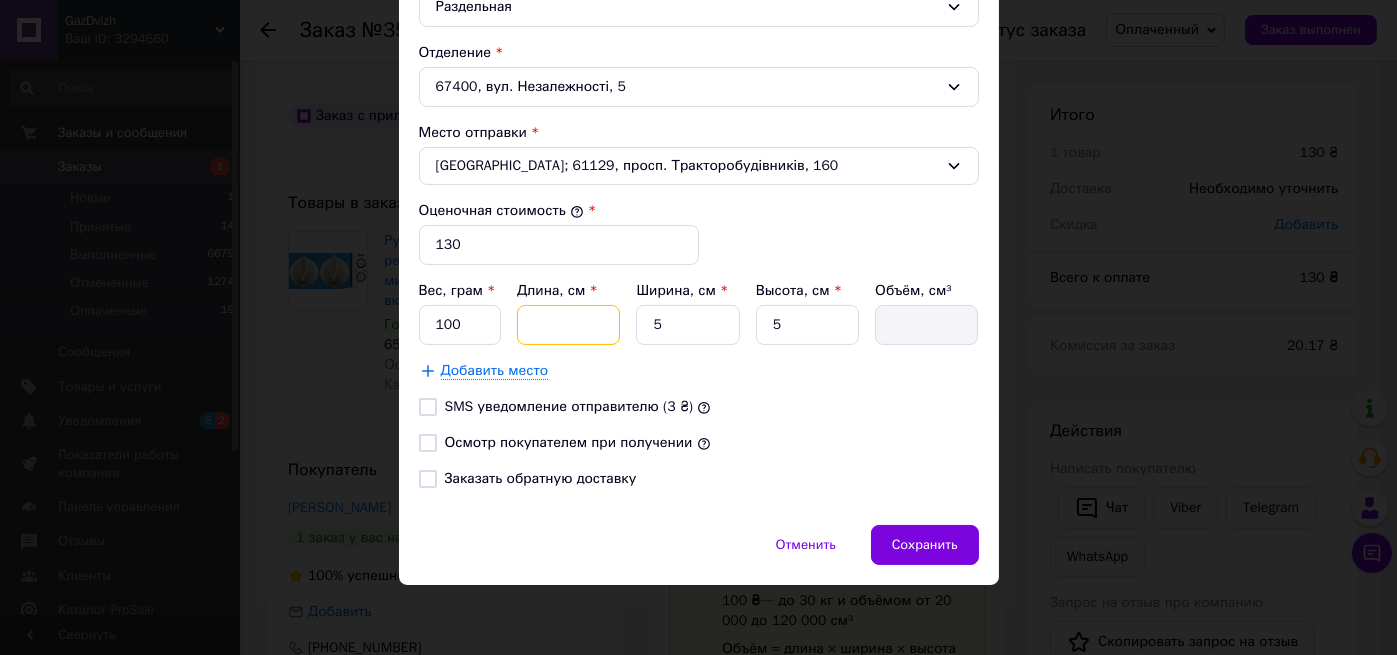 type on "2" 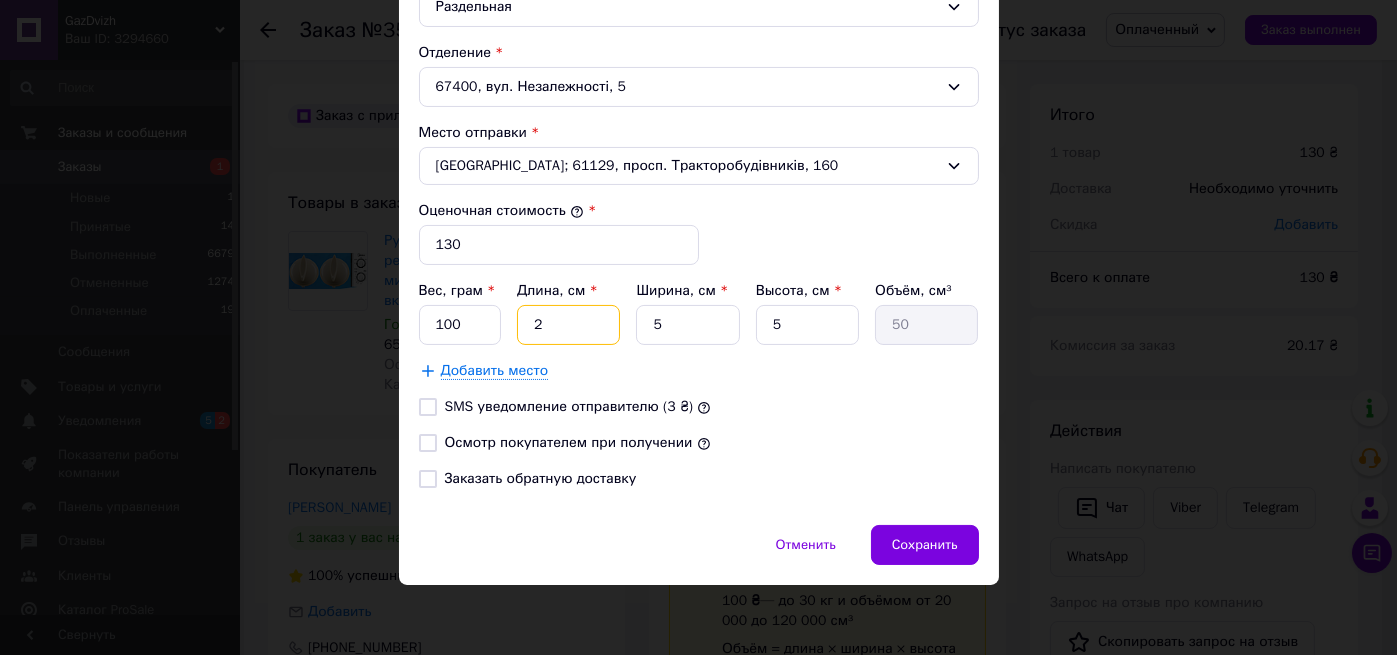 type on "20" 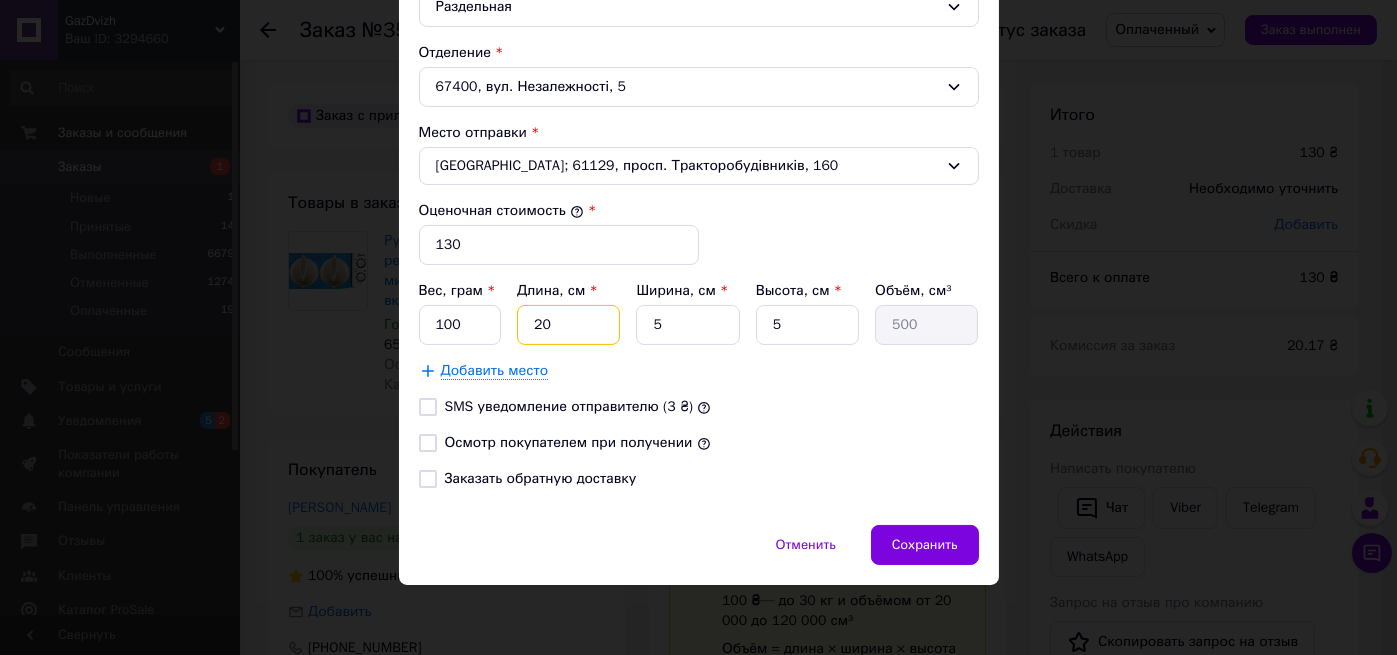 type on "20" 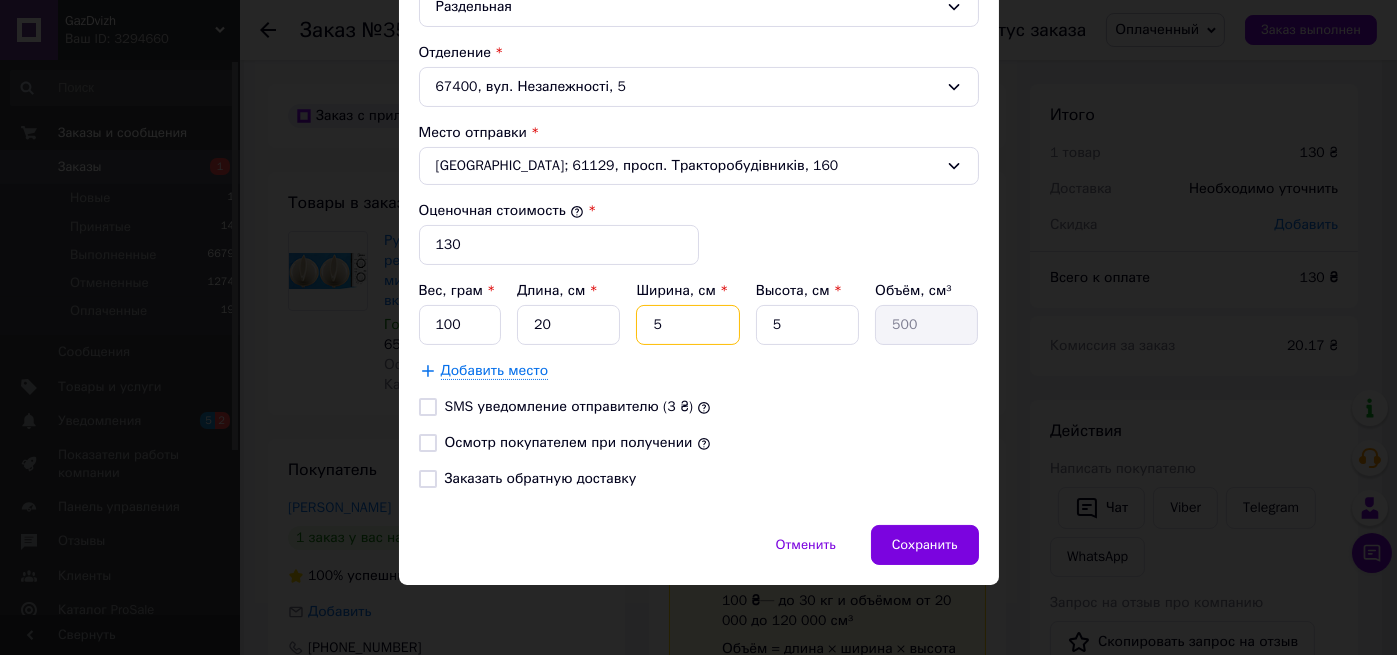 click on "5" at bounding box center [687, 325] 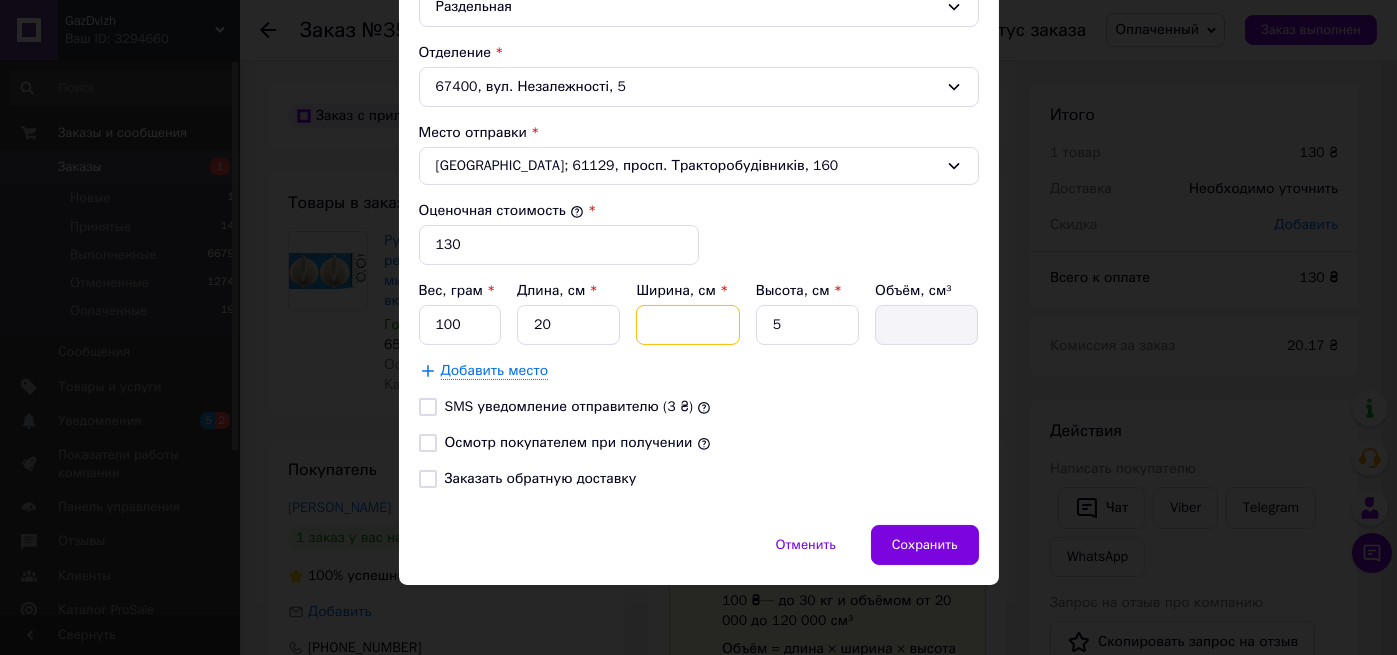 type on "1" 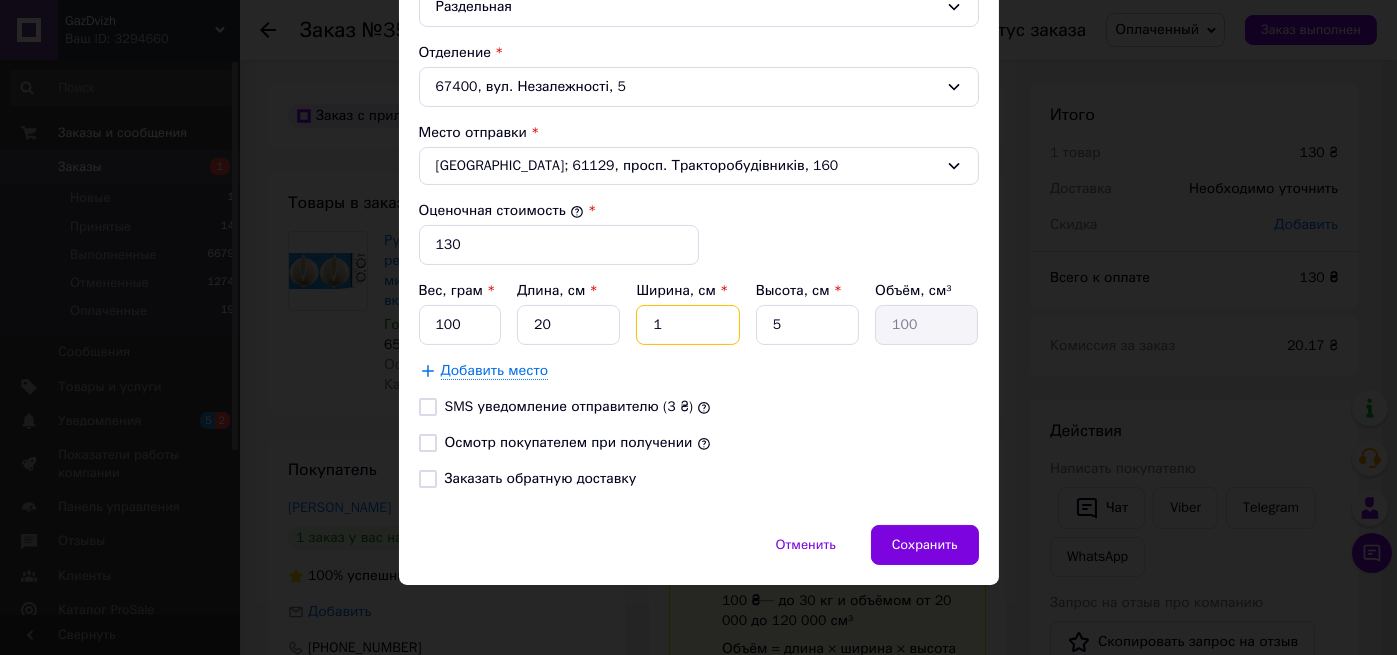 type on "13" 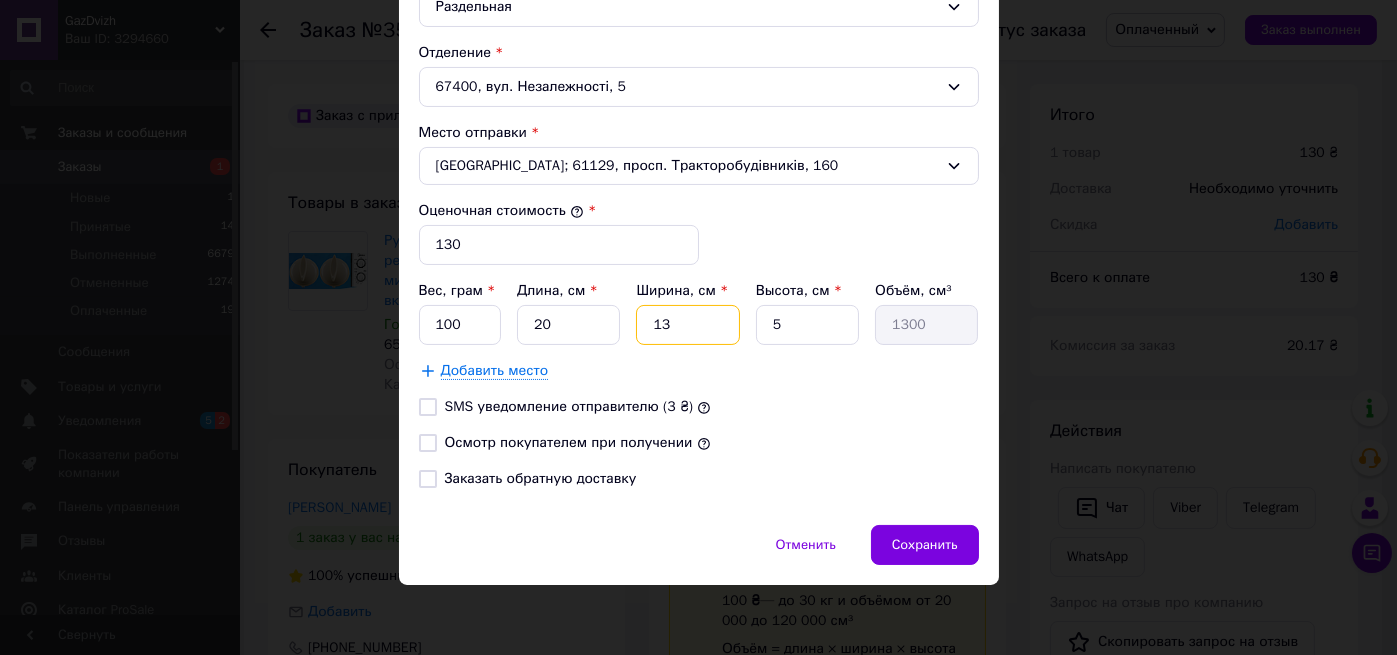 type on "13" 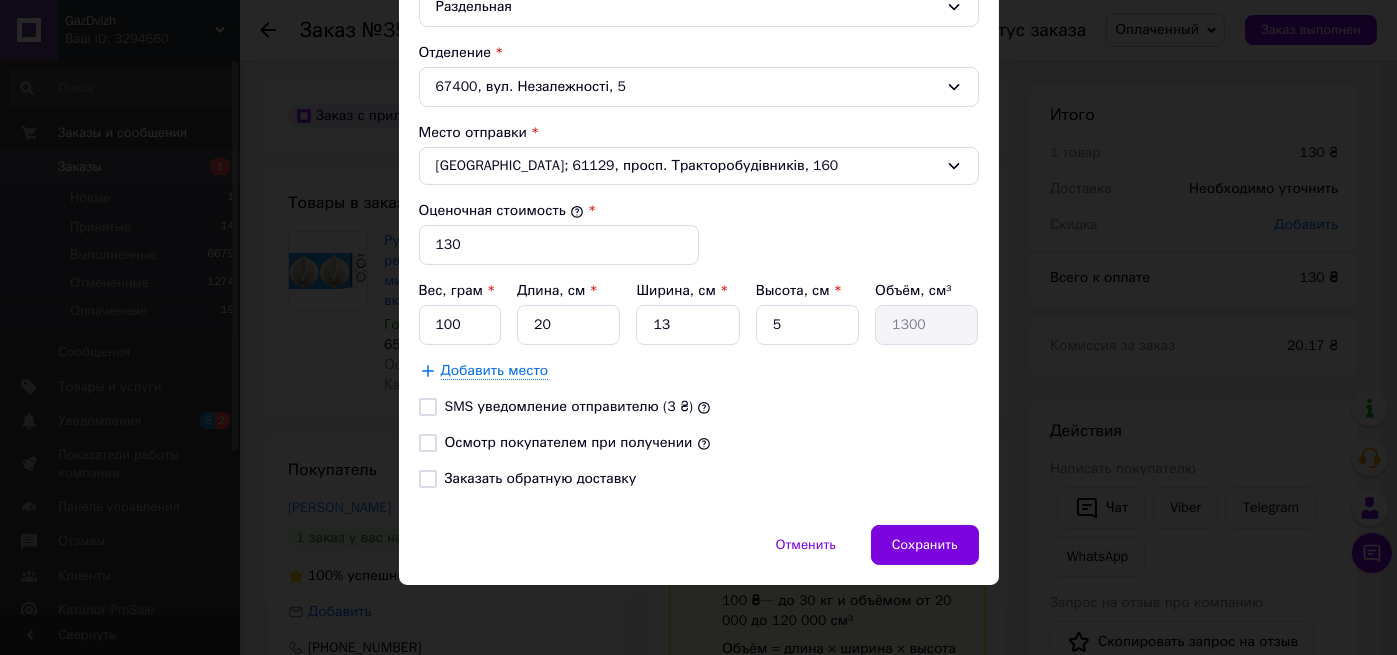 click on "Осмотр покупателем при получении" at bounding box center [428, 443] 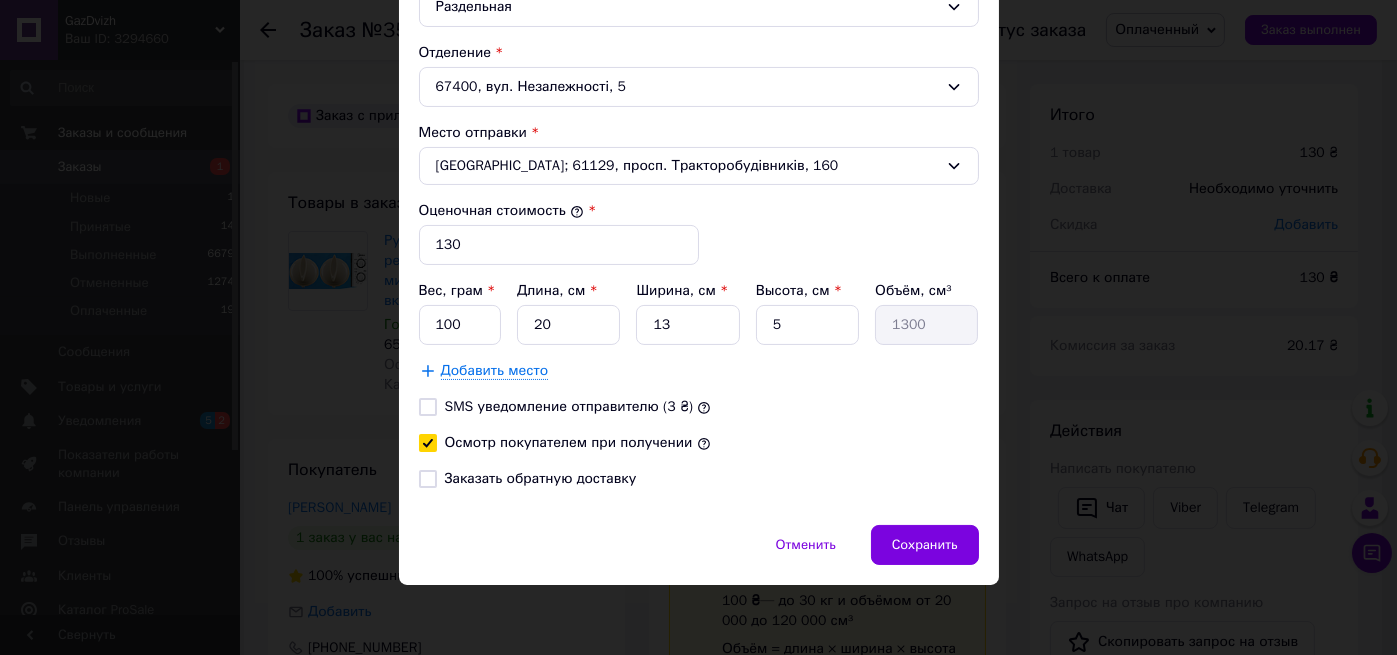 checkbox on "true" 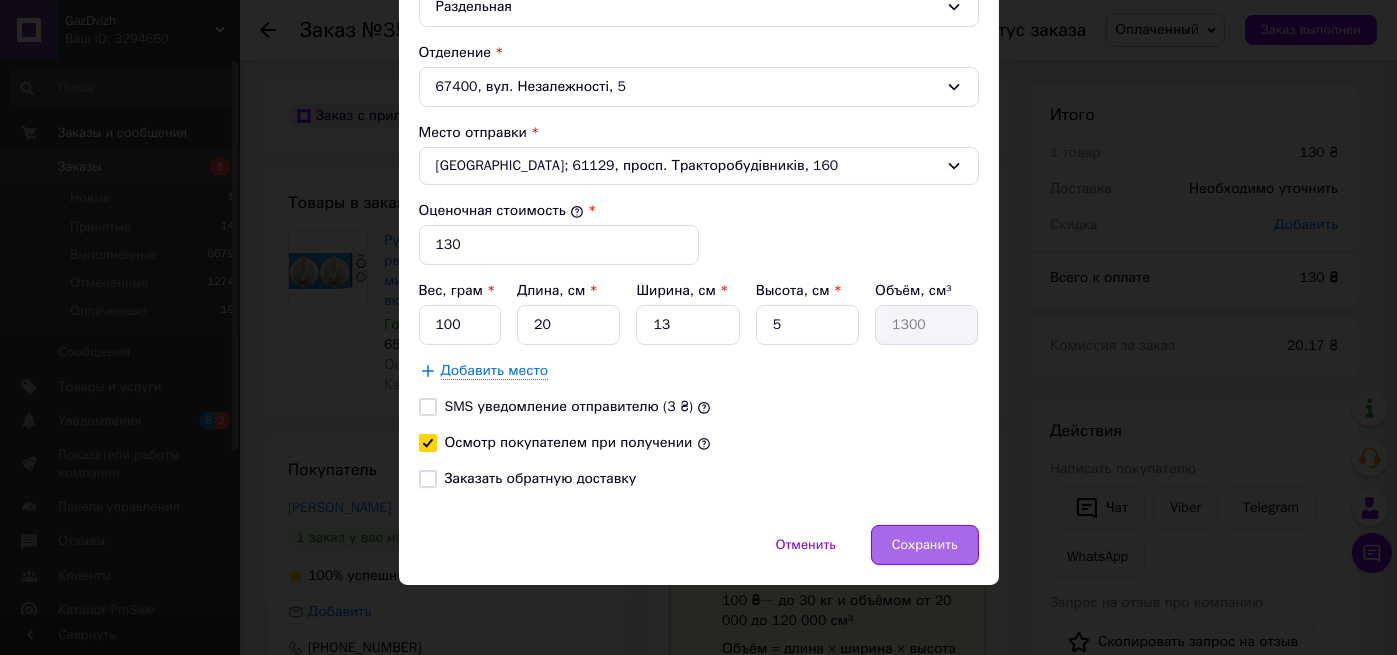 click on "Сохранить" at bounding box center (925, 545) 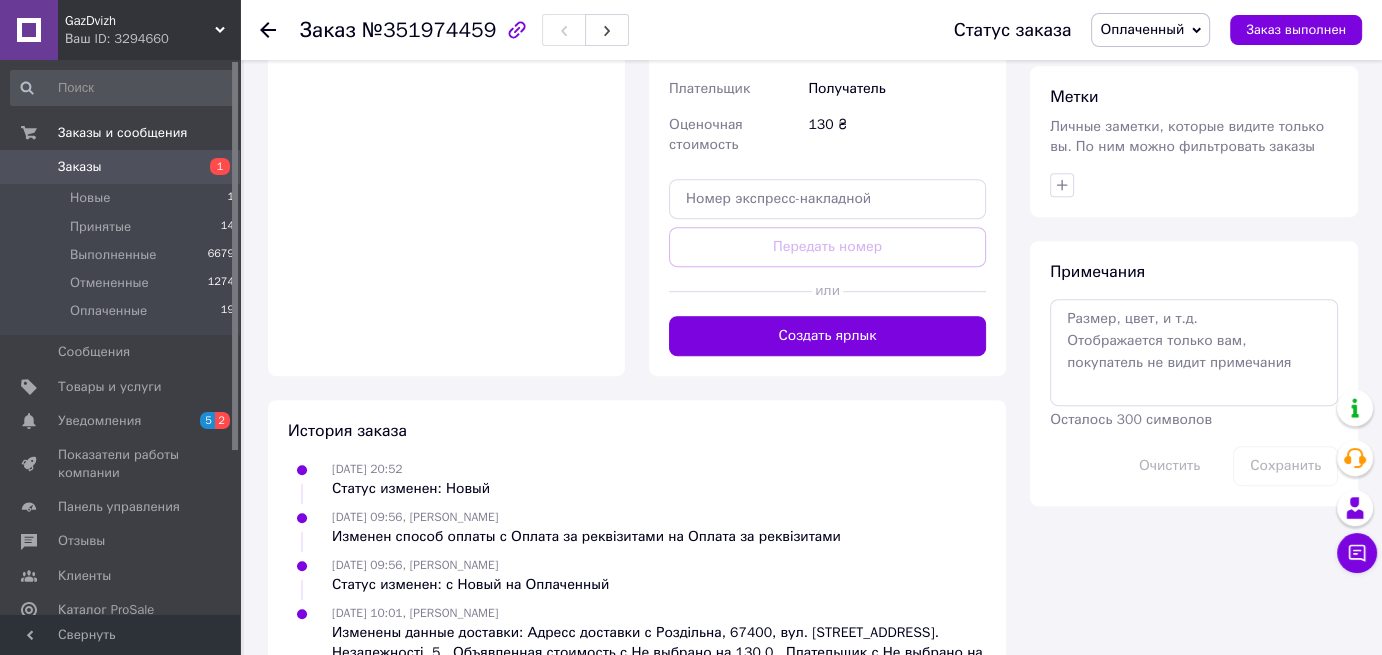 scroll, scrollTop: 900, scrollLeft: 0, axis: vertical 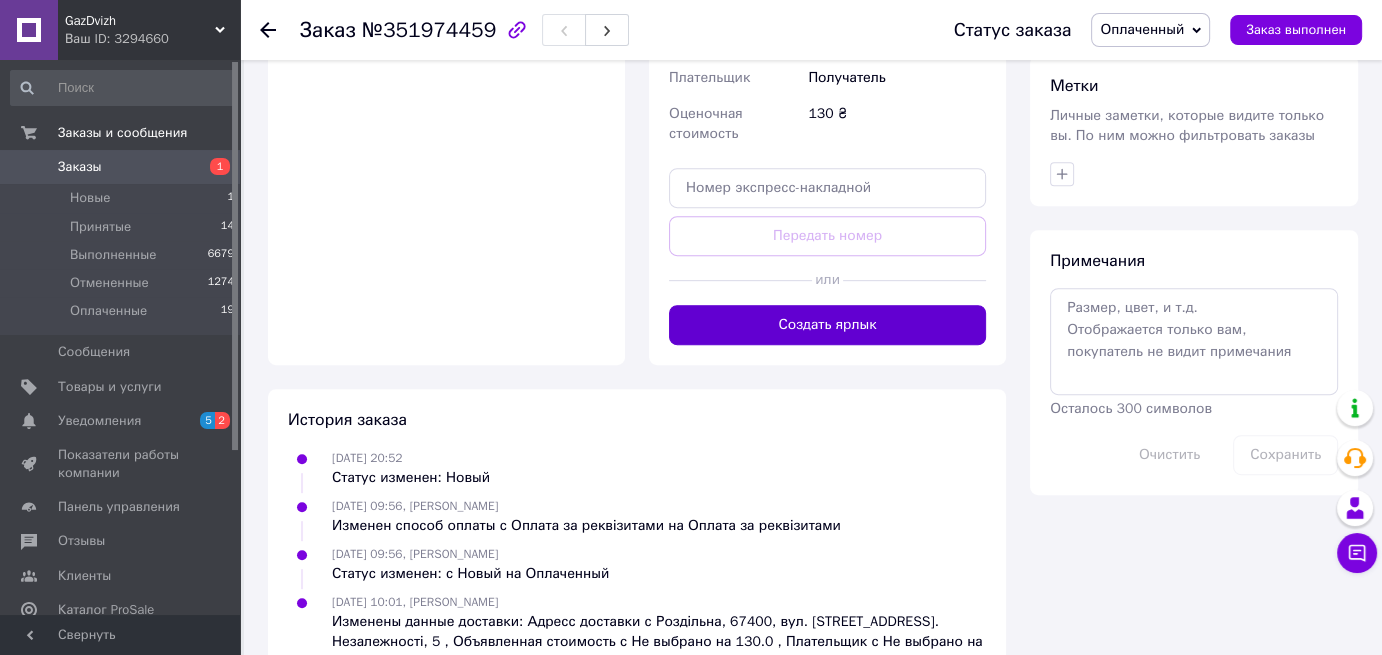 click on "Создать ярлык" at bounding box center [827, 325] 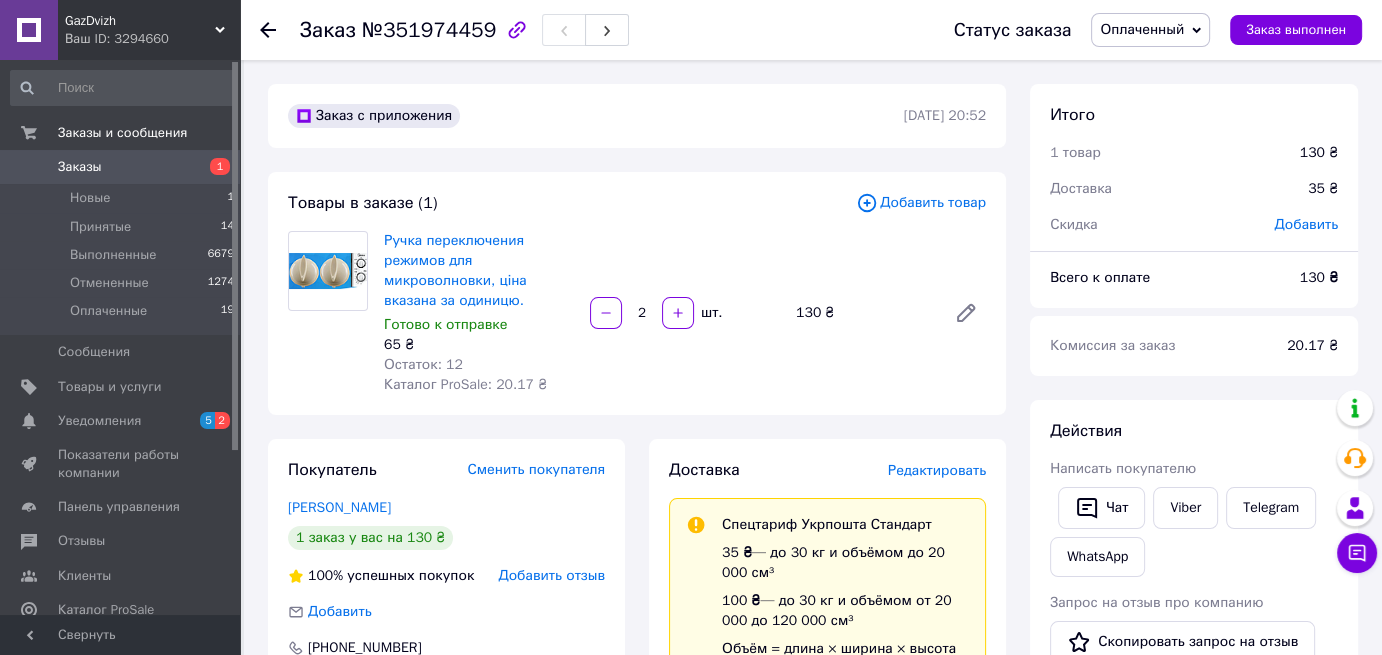 scroll, scrollTop: 100, scrollLeft: 0, axis: vertical 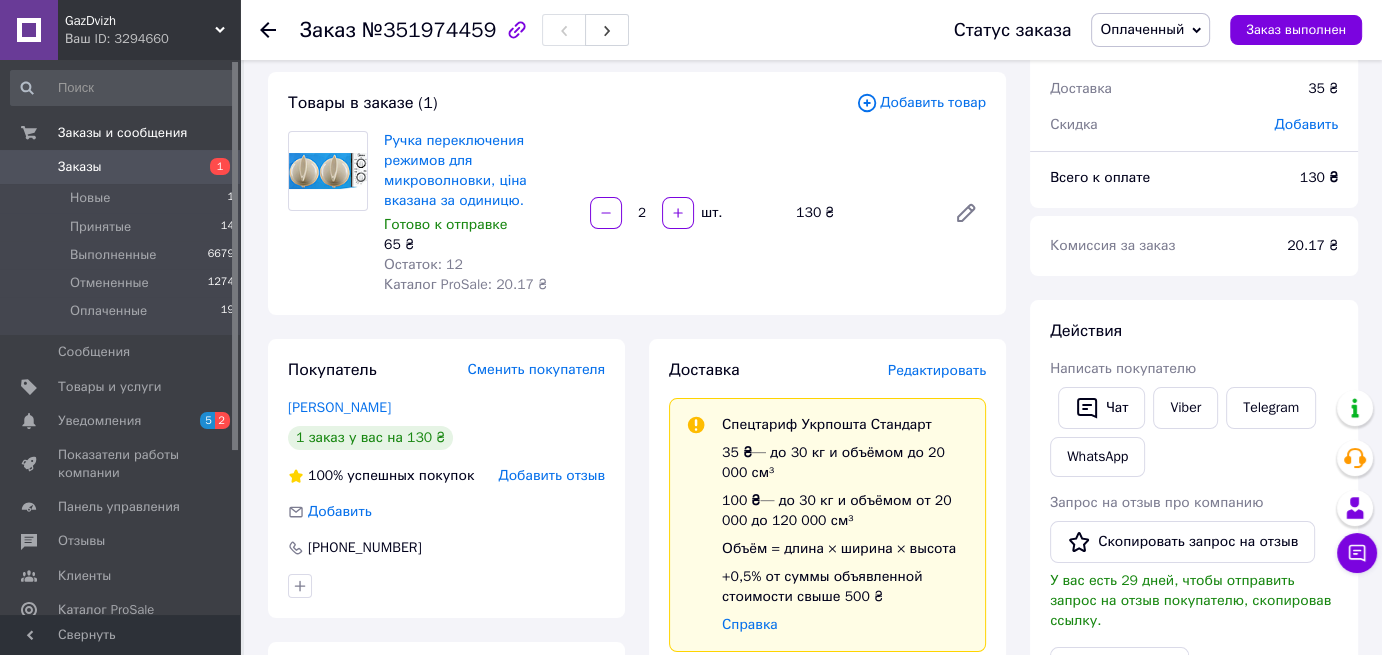 click on "Заказы" at bounding box center (121, 167) 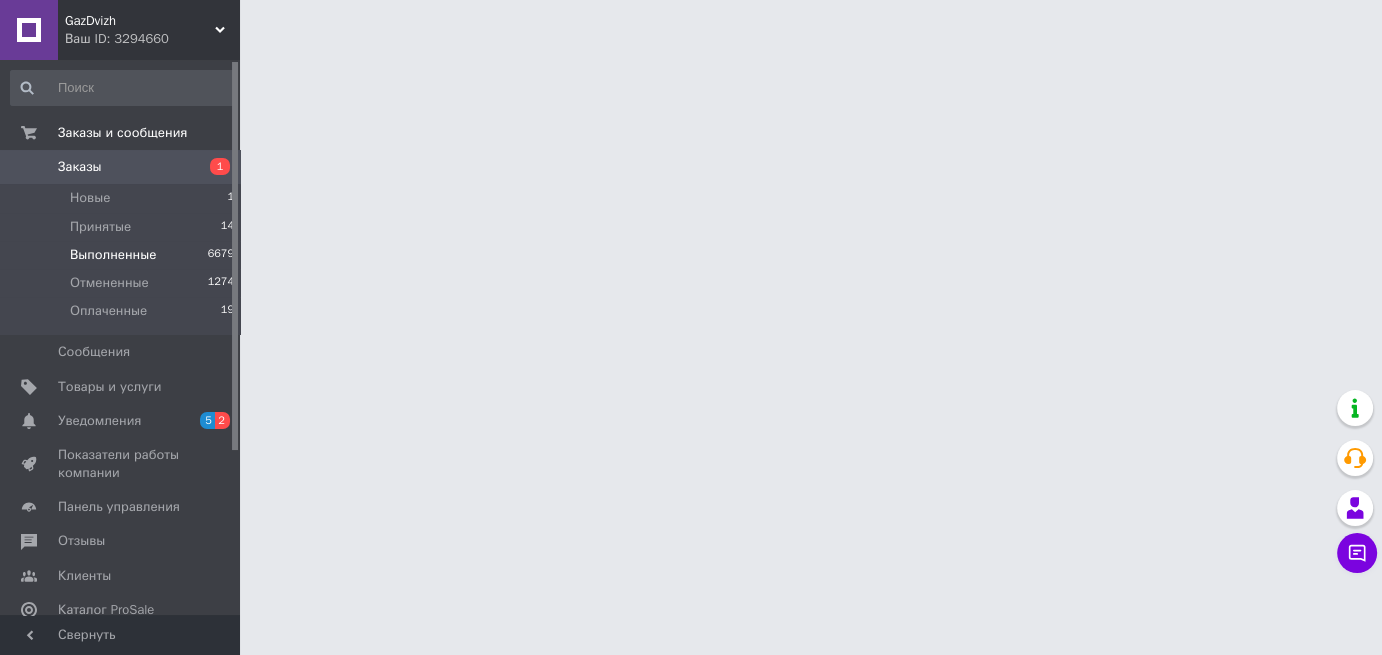 scroll, scrollTop: 0, scrollLeft: 0, axis: both 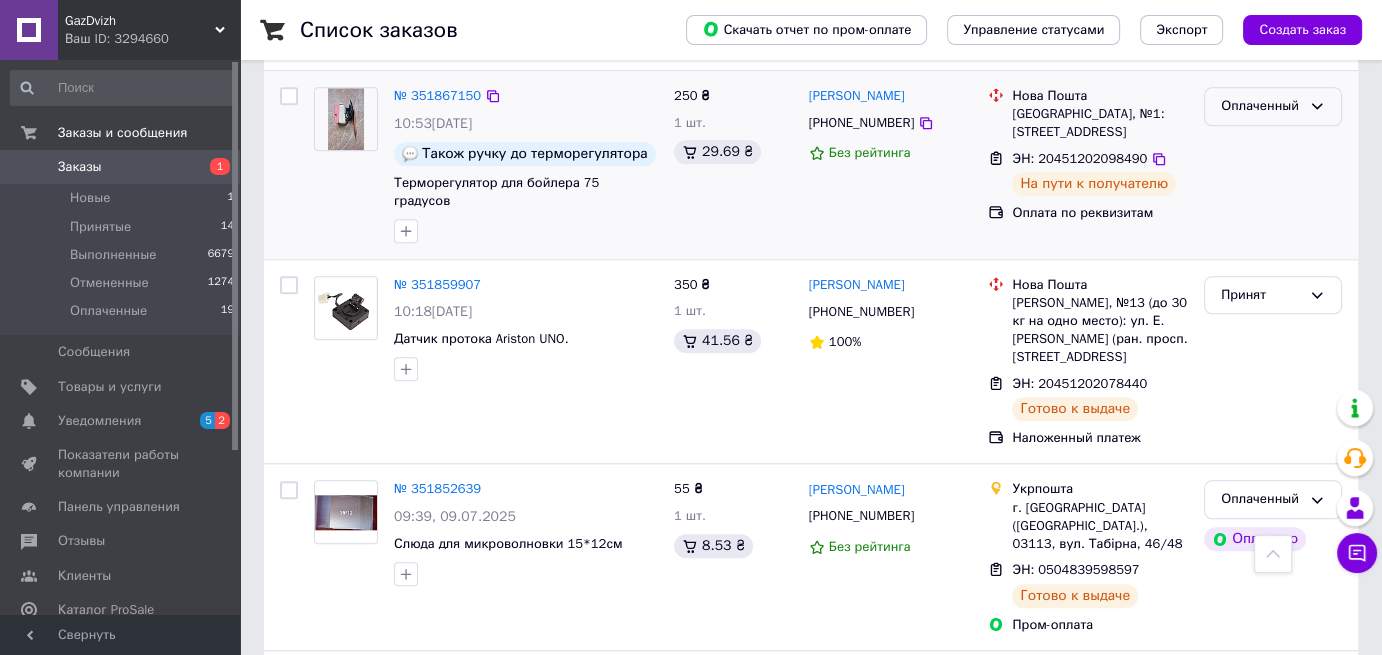 click 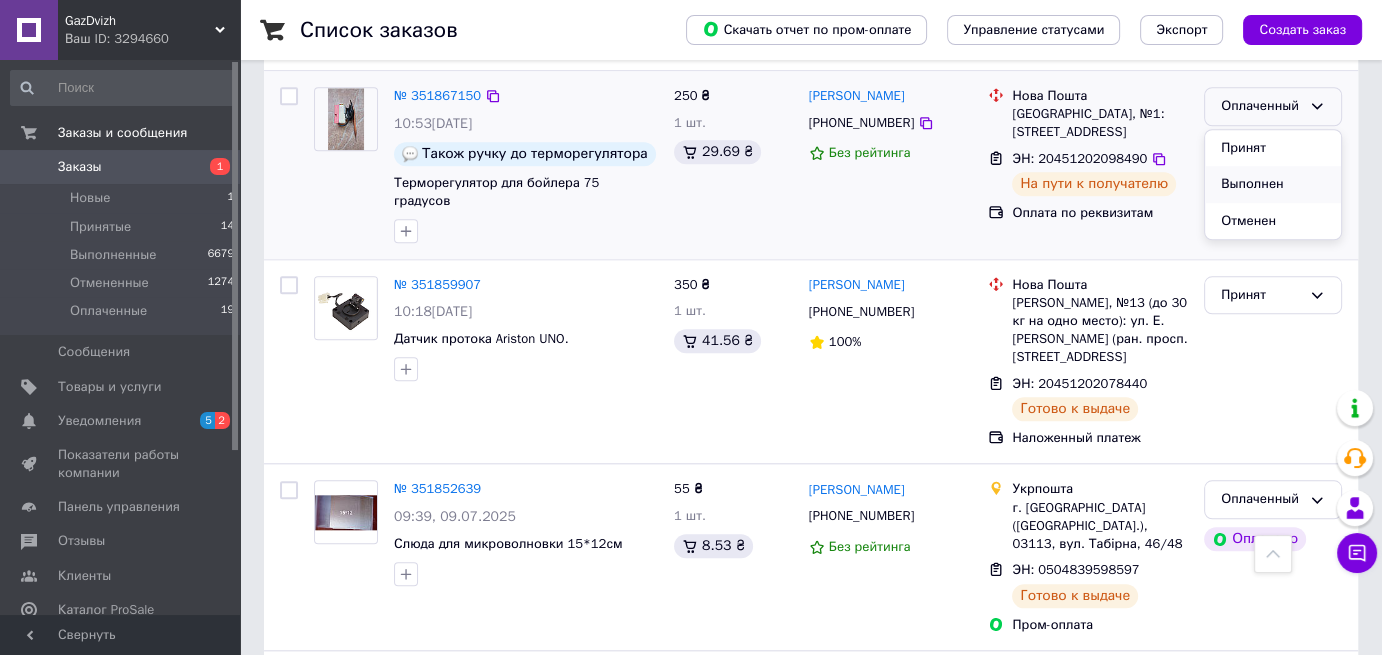 click on "Выполнен" at bounding box center [1273, 184] 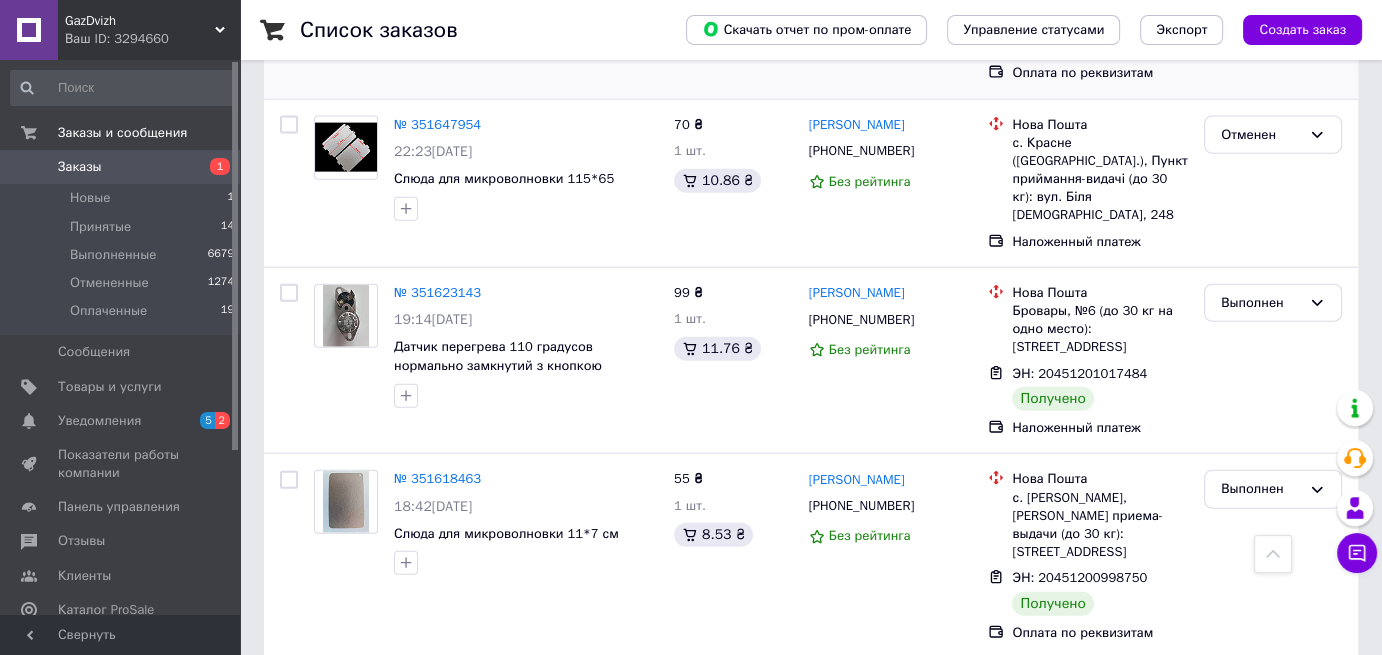 scroll, scrollTop: 4700, scrollLeft: 0, axis: vertical 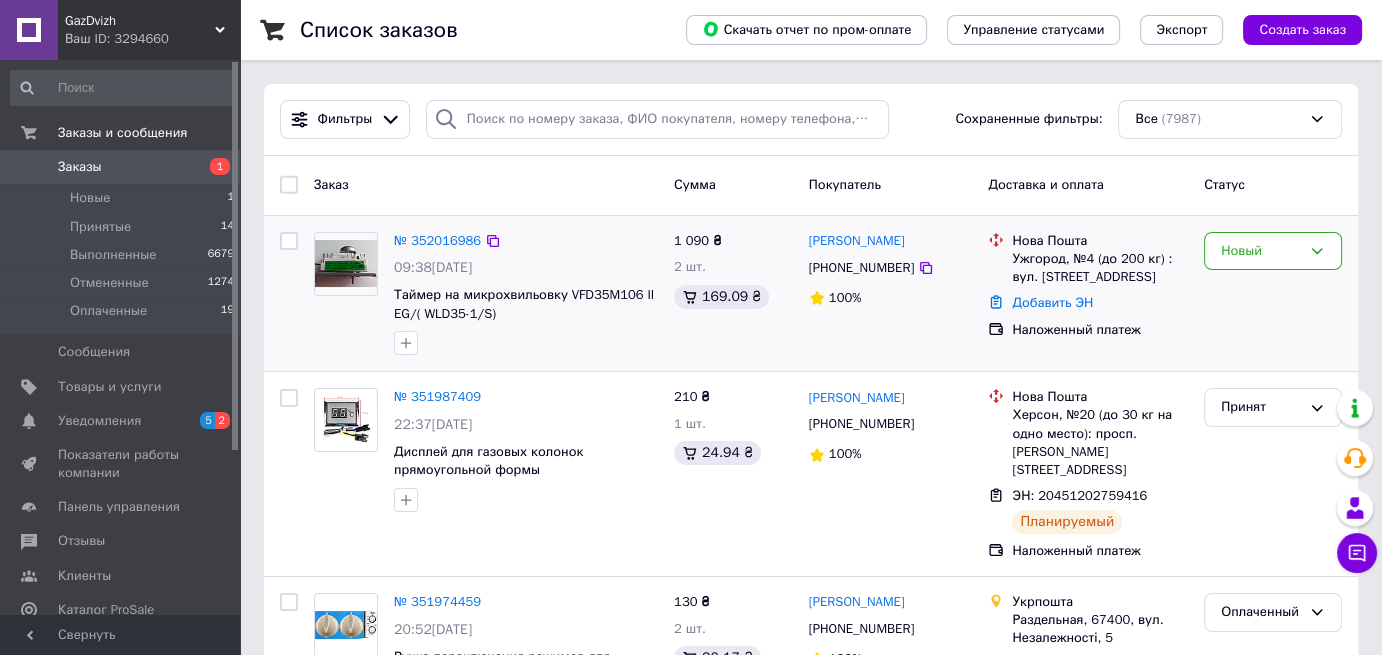 click on "Сумма" at bounding box center [695, 184] 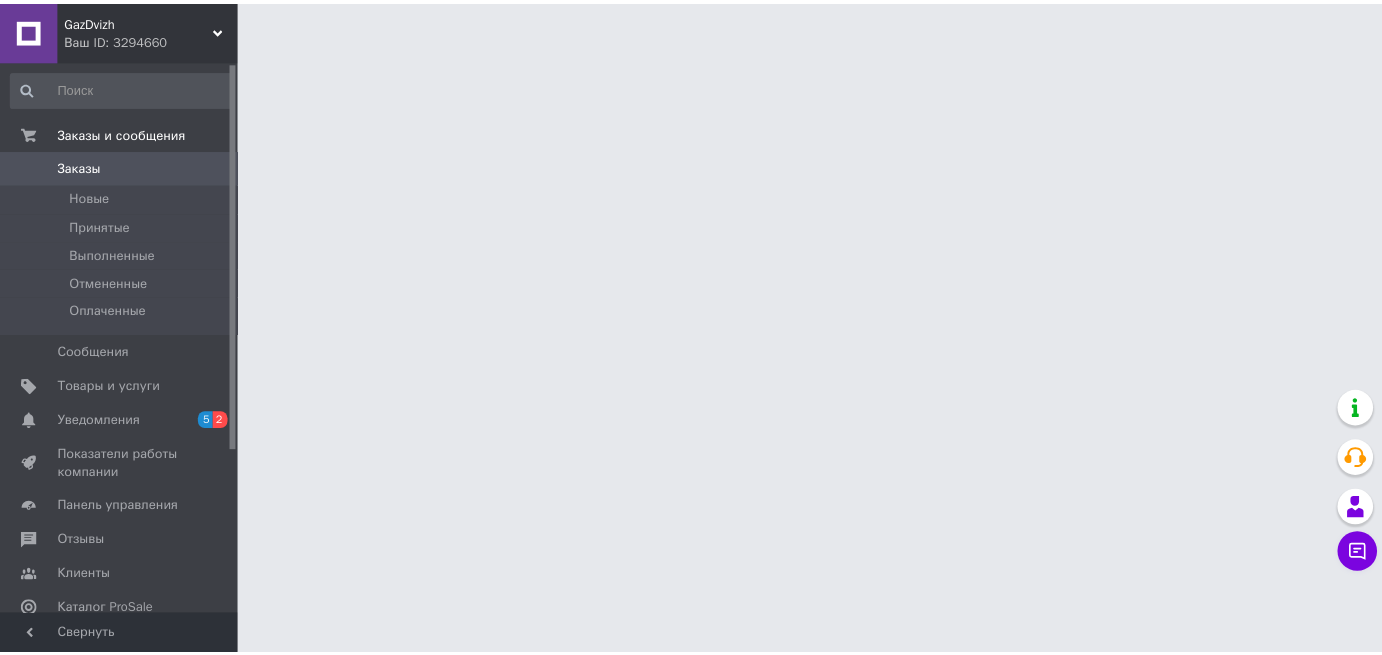scroll, scrollTop: 0, scrollLeft: 0, axis: both 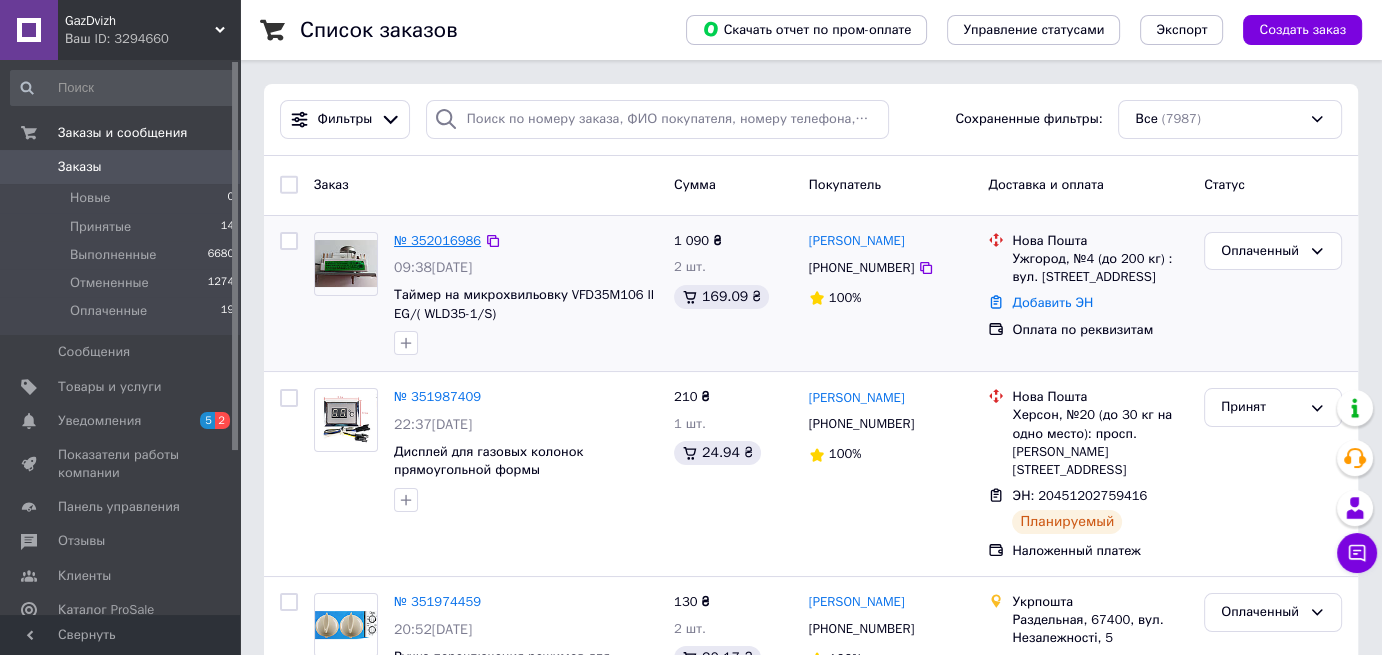 click on "№ 352016986" at bounding box center (437, 240) 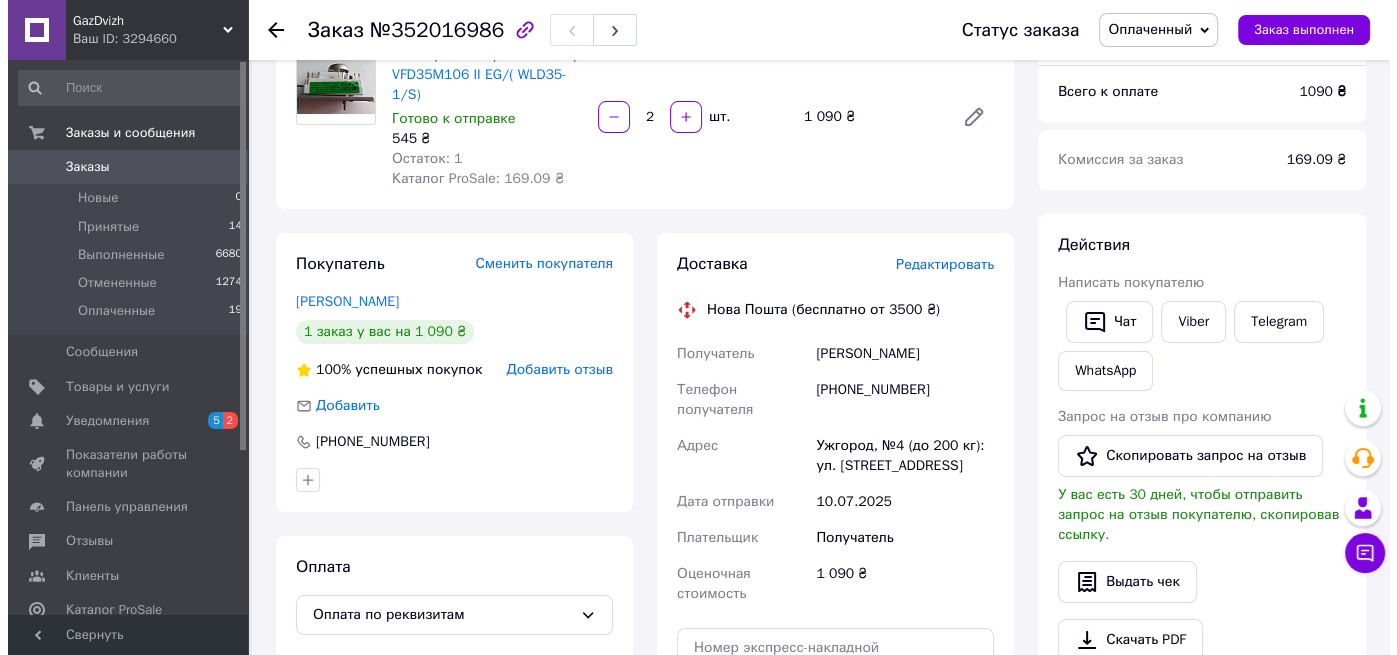 scroll, scrollTop: 200, scrollLeft: 0, axis: vertical 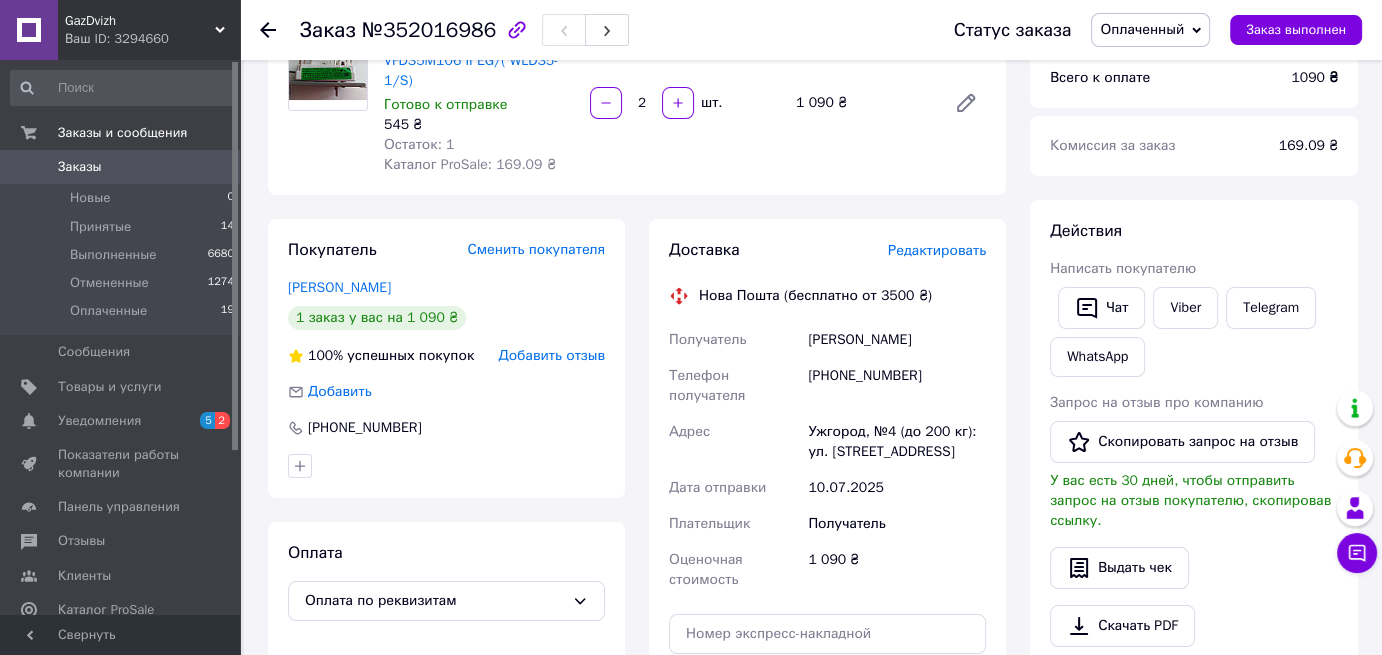 click on "Редактировать" at bounding box center (937, 250) 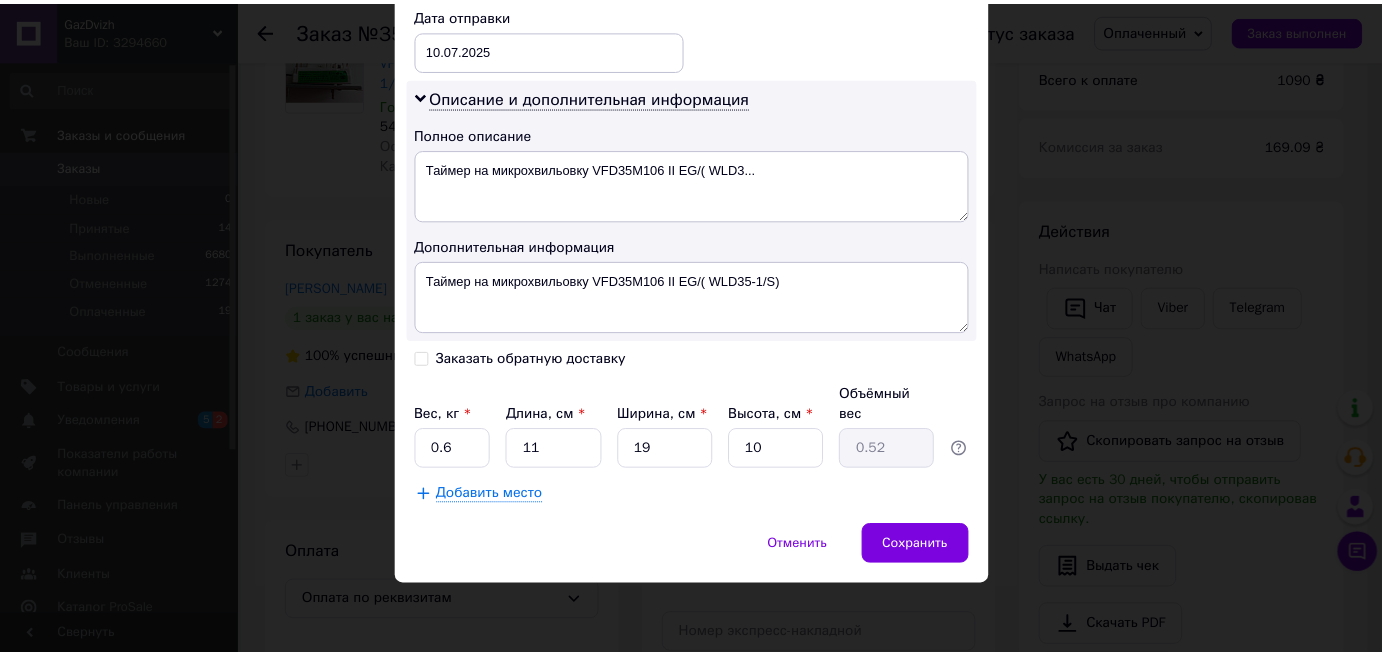 scroll, scrollTop: 1100, scrollLeft: 0, axis: vertical 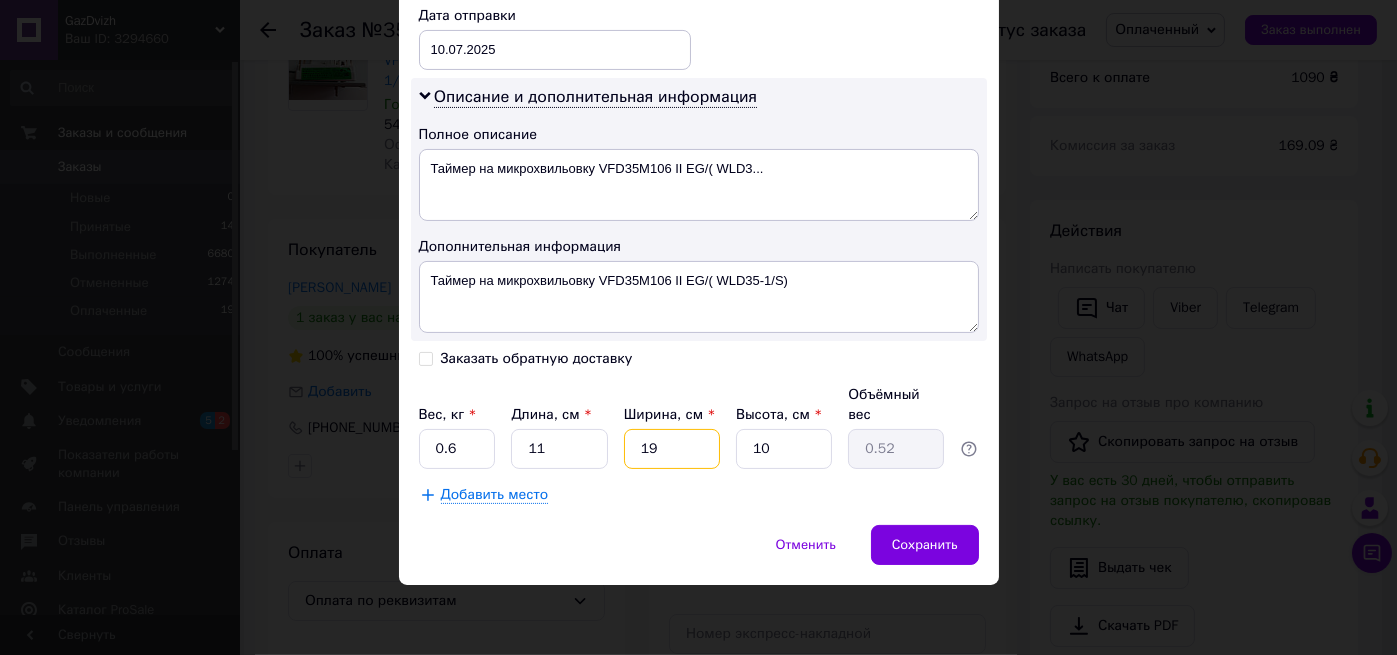 click on "19" at bounding box center [672, 449] 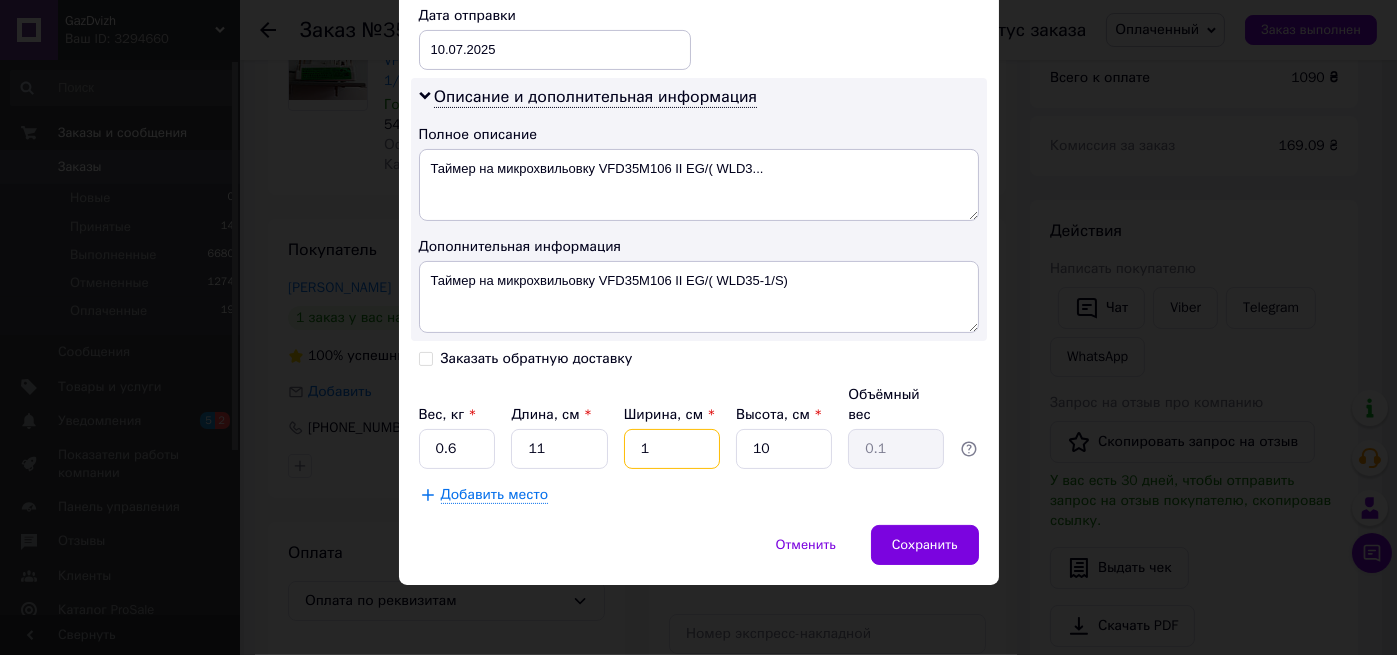 type on "13" 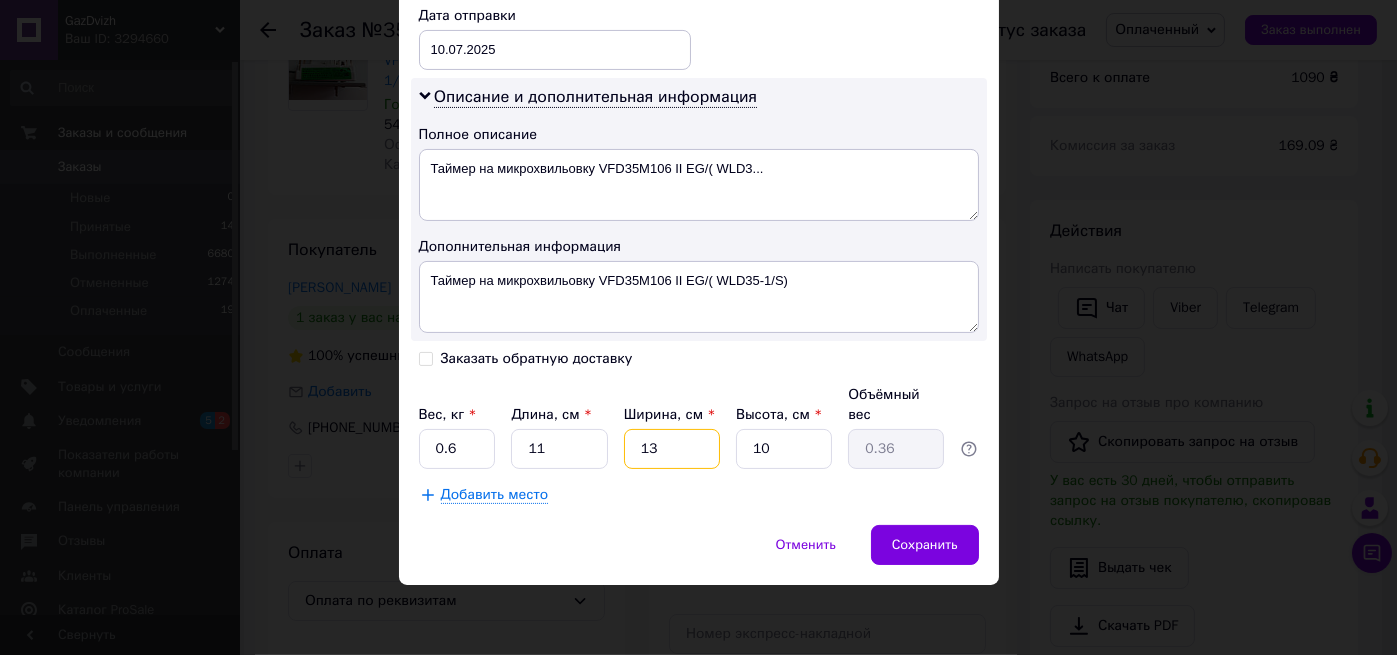 type on "13" 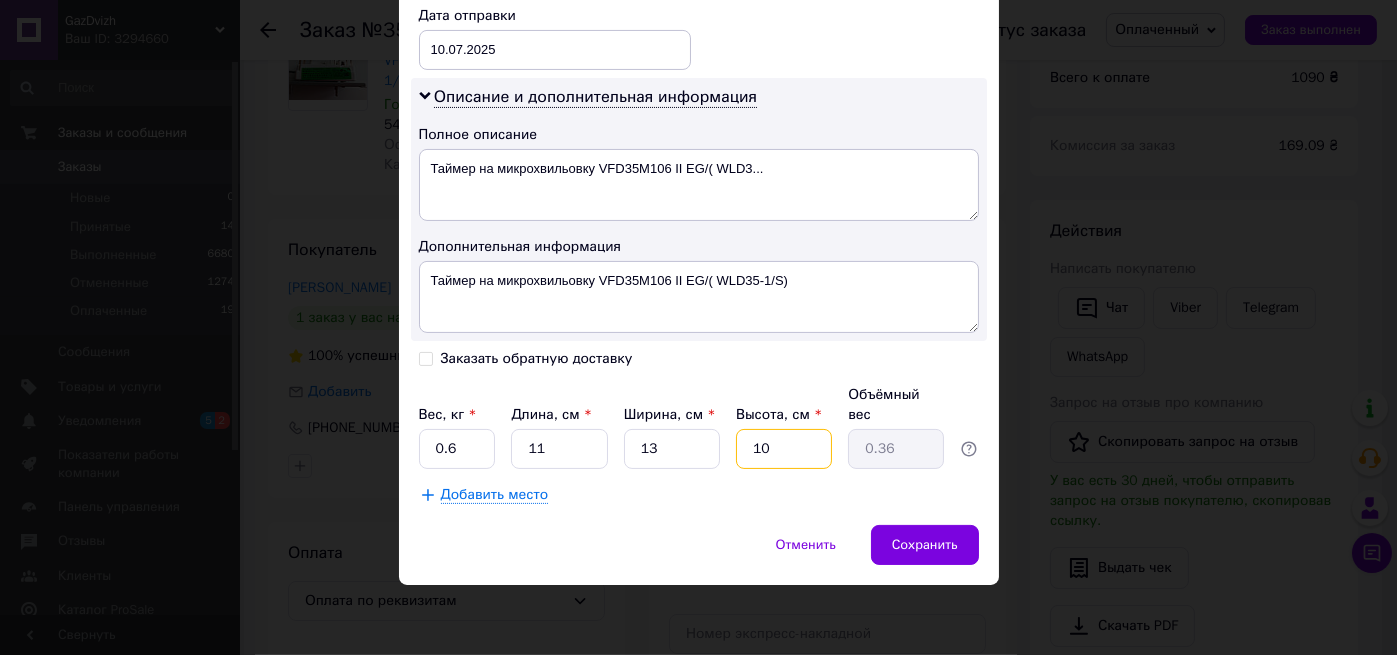 click on "10" at bounding box center (784, 449) 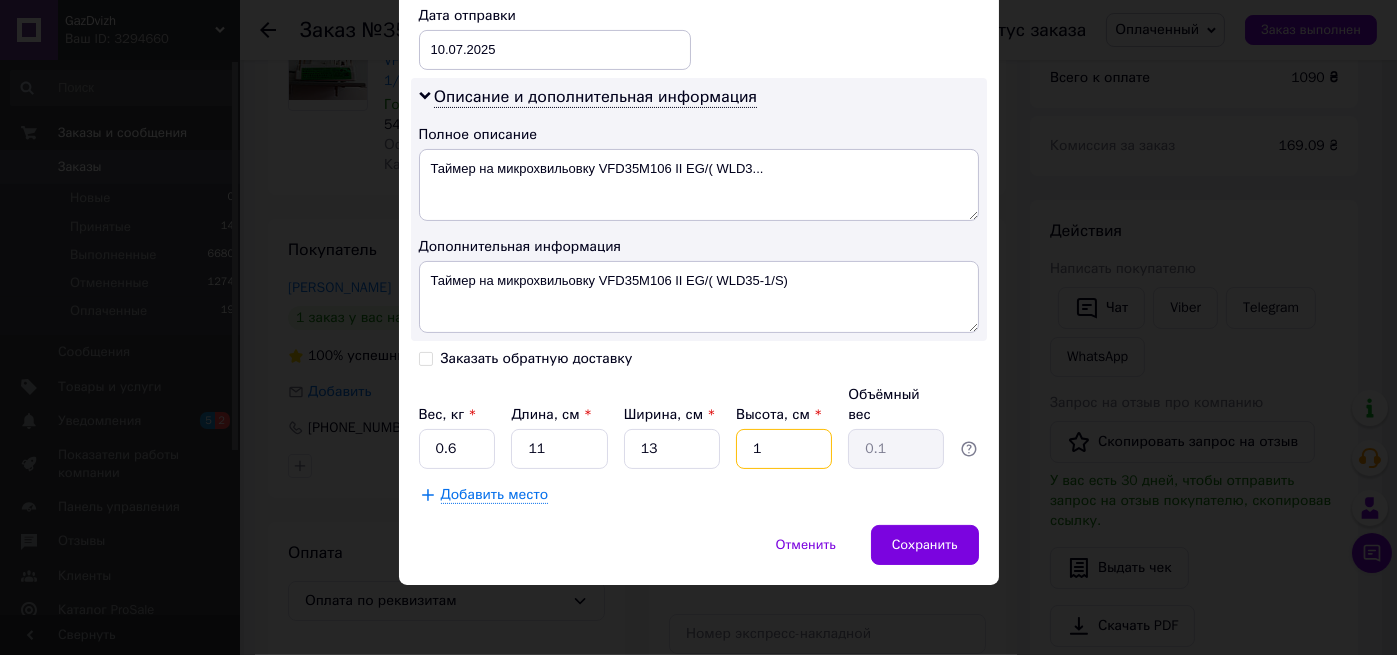 type on "11" 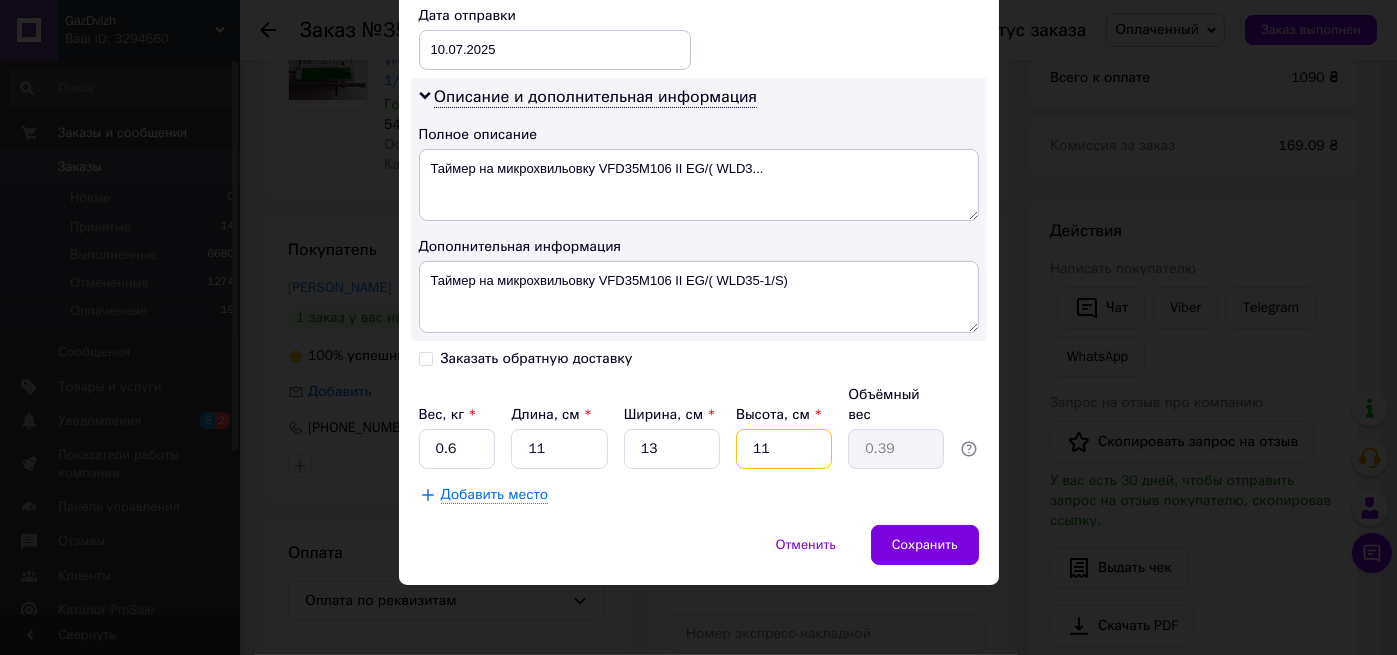 type on "11" 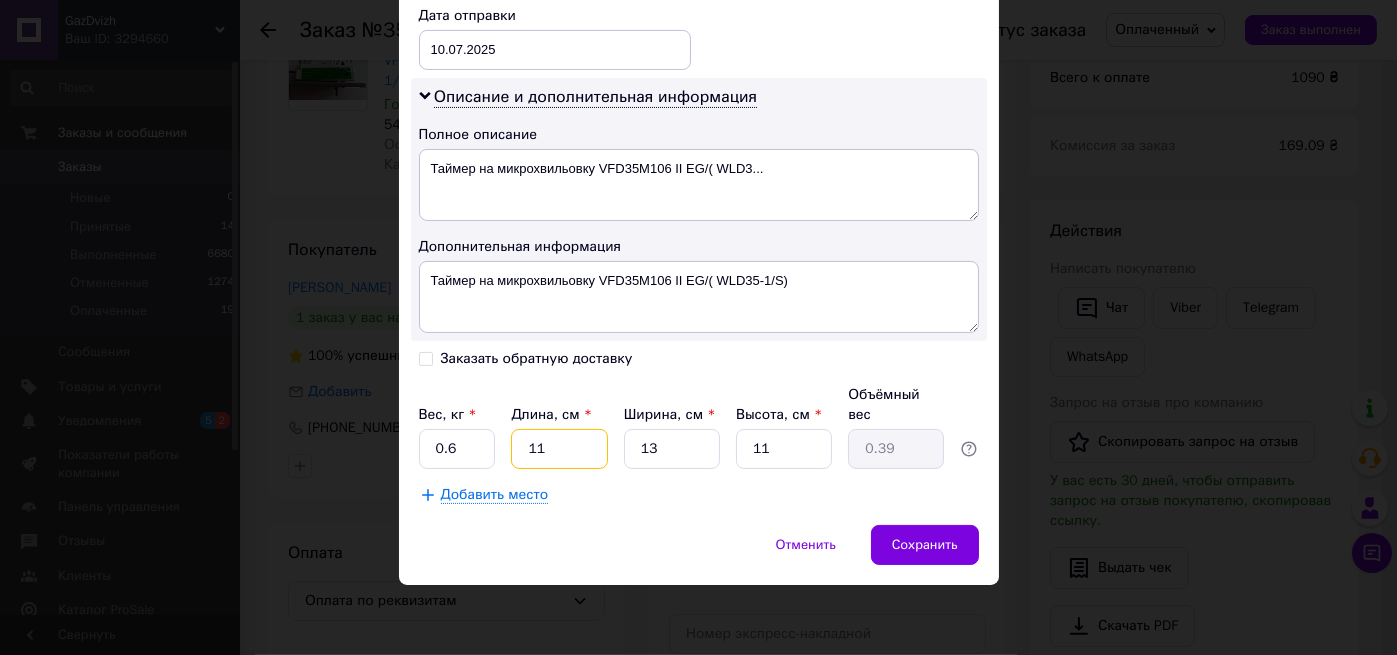 click on "11" at bounding box center [559, 449] 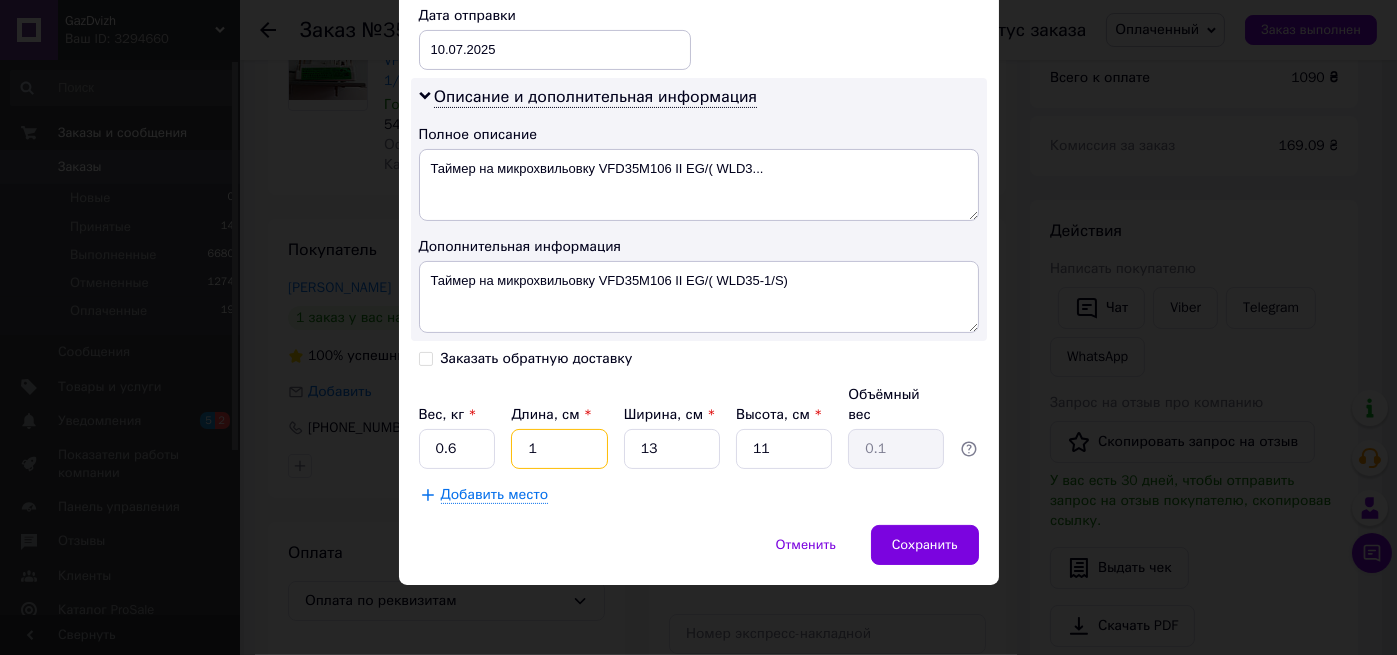type 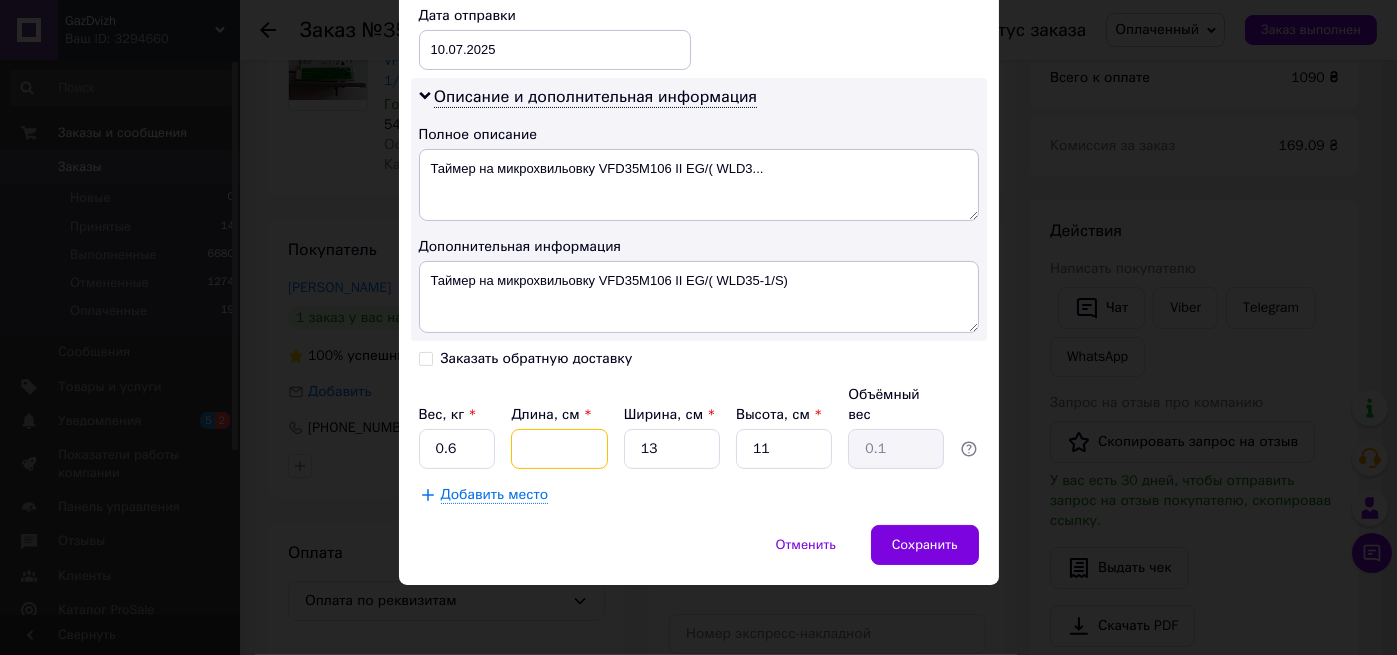 type 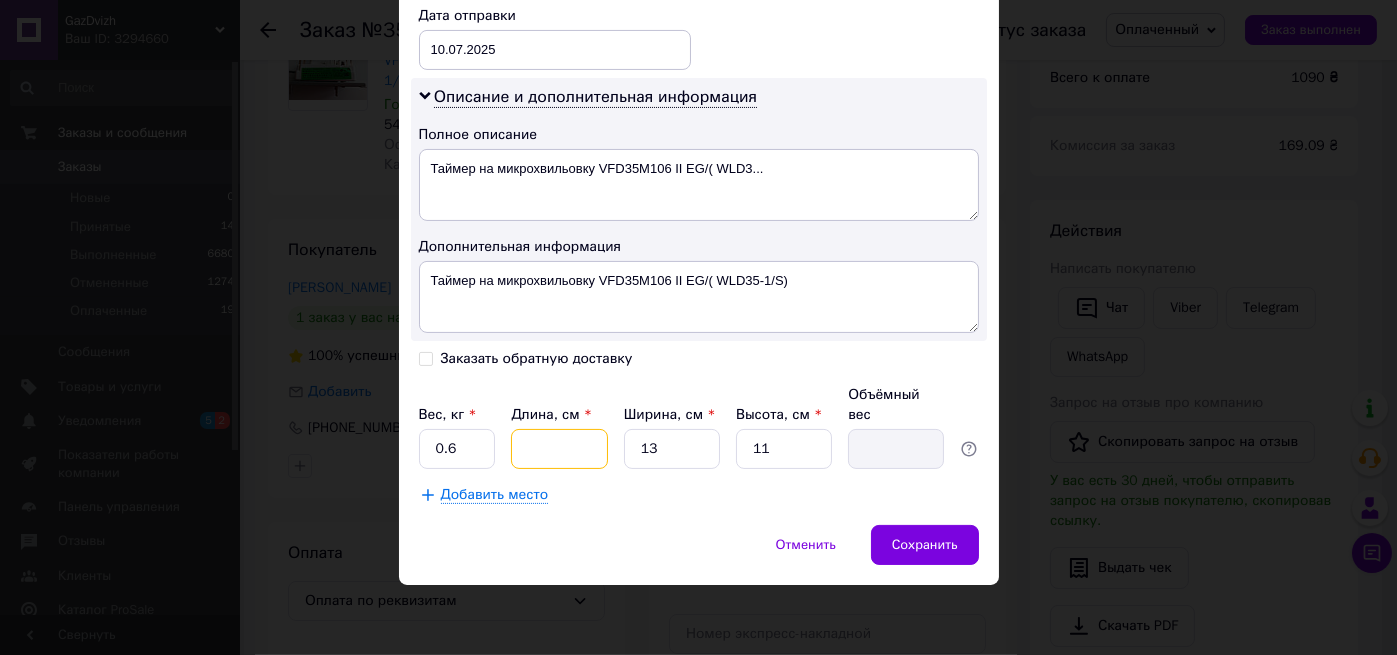 type on "2" 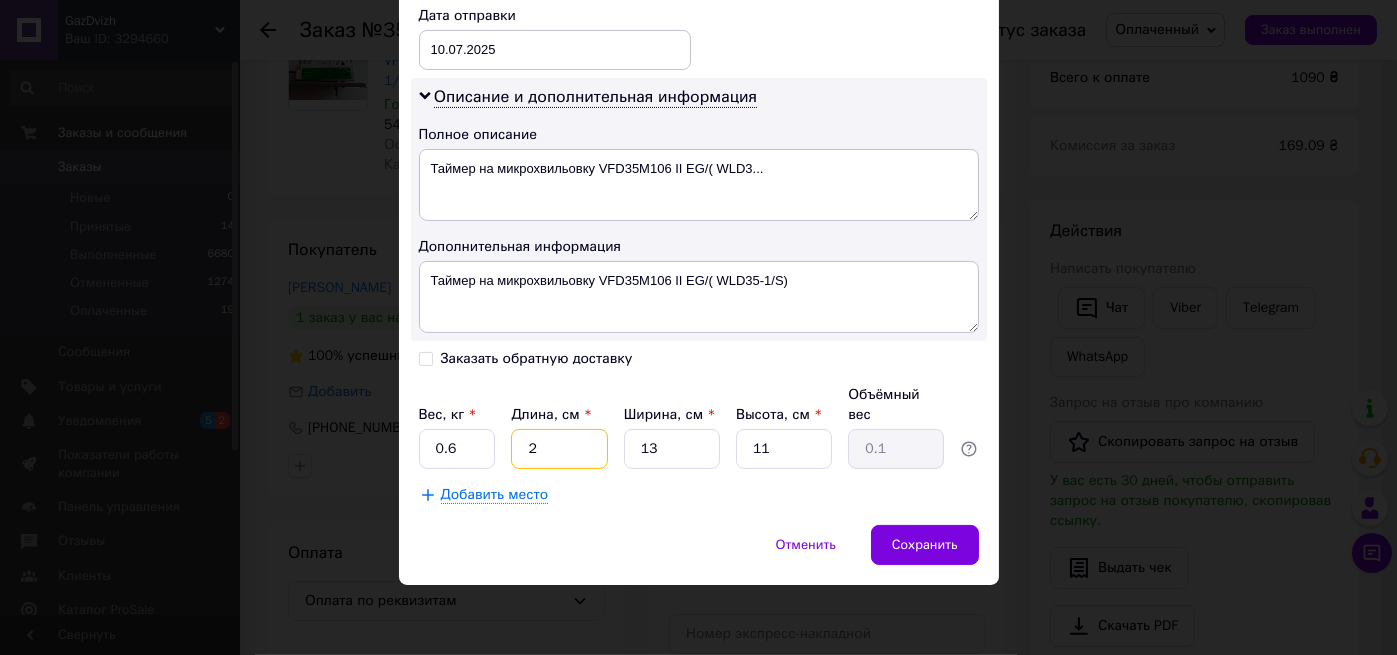 type on "21" 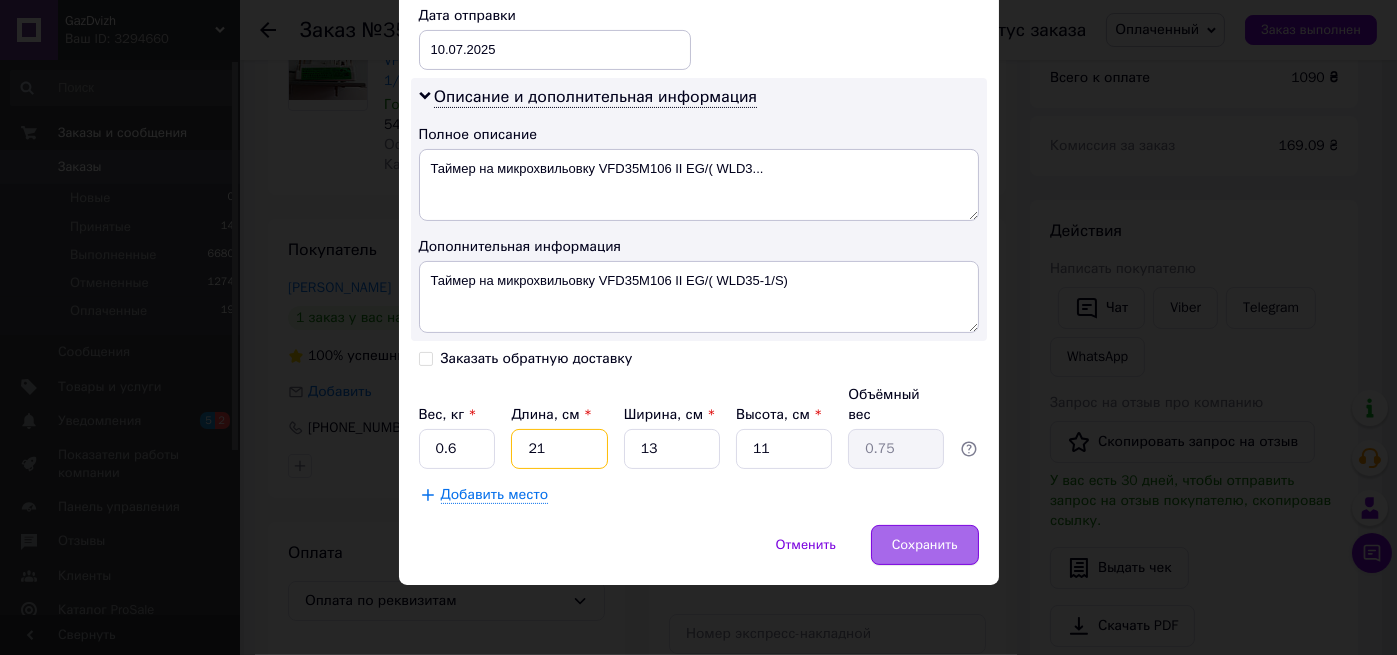 type on "21" 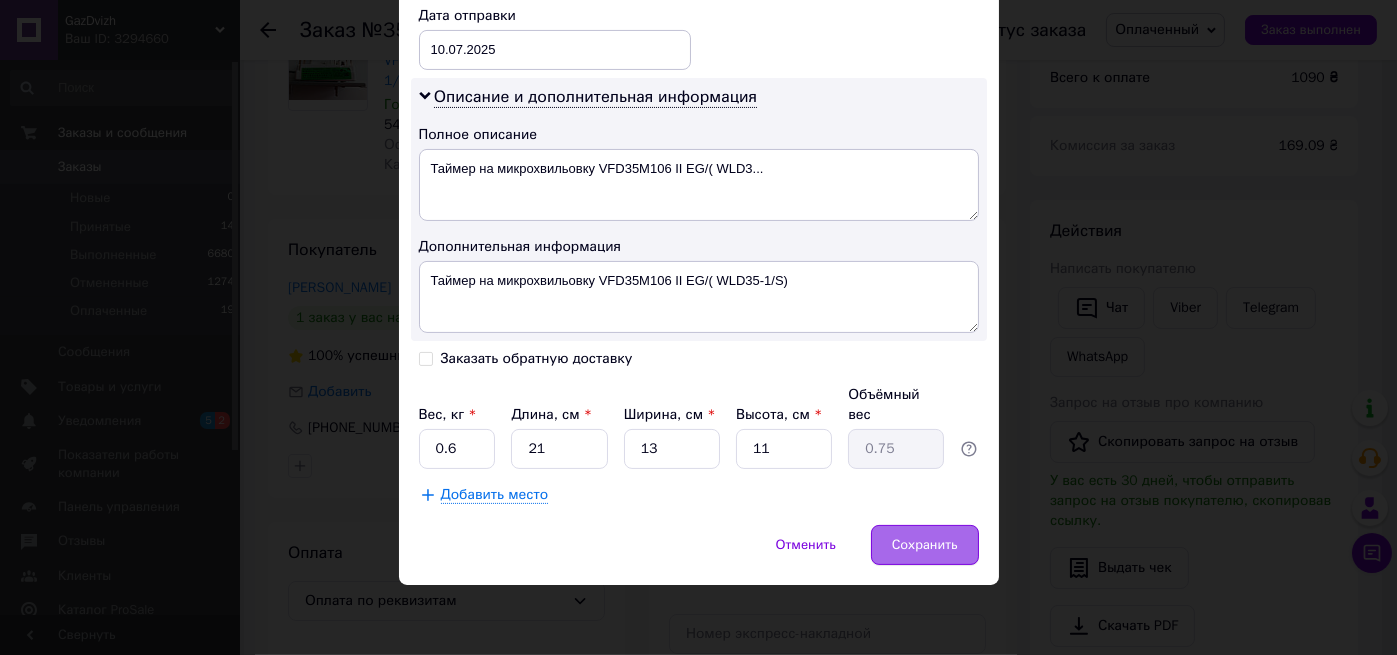 click on "Сохранить" at bounding box center (925, 545) 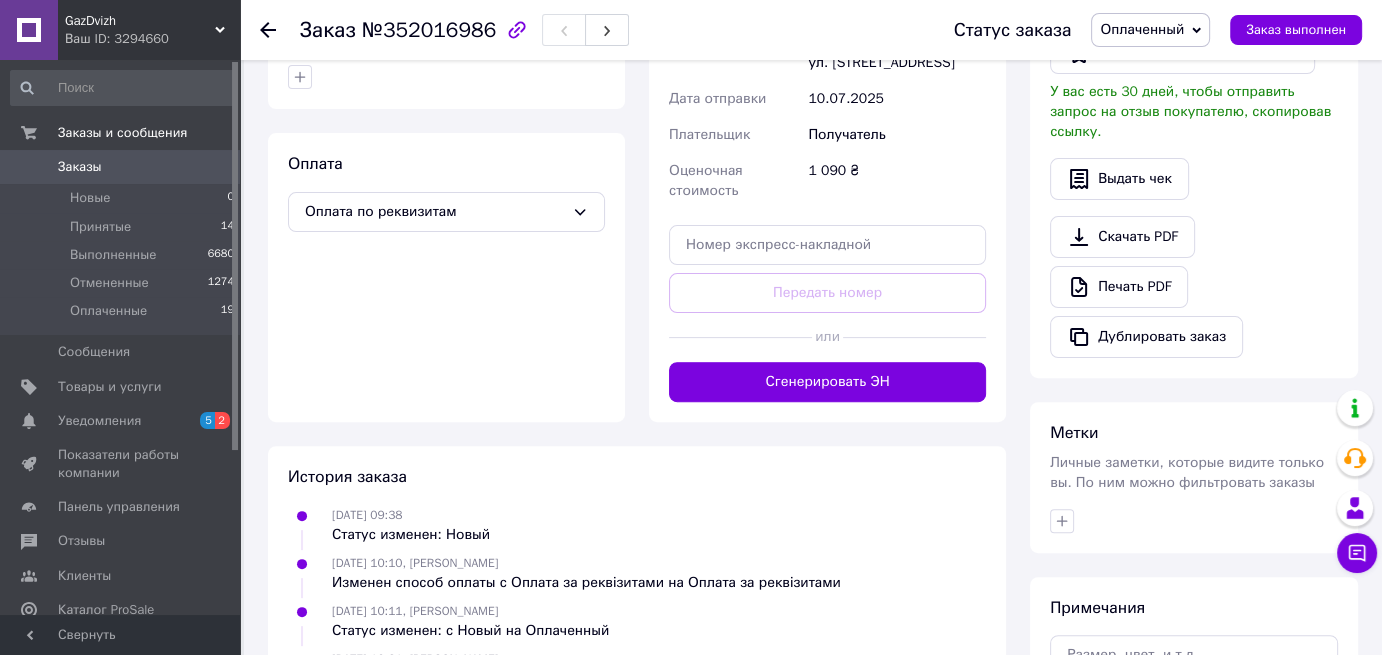 scroll, scrollTop: 600, scrollLeft: 0, axis: vertical 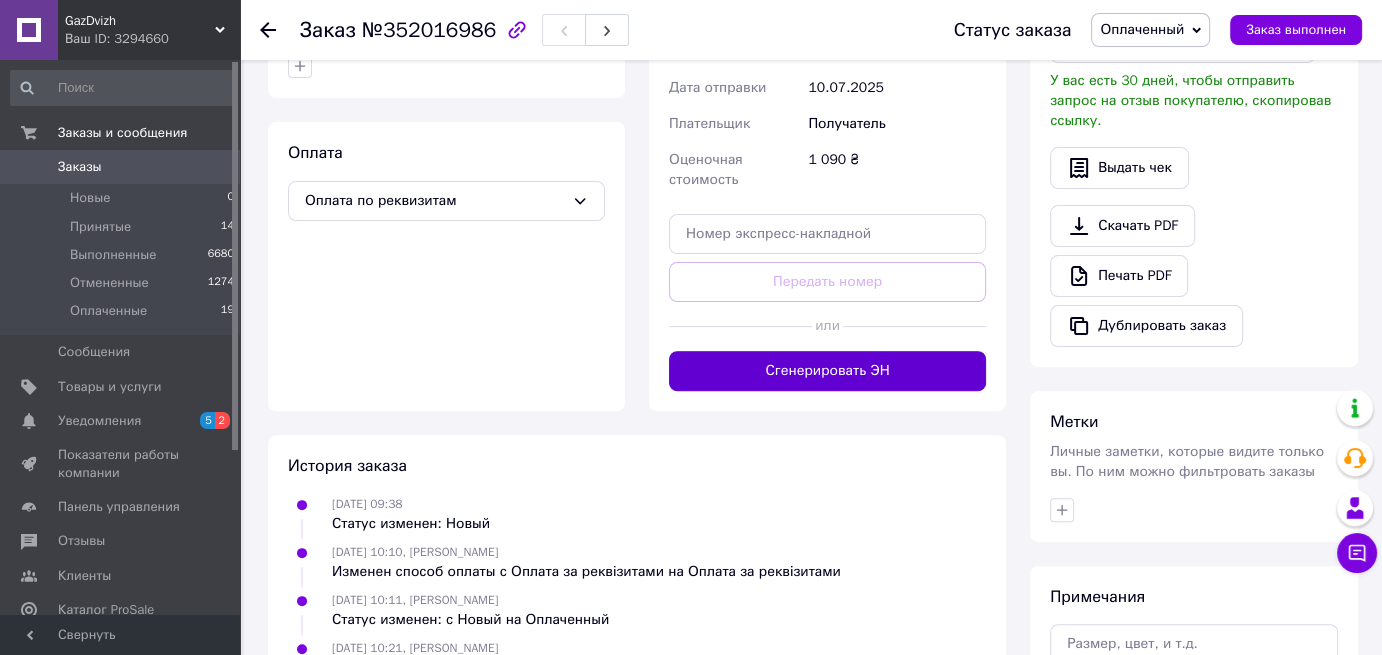 click on "Сгенерировать ЭН" at bounding box center (827, 371) 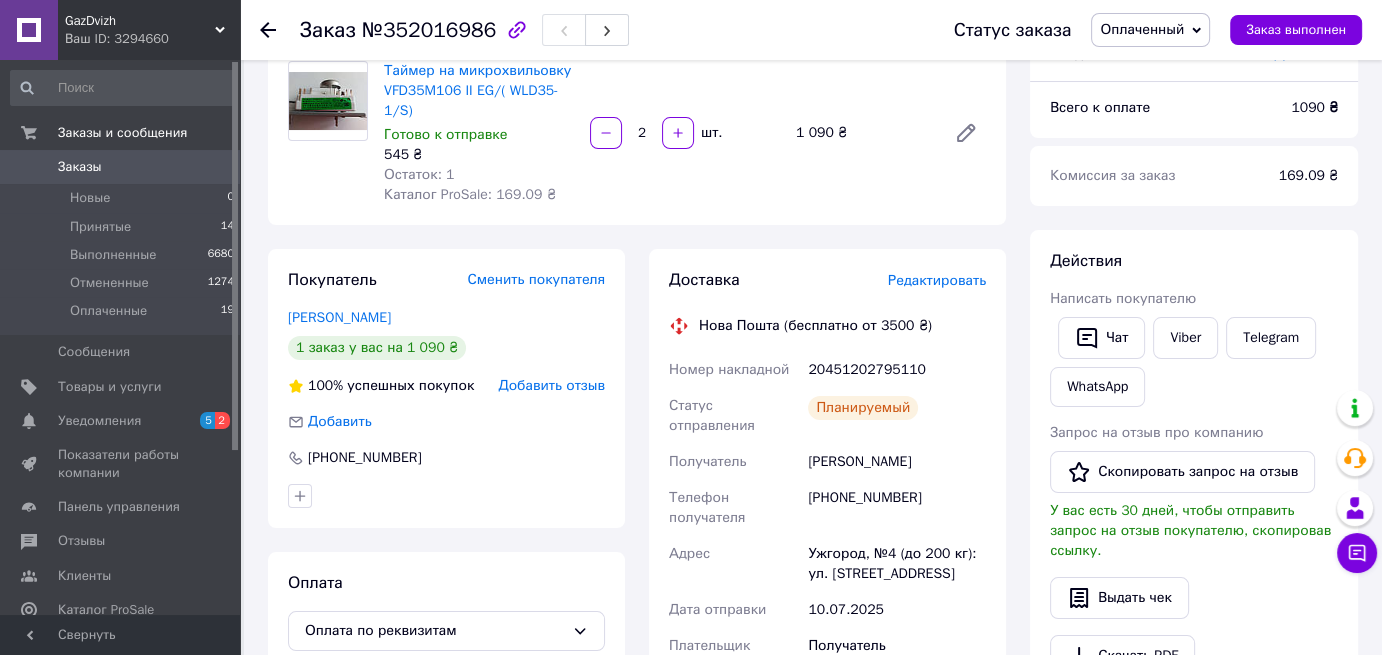 scroll, scrollTop: 200, scrollLeft: 0, axis: vertical 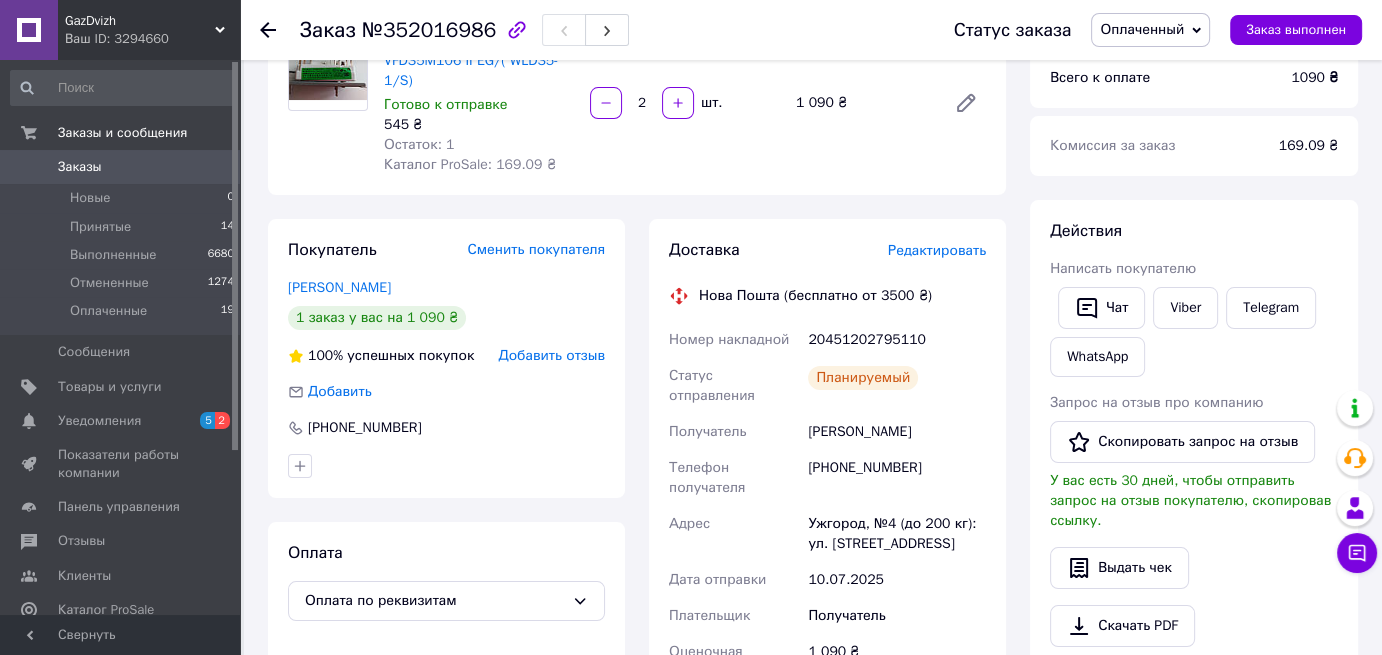 click on "Заказы" at bounding box center [80, 167] 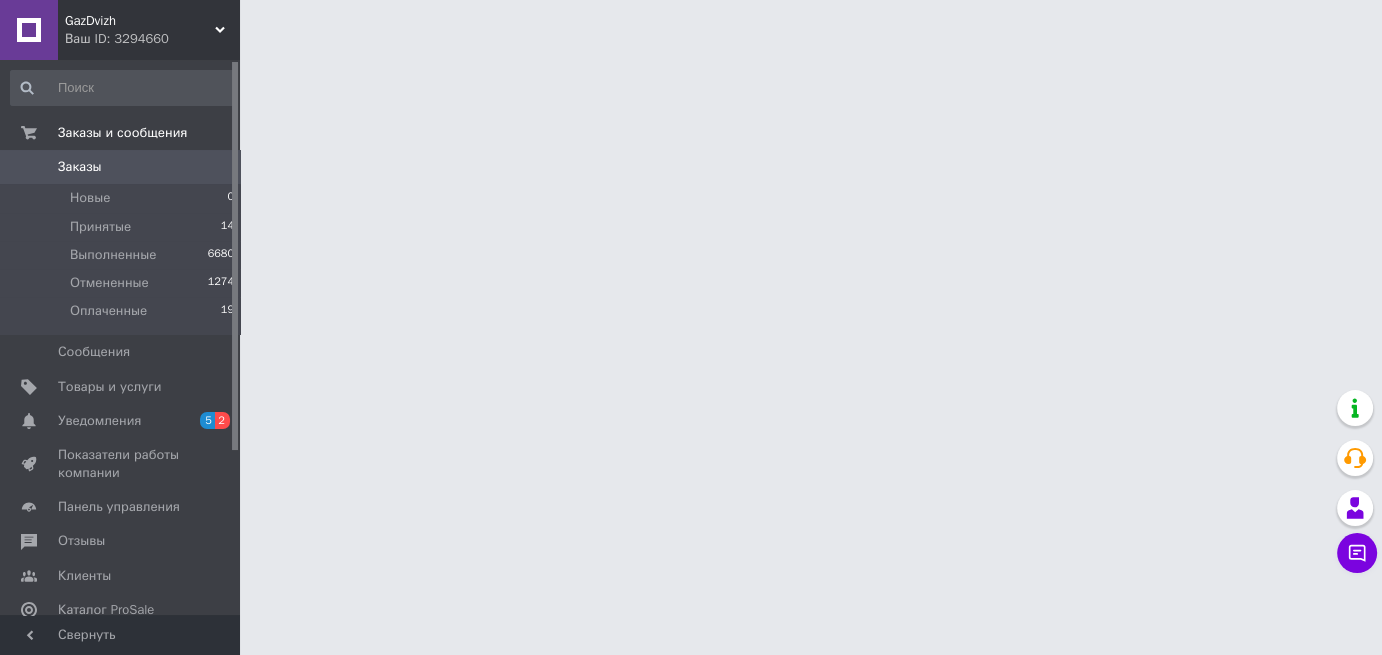 scroll, scrollTop: 0, scrollLeft: 0, axis: both 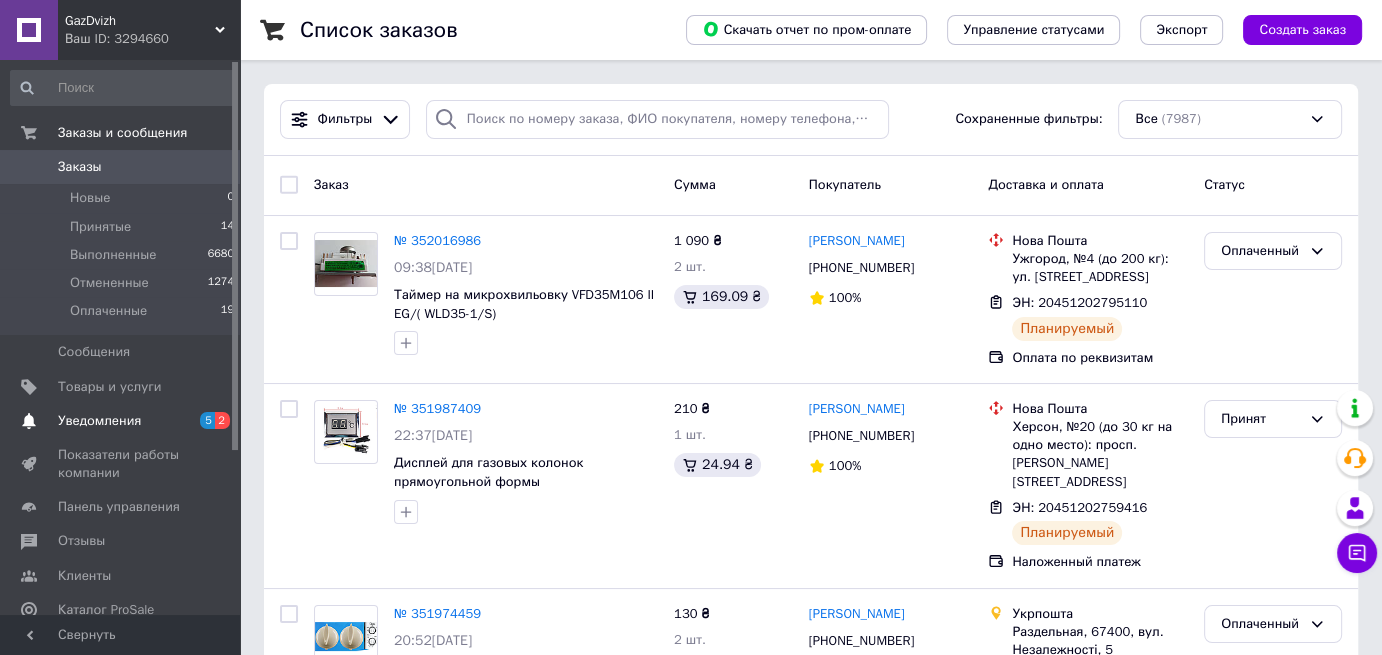 click on "Уведомления" at bounding box center (99, 421) 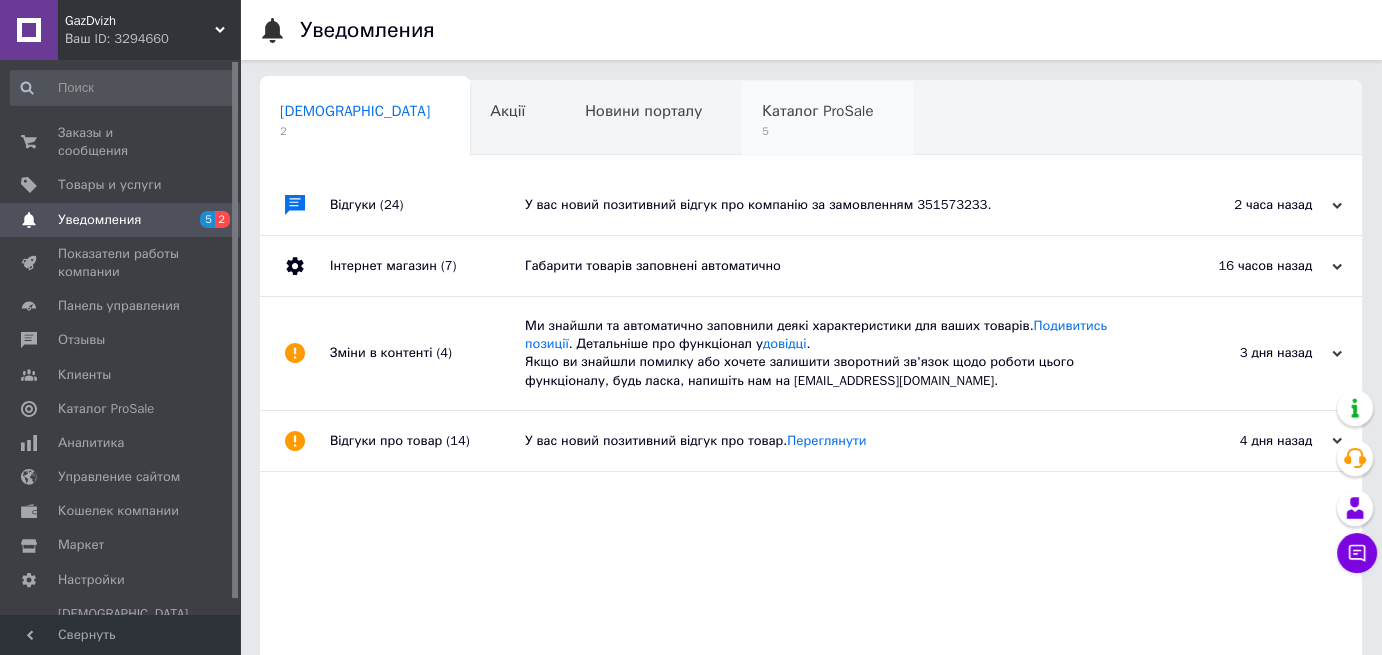 click on "Каталог ProSale" at bounding box center [817, 111] 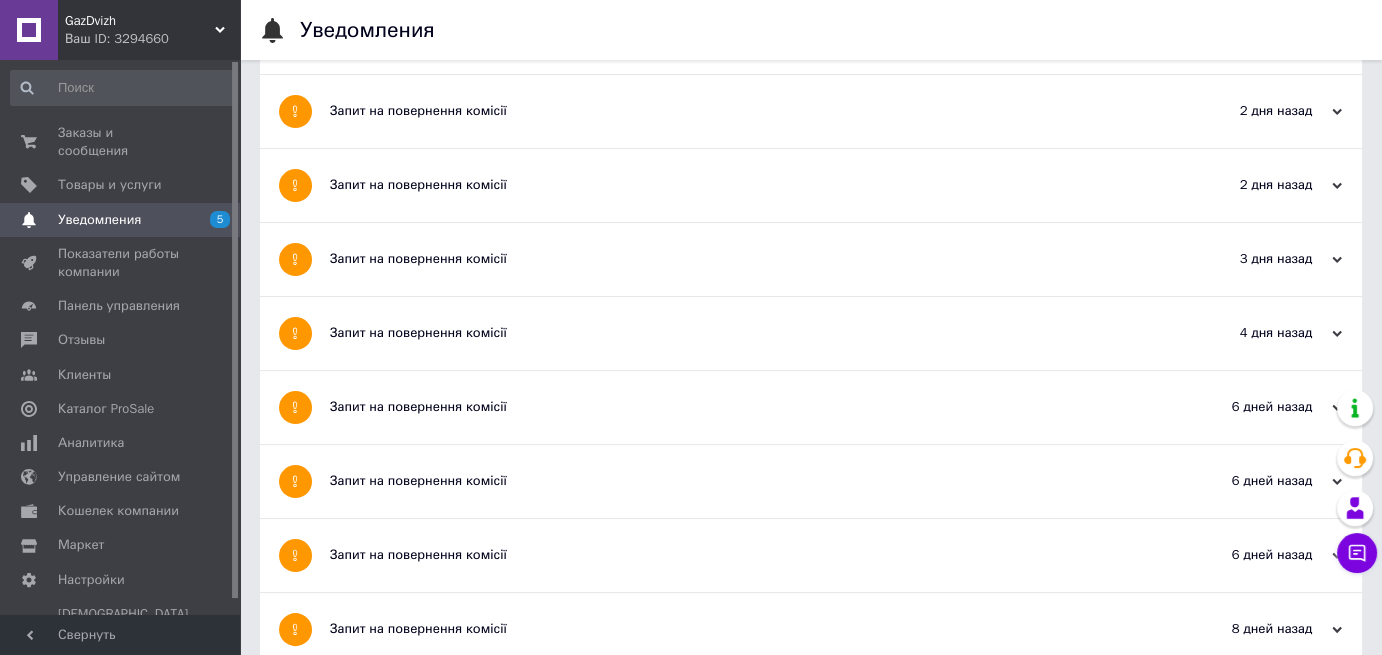 scroll, scrollTop: 300, scrollLeft: 0, axis: vertical 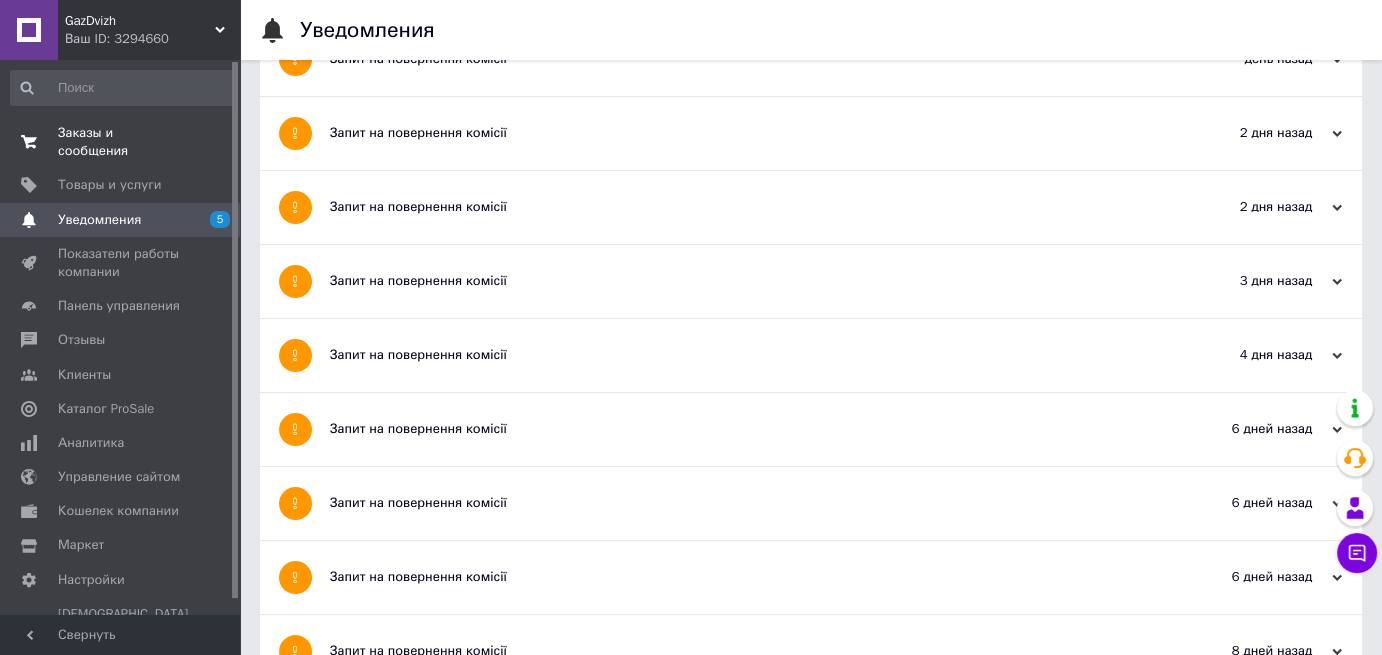 click on "Заказы и сообщения" at bounding box center [121, 142] 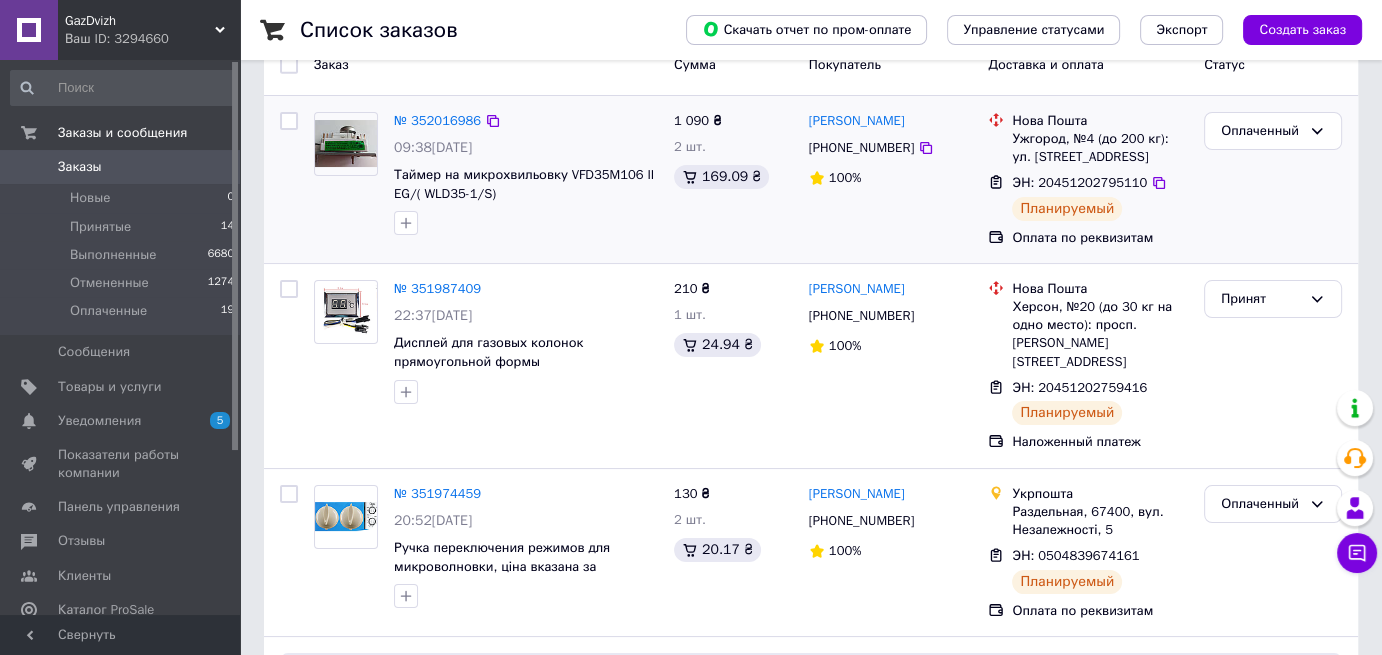 scroll, scrollTop: 200, scrollLeft: 0, axis: vertical 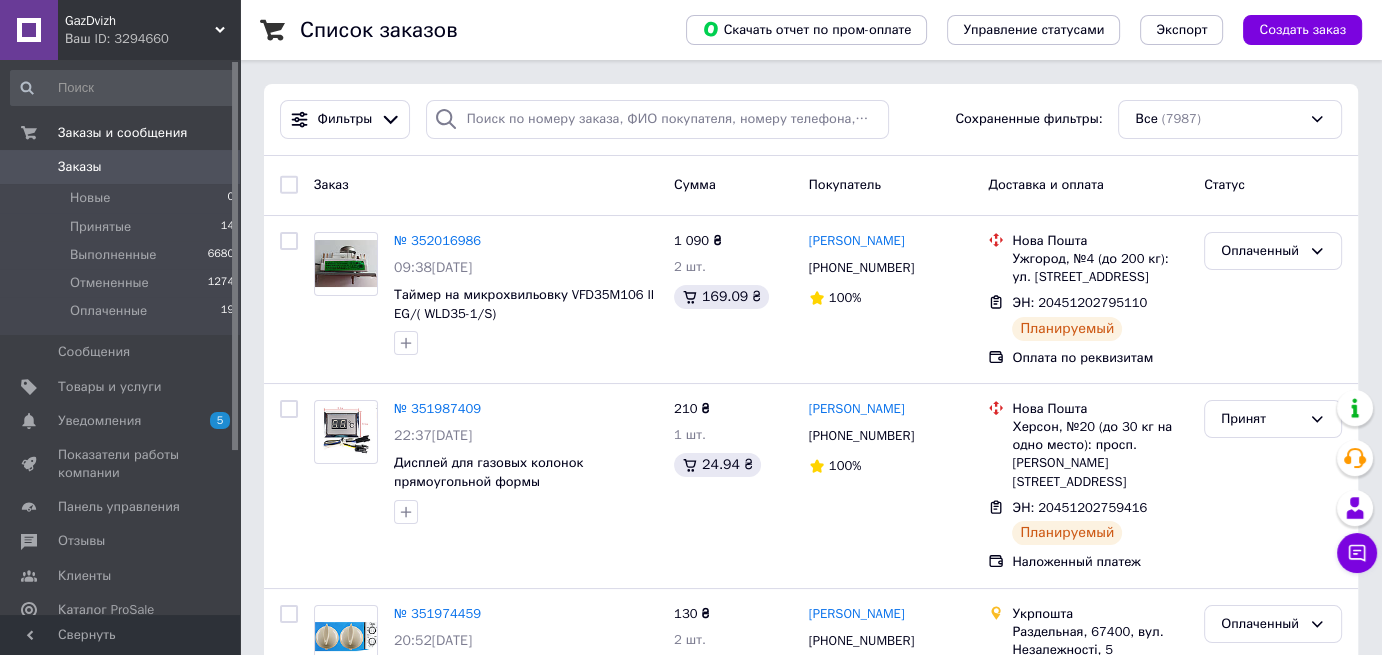 click on "Заказы" at bounding box center (121, 167) 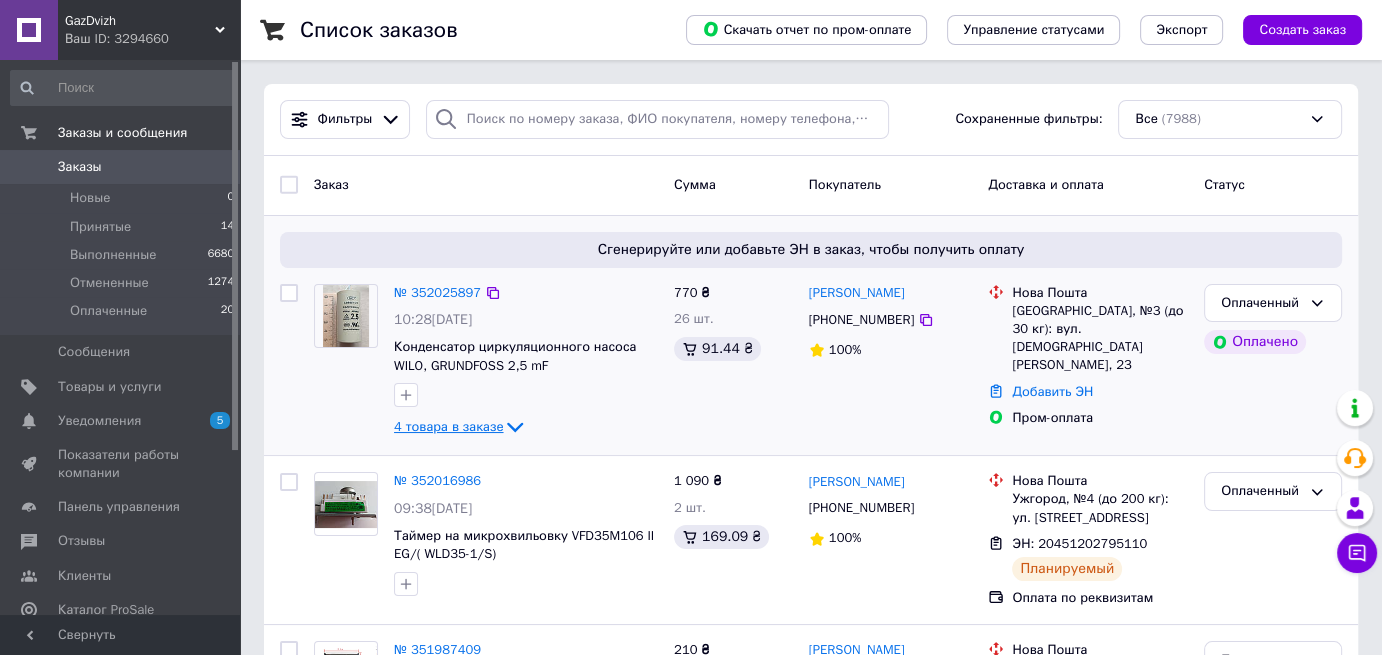 click on "4 товара в заказе" at bounding box center [448, 426] 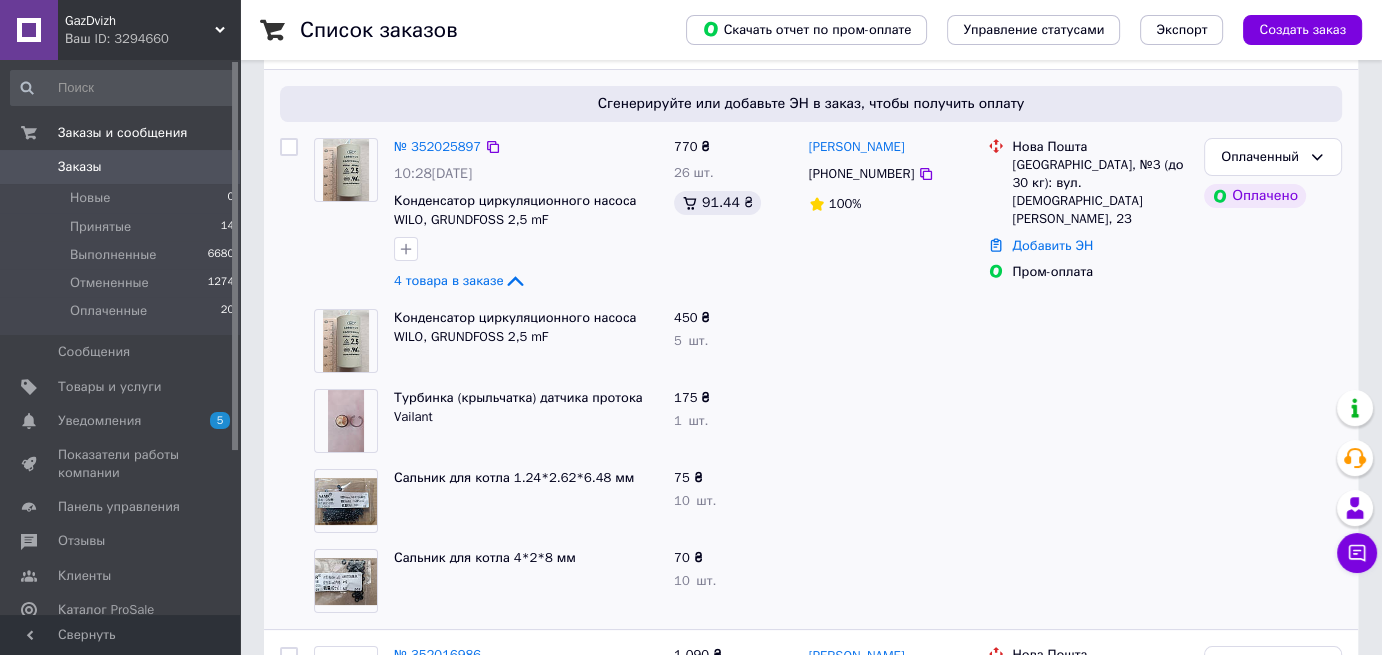 scroll, scrollTop: 200, scrollLeft: 0, axis: vertical 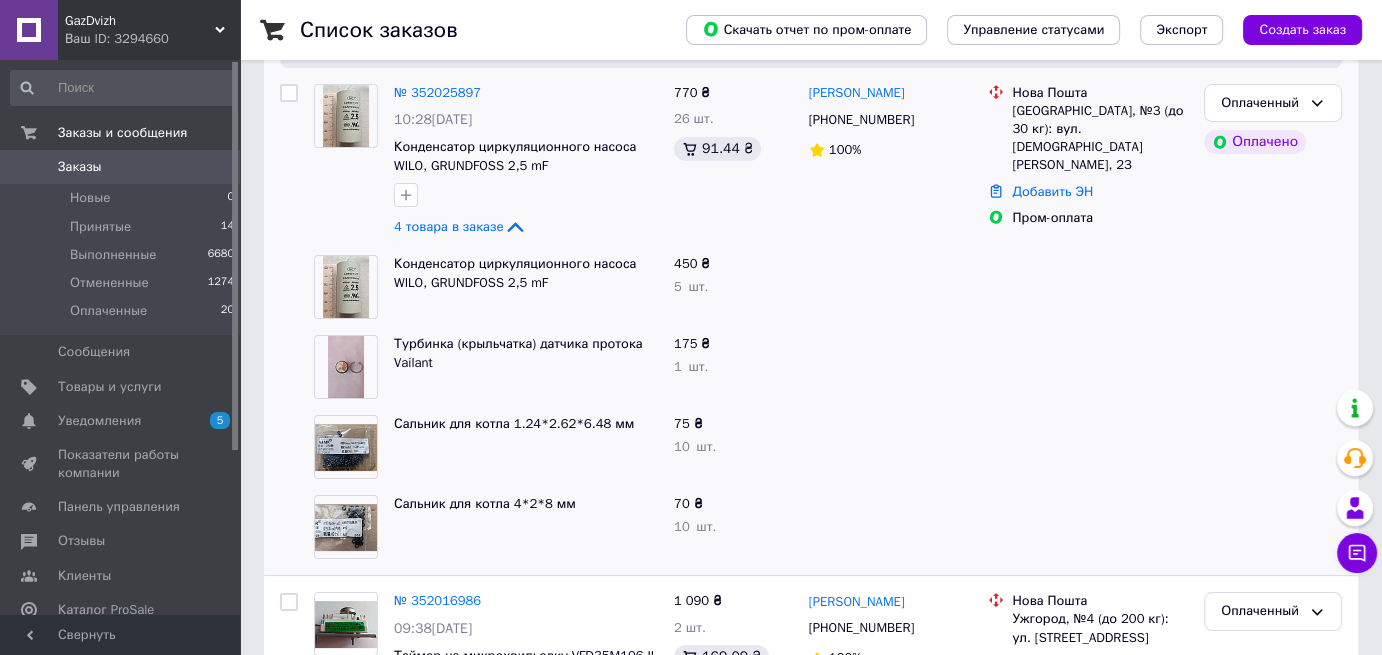 click on "Сгенерируйте или добавьте ЭН в заказ, чтобы получить оплату № 352025897 10:28, 10.07.2025 Конденсатор циркуляционного насоса WILO, GRUNDFOSS 2,5  mF 4 товара в заказе 770 ₴ 26 шт. 91.44 ₴ Гловацький Володимир +380976191175 100% Нова Пошта Нововолинськ, №3 (до 30 кг): вул. Митрополита Шептицького, 23 Добавить ЭН Пром-оплата Оплаченный Оплачено Конденсатор циркуляционного насоса WILO, GRUNDFOSS 2,5  mF 450 ₴ 5   шт. Турбинка (крыльчатка) датчика протока Vailant 175 ₴ 1   шт. Сальник для котла 1.24*2.62*6.48 мм 75 ₴ 10   шт. Сальник для котла 4*2*8 мм 70 ₴ 10   шт." at bounding box center [811, 296] 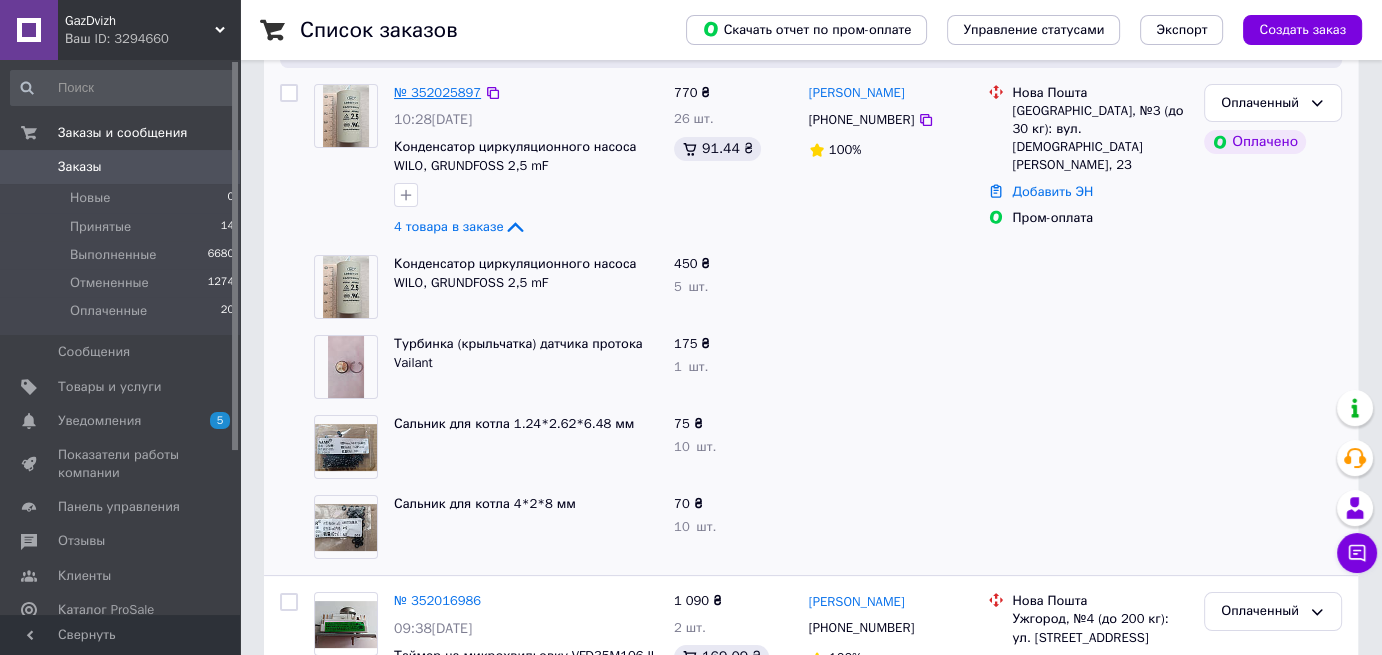 click on "№ 352025897" at bounding box center (437, 92) 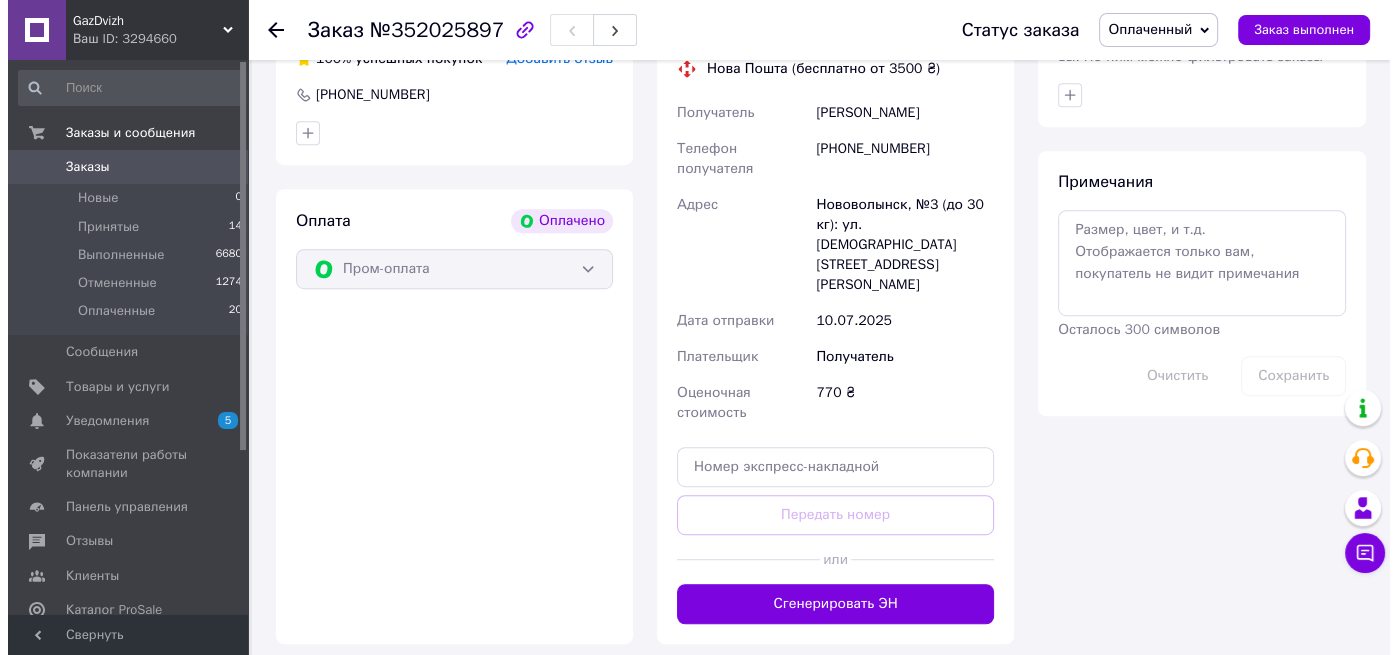 scroll, scrollTop: 1100, scrollLeft: 0, axis: vertical 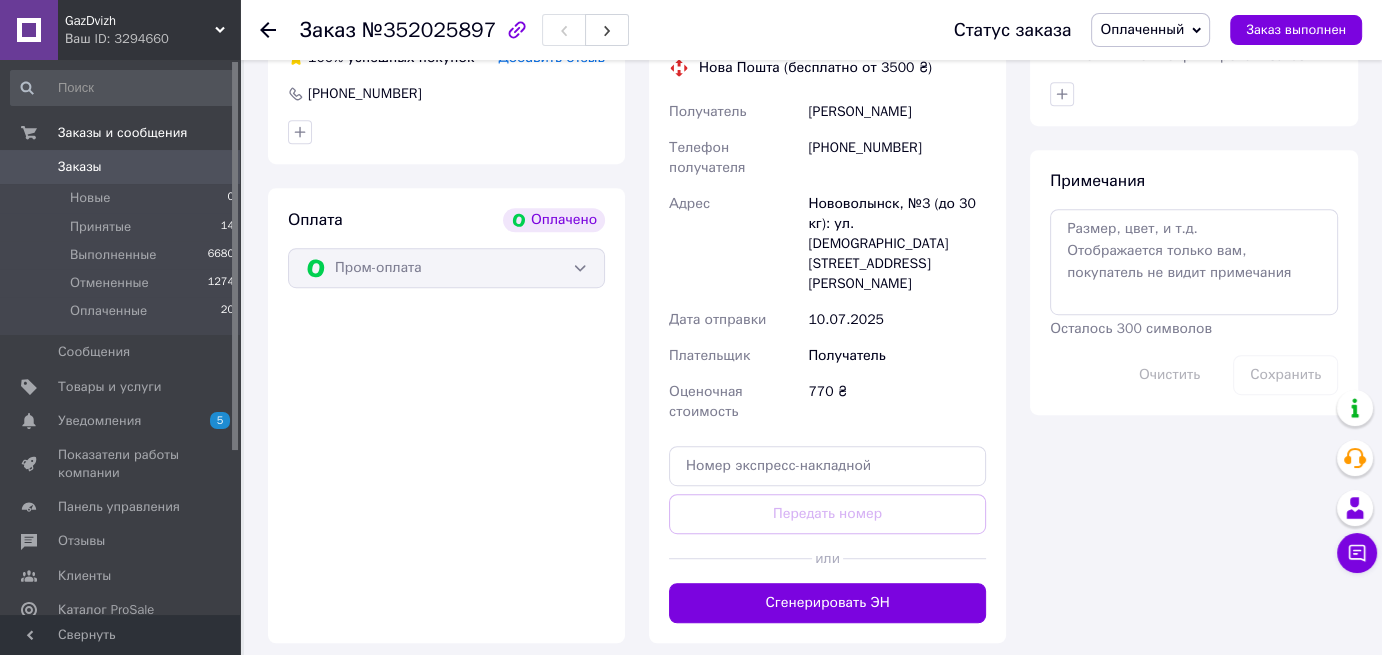 click on "Редактировать" at bounding box center (937, -48) 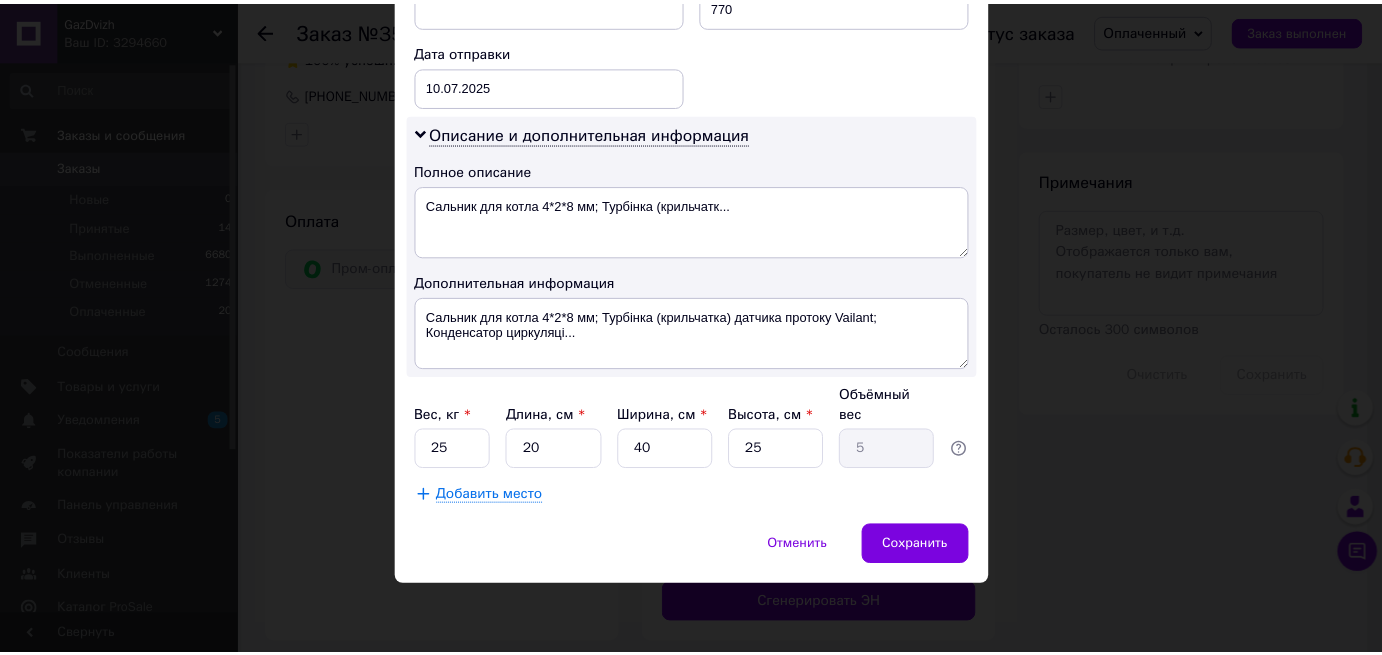 scroll, scrollTop: 964, scrollLeft: 0, axis: vertical 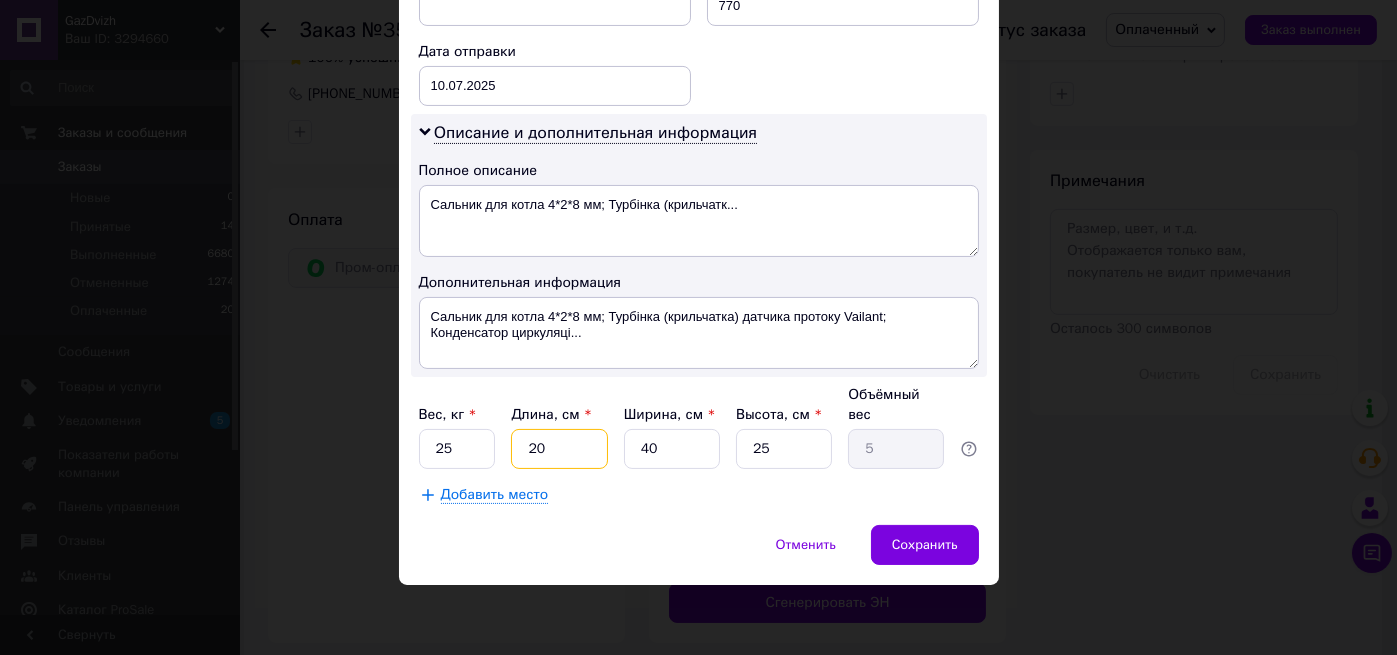 click on "20" at bounding box center (559, 449) 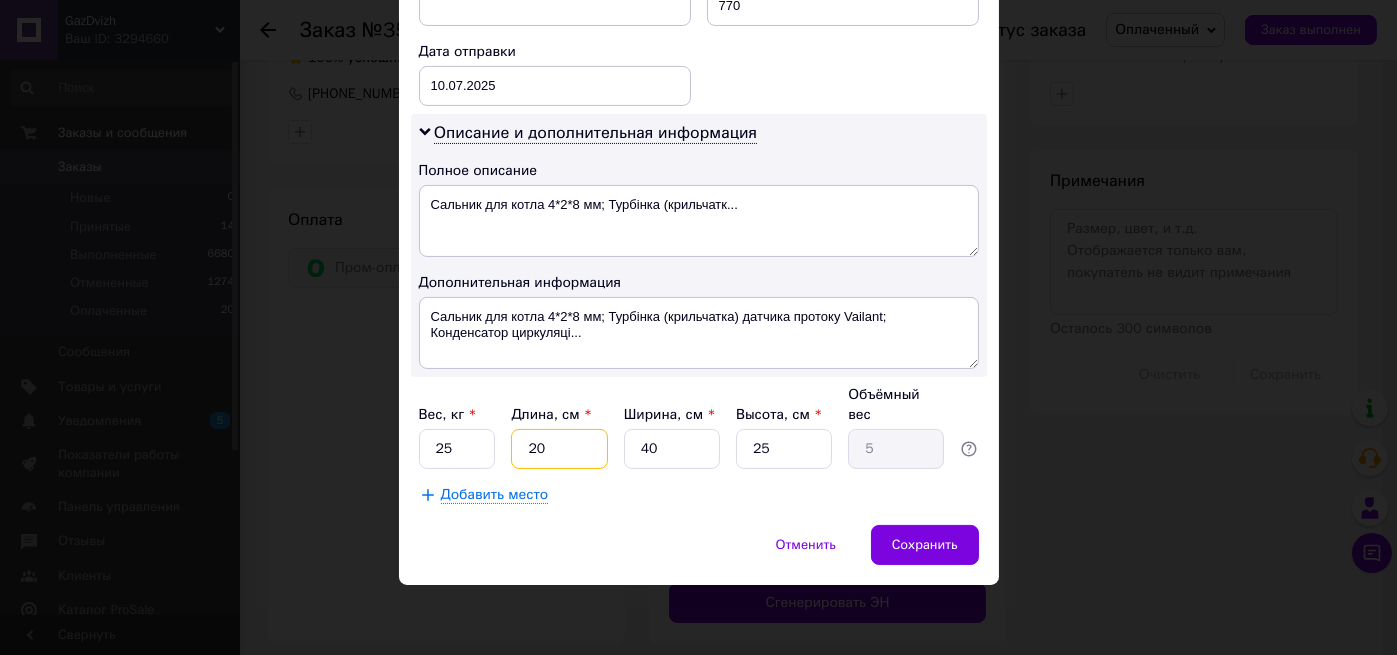 type on "2" 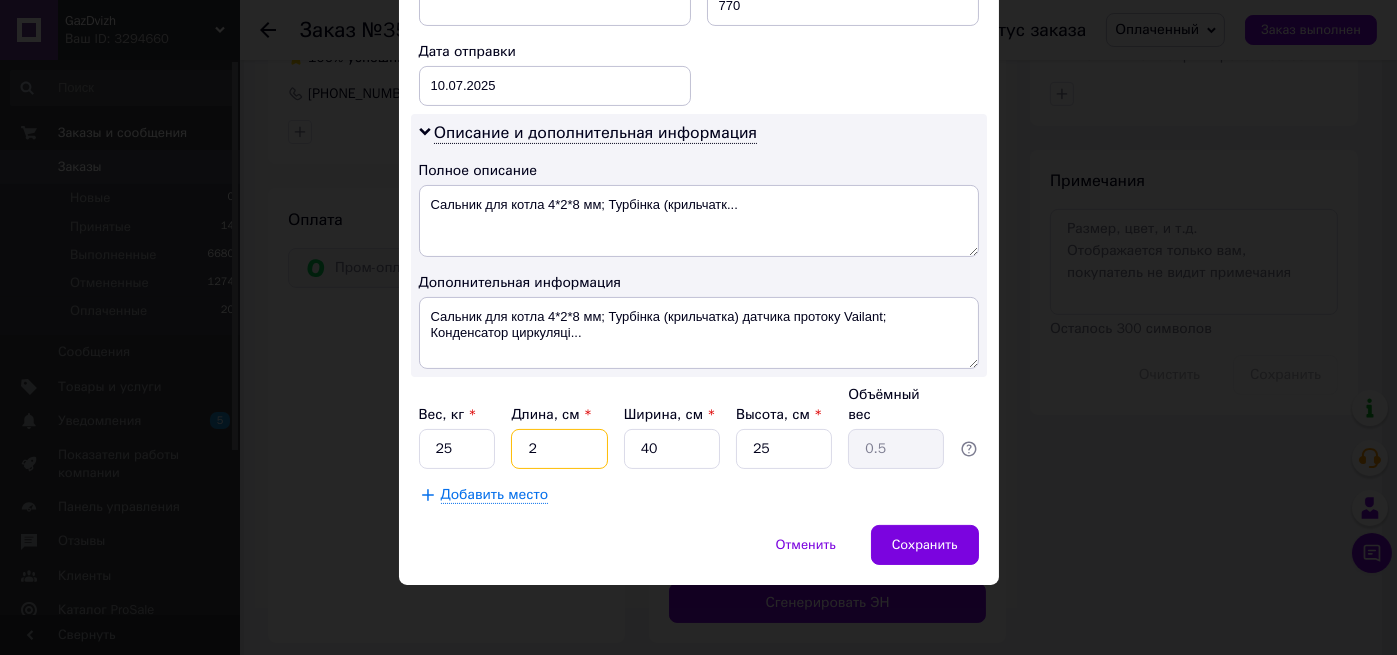type 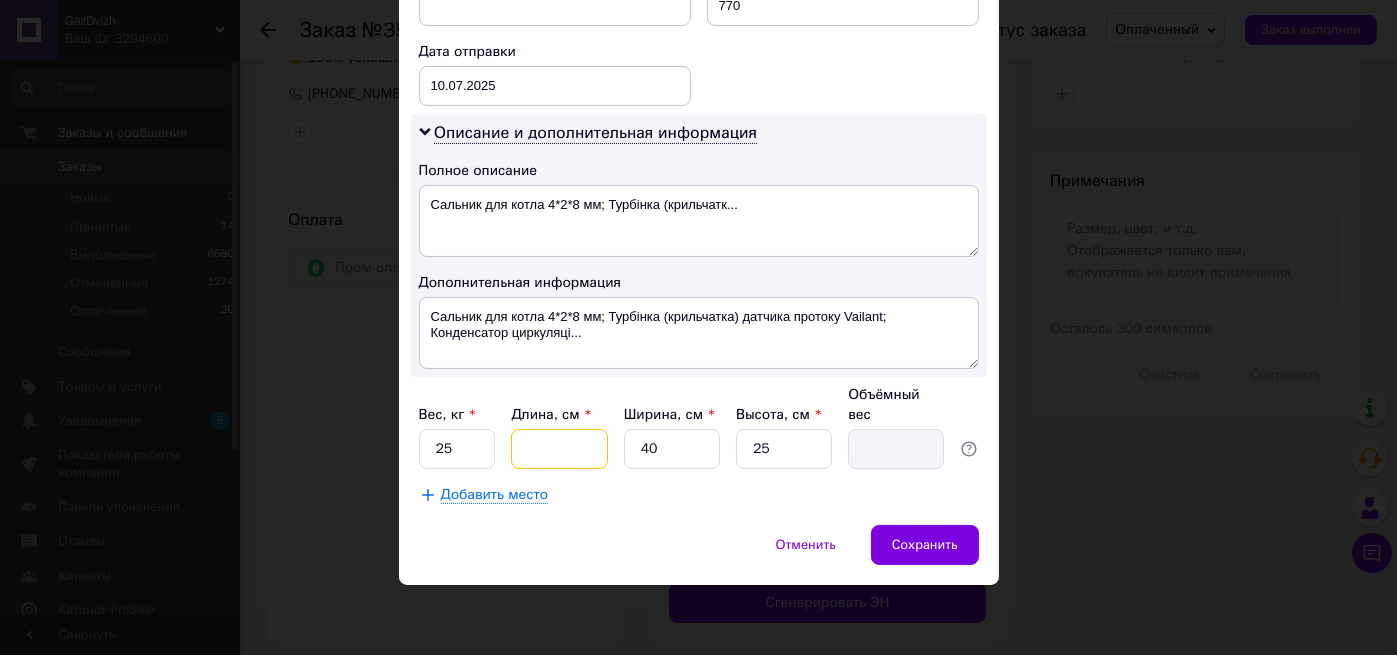 type on "1" 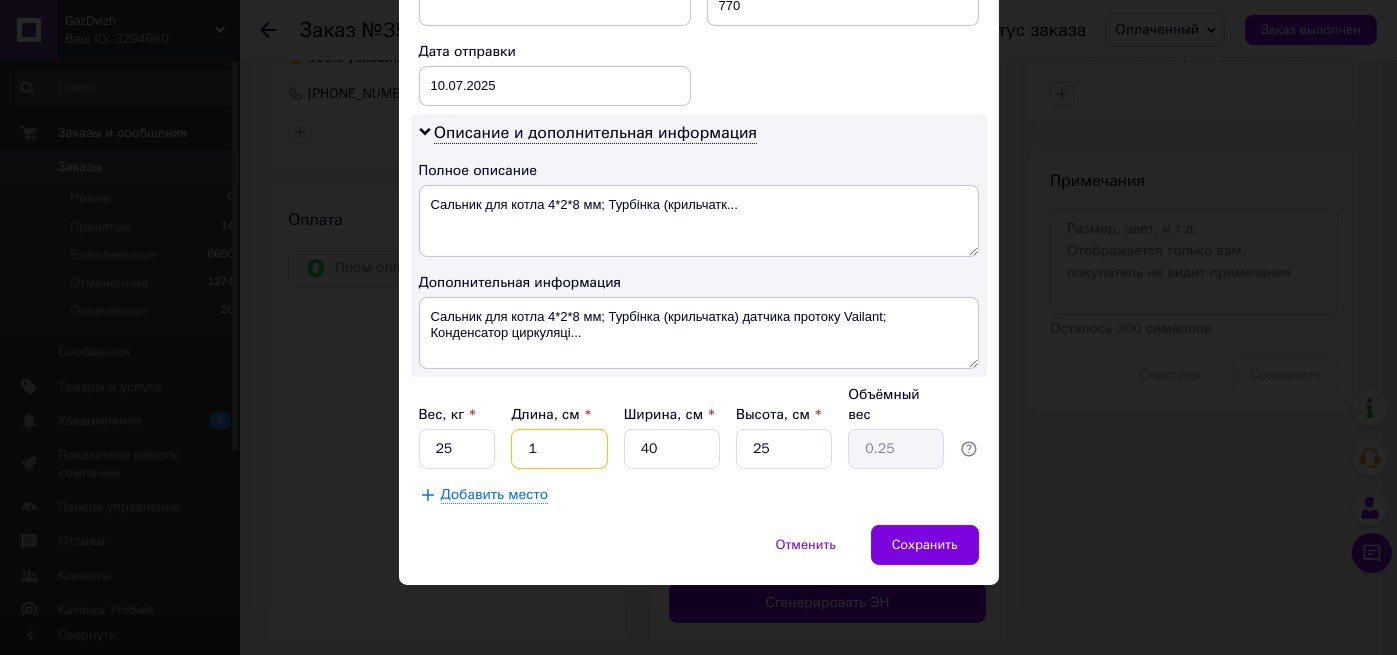 type on "18" 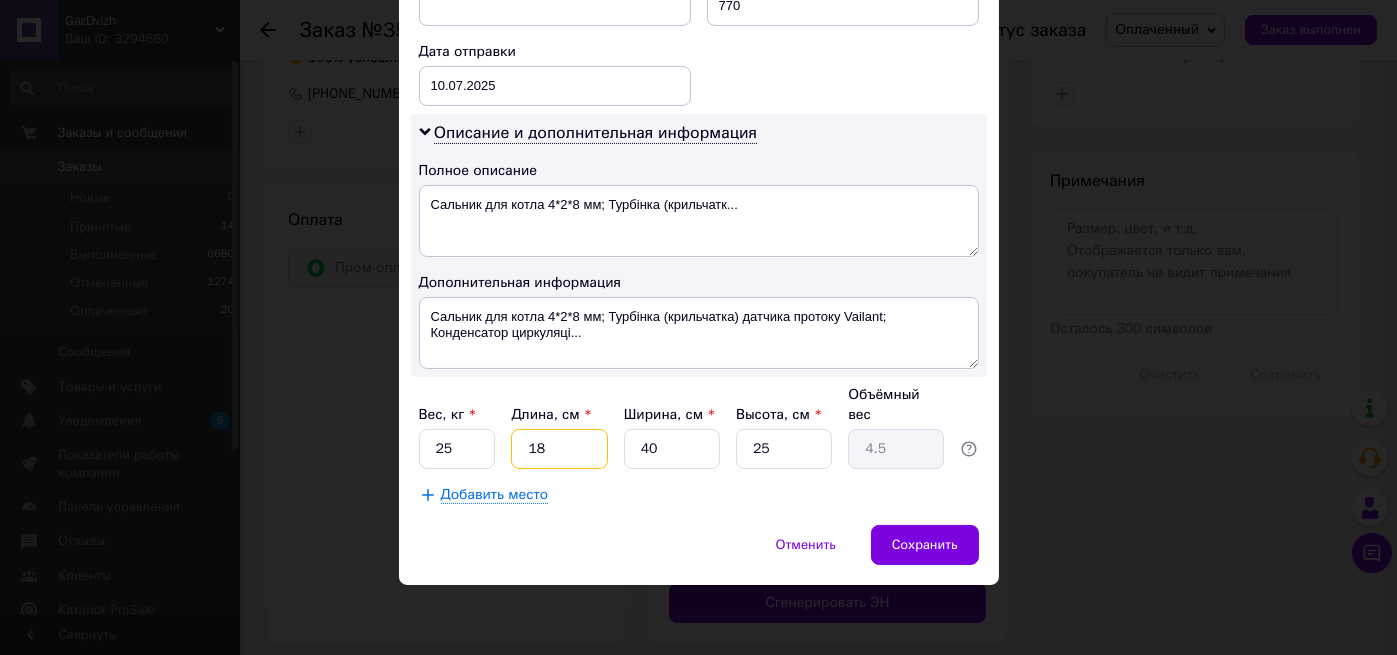 type on "18" 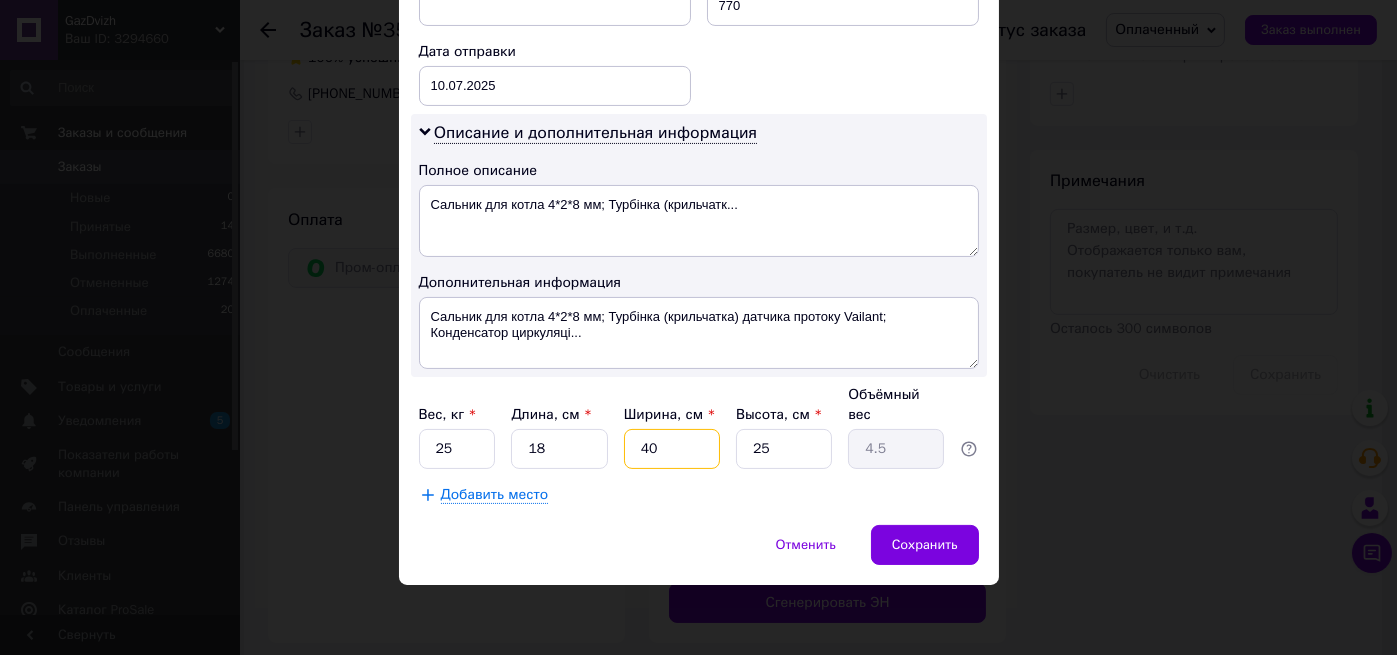 click on "40" at bounding box center (672, 449) 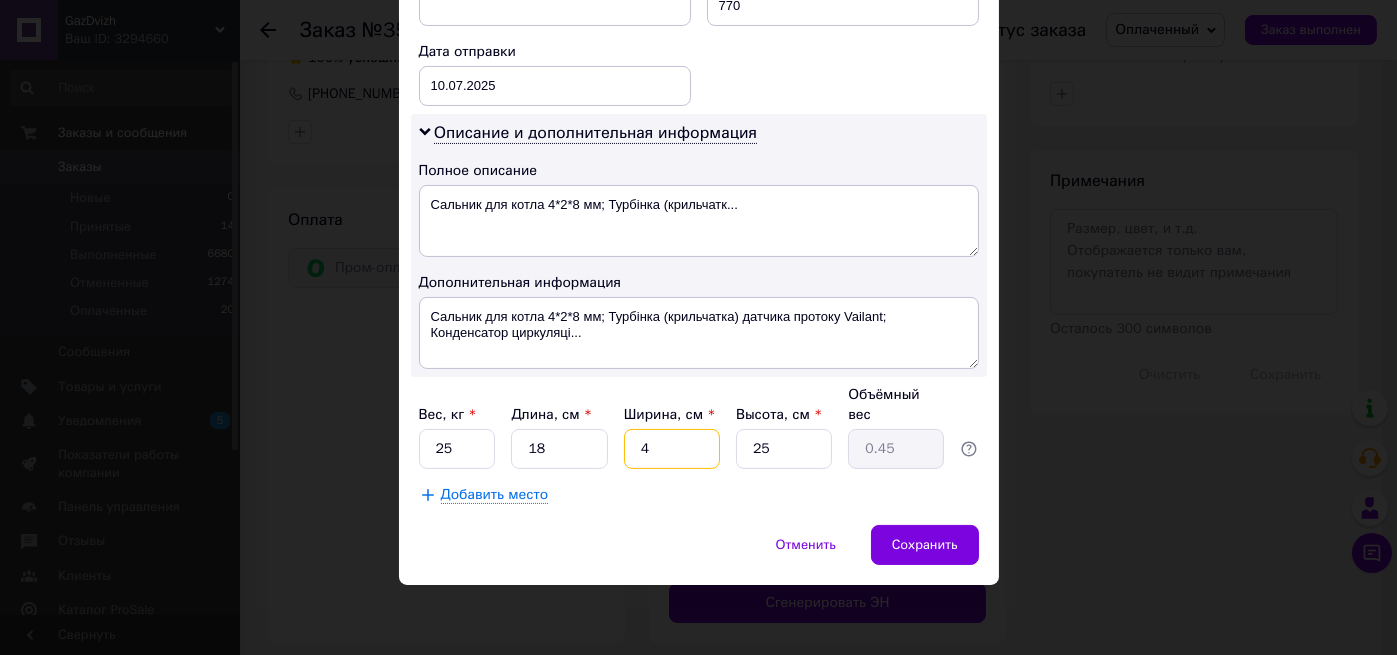 type 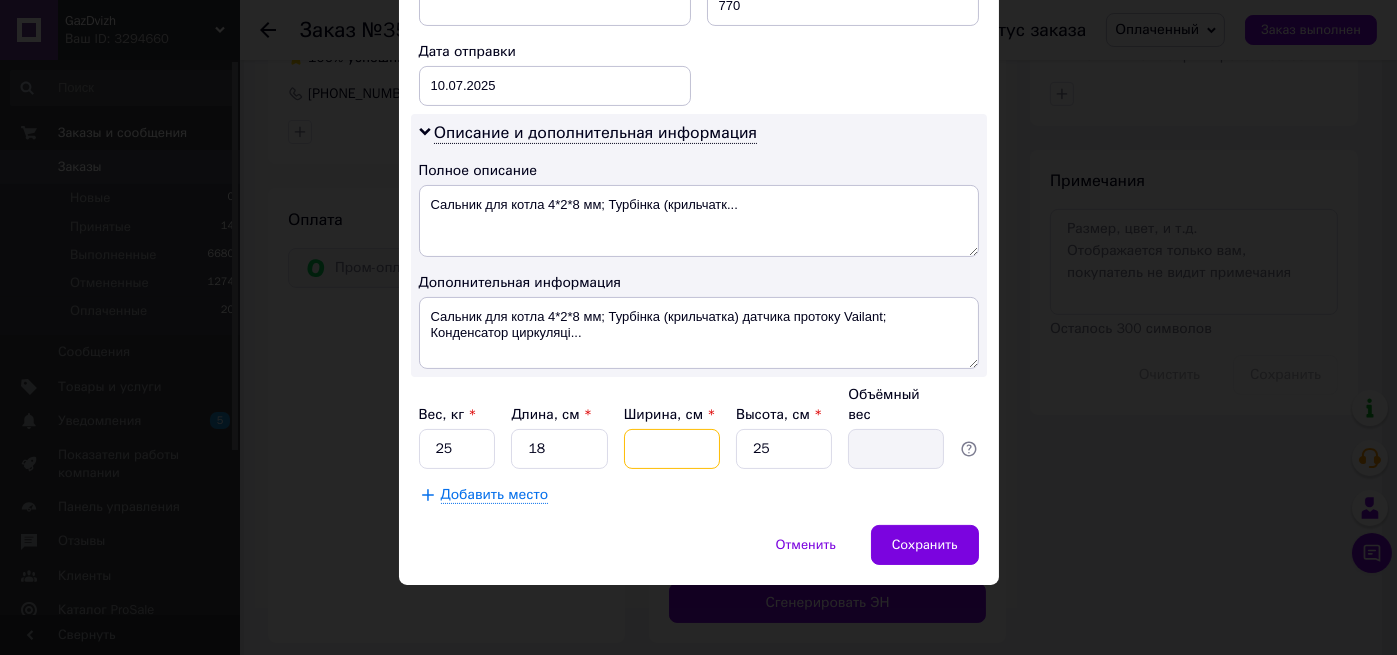 type on "1" 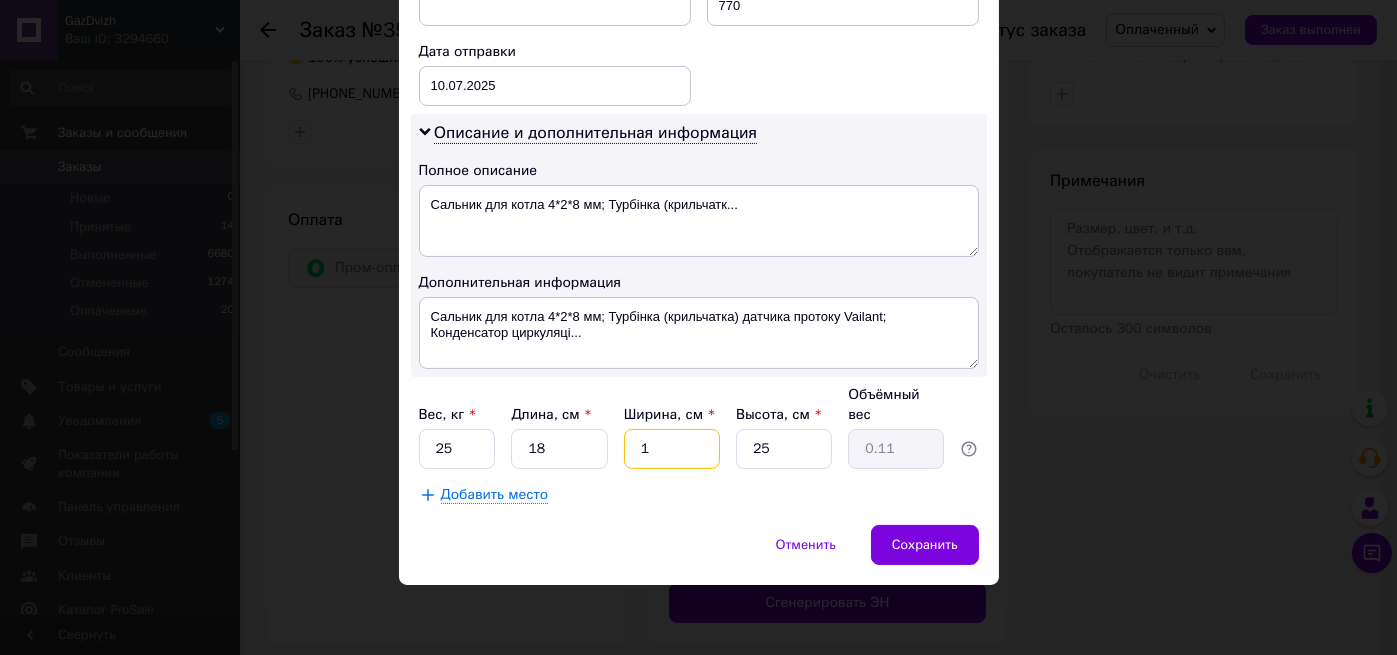 type on "14" 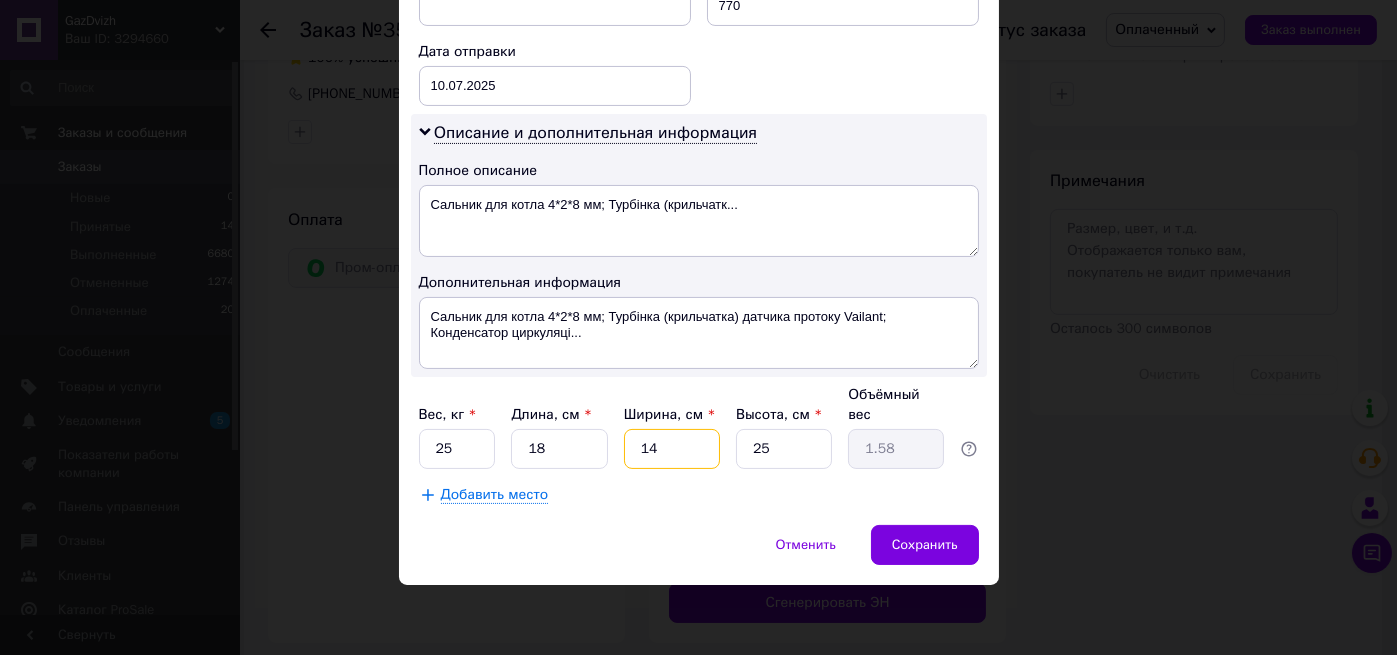 type on "14" 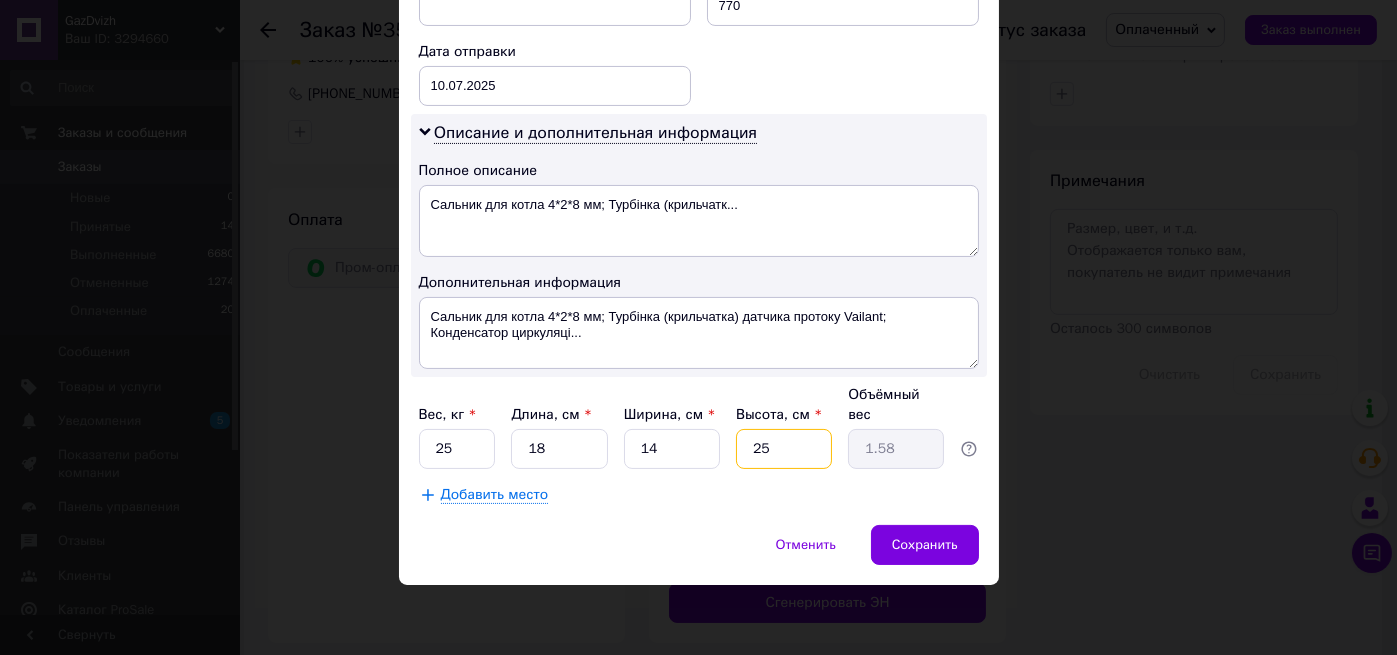 click on "25" at bounding box center [784, 449] 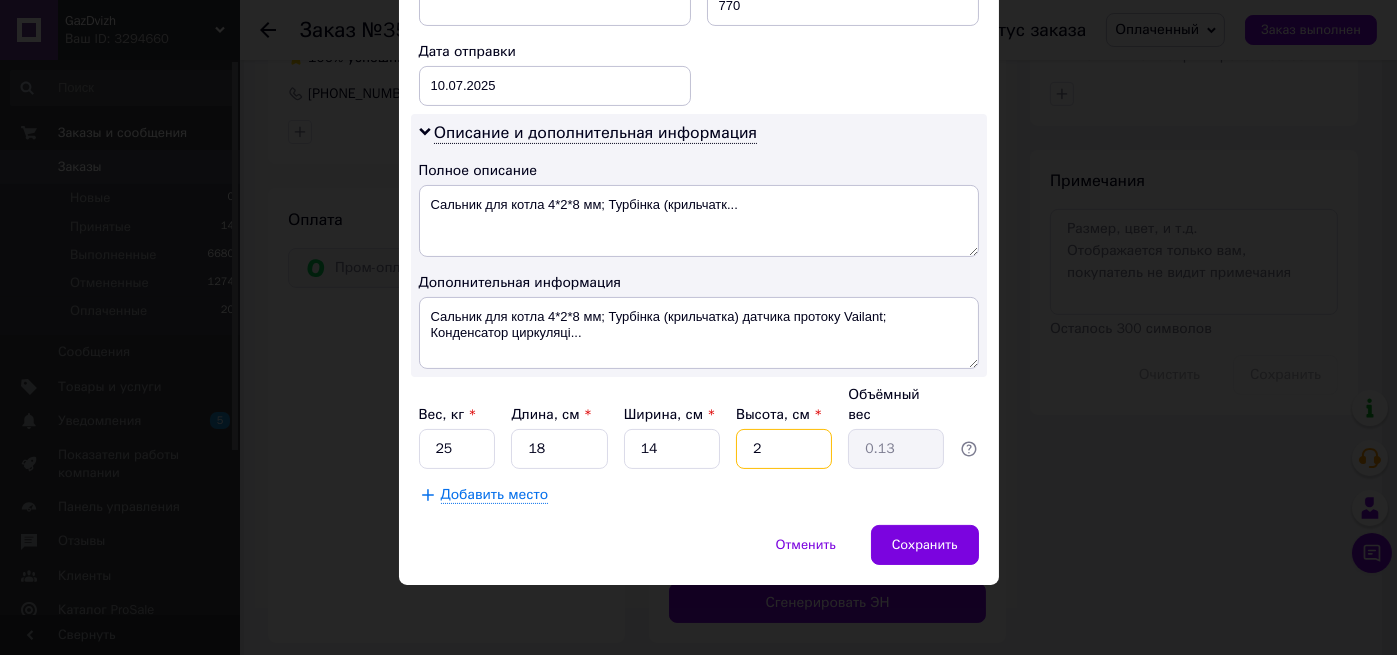 type 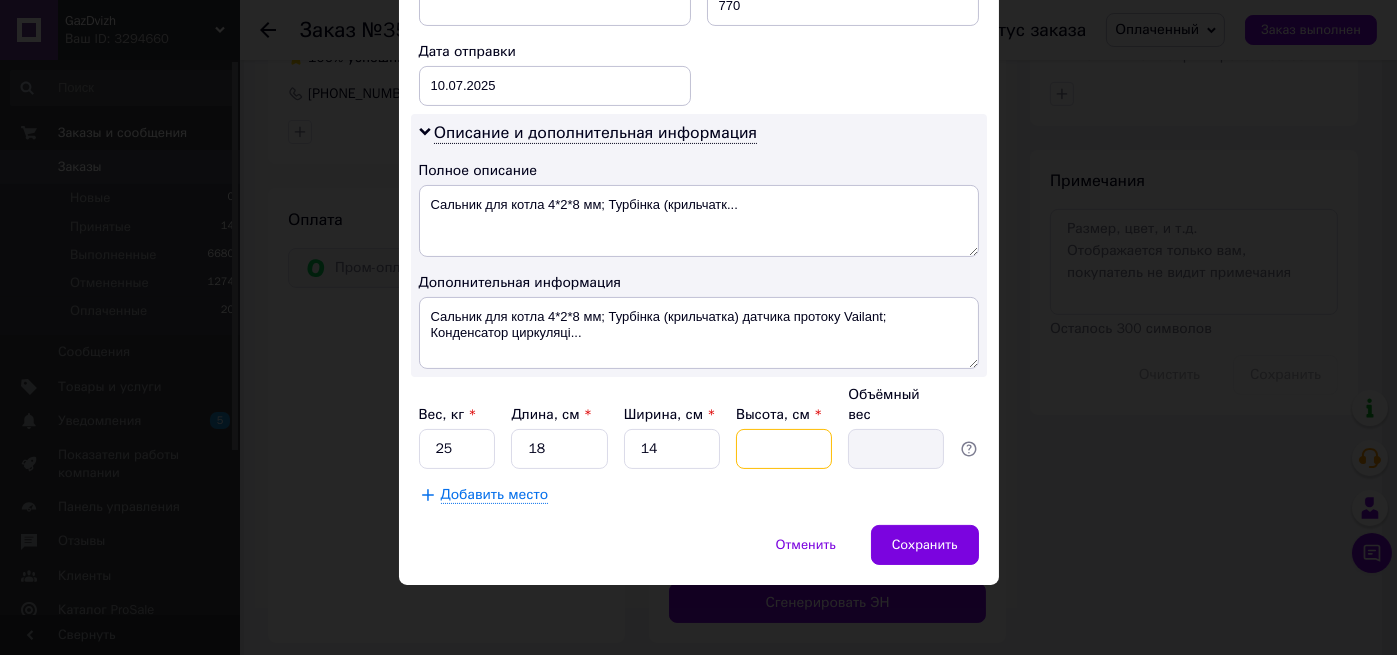type on "5" 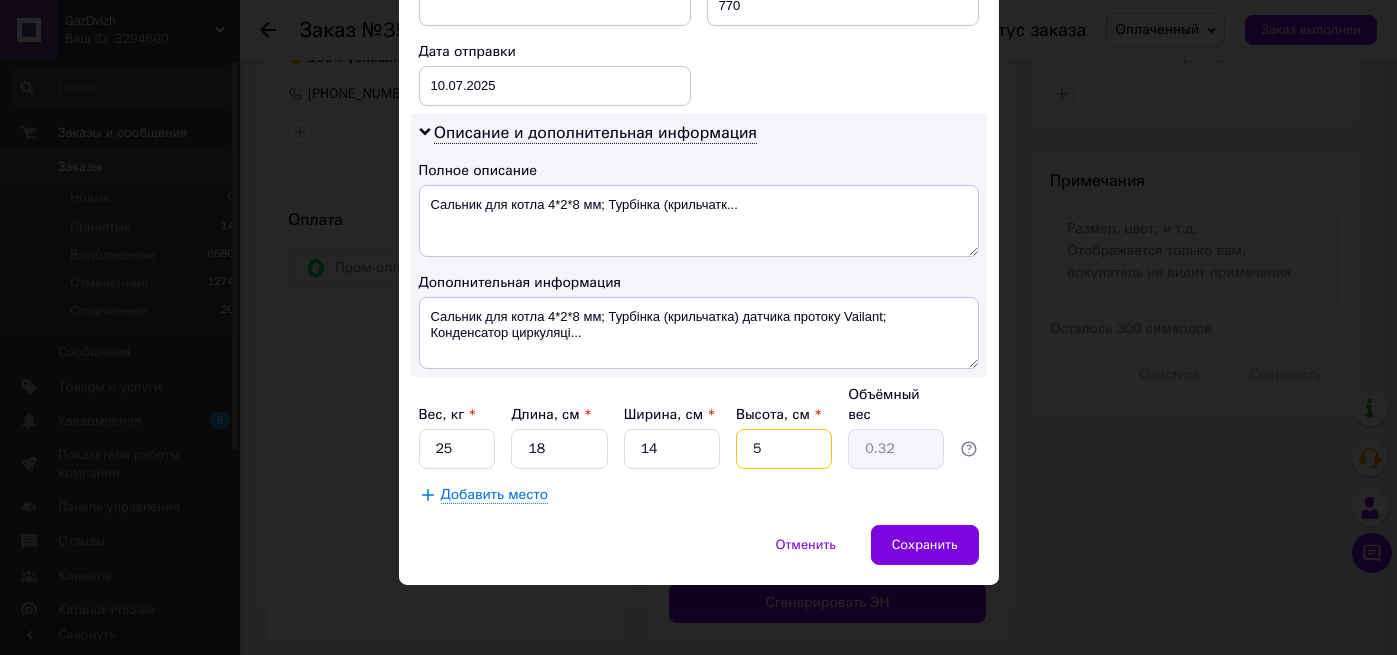 type on "5" 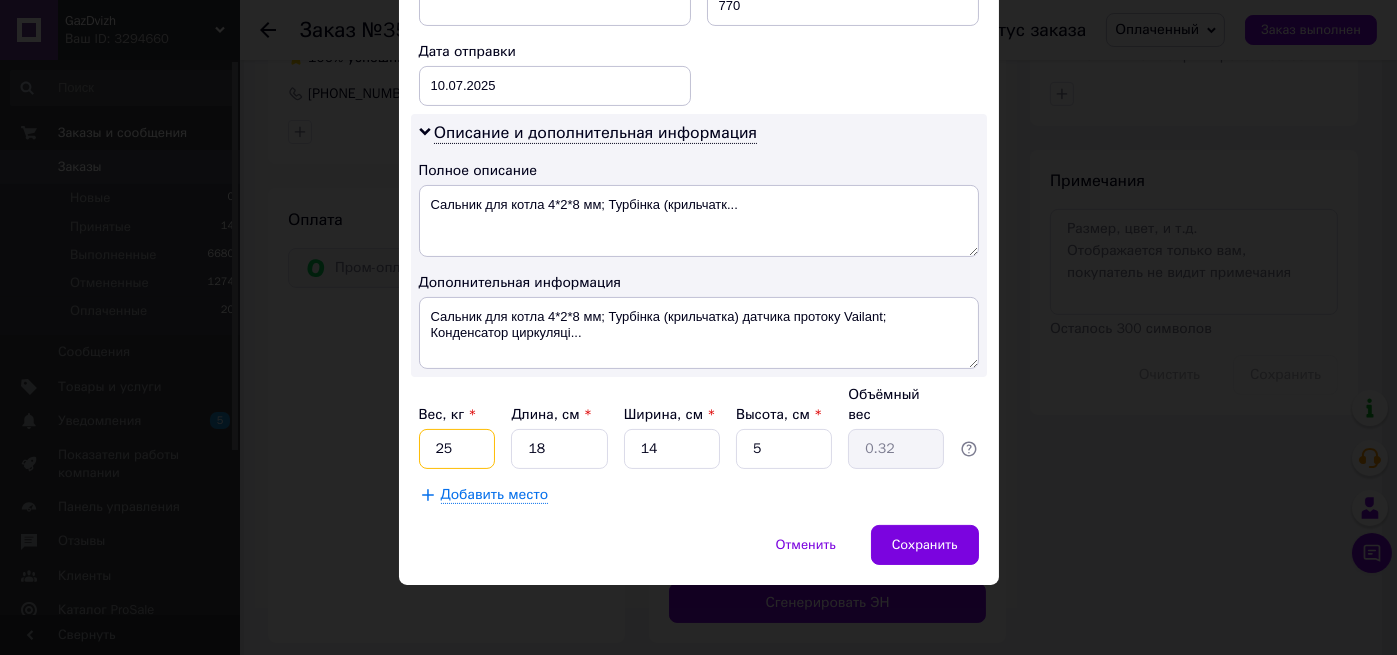 click on "25" at bounding box center (457, 449) 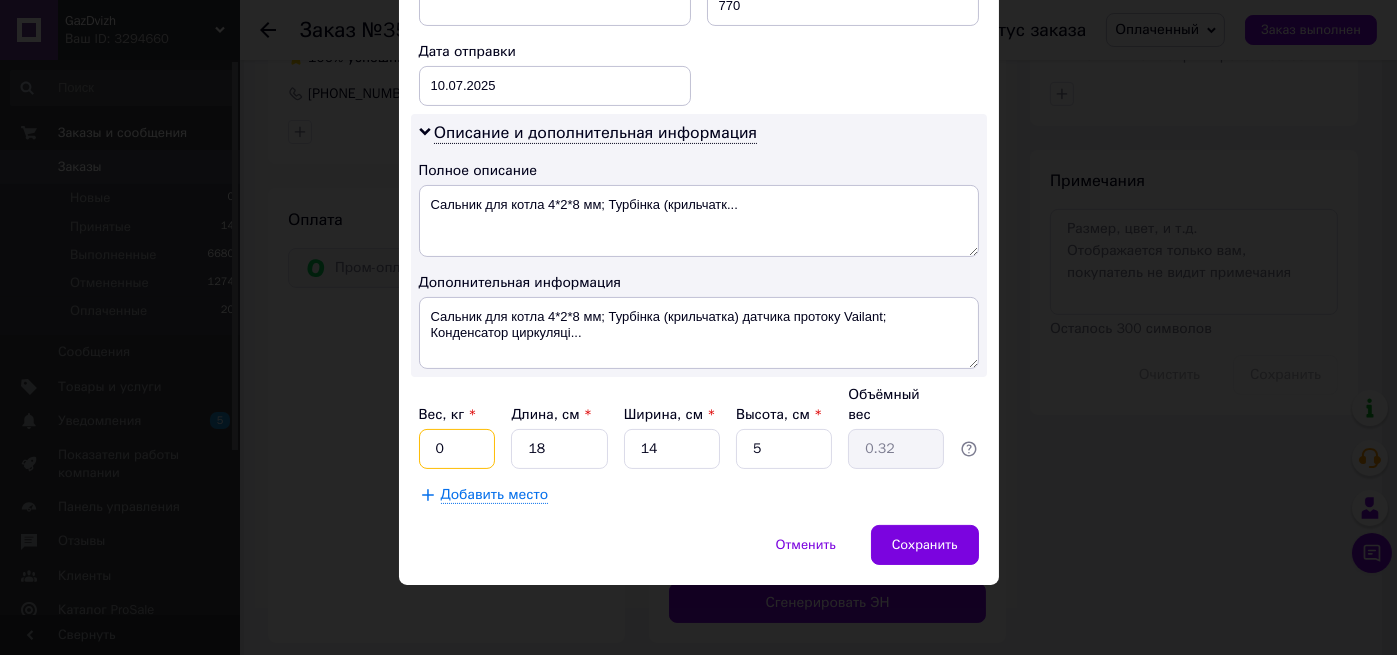 type on "0.3" 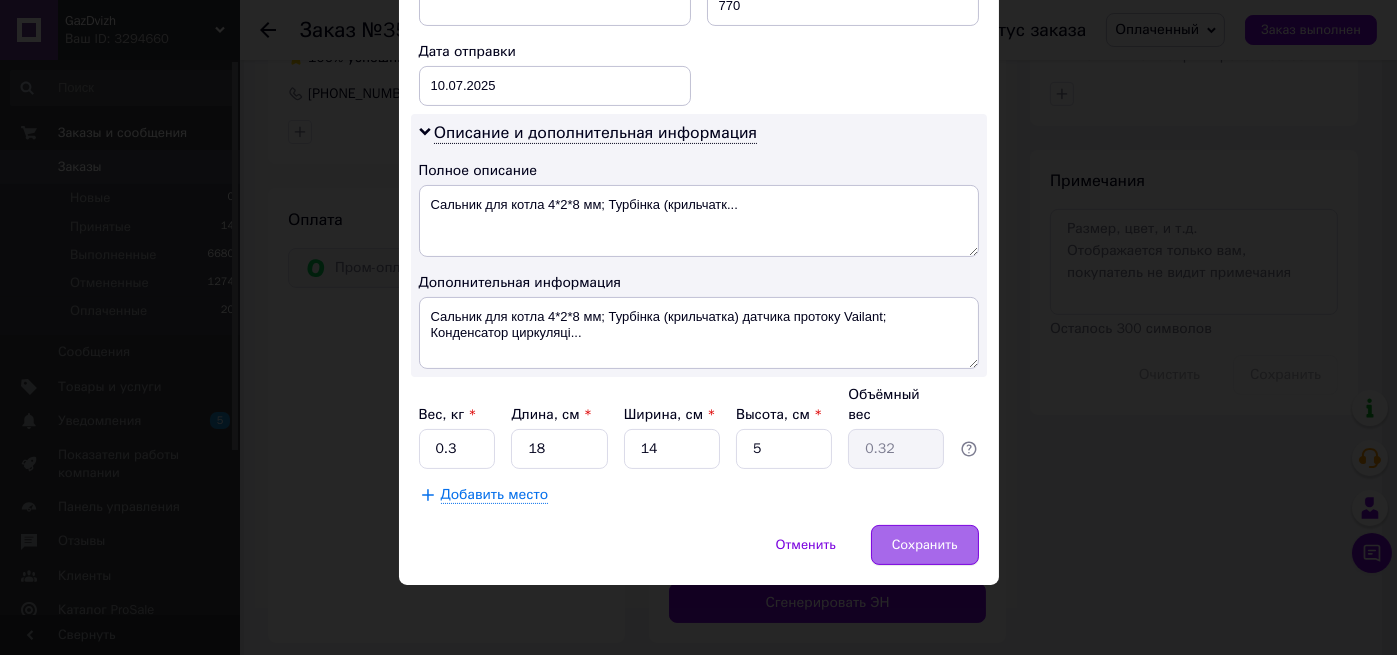 click on "Сохранить" at bounding box center (925, 545) 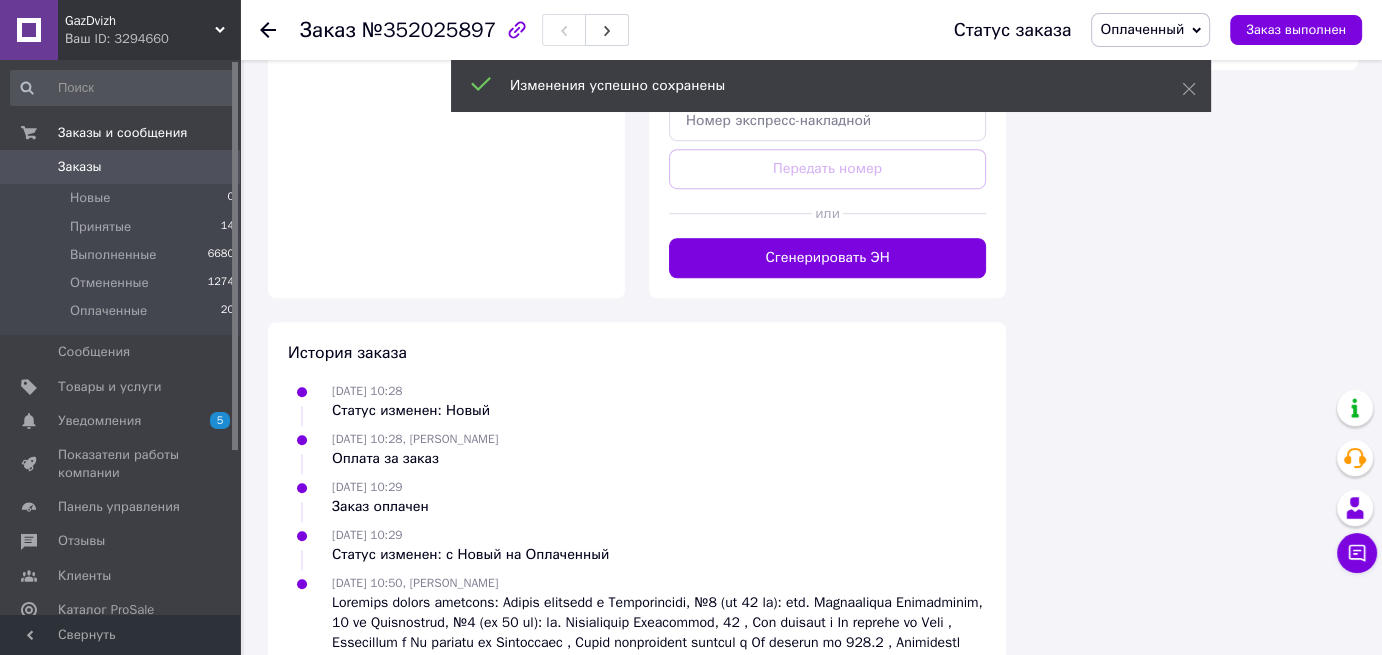 scroll, scrollTop: 1500, scrollLeft: 0, axis: vertical 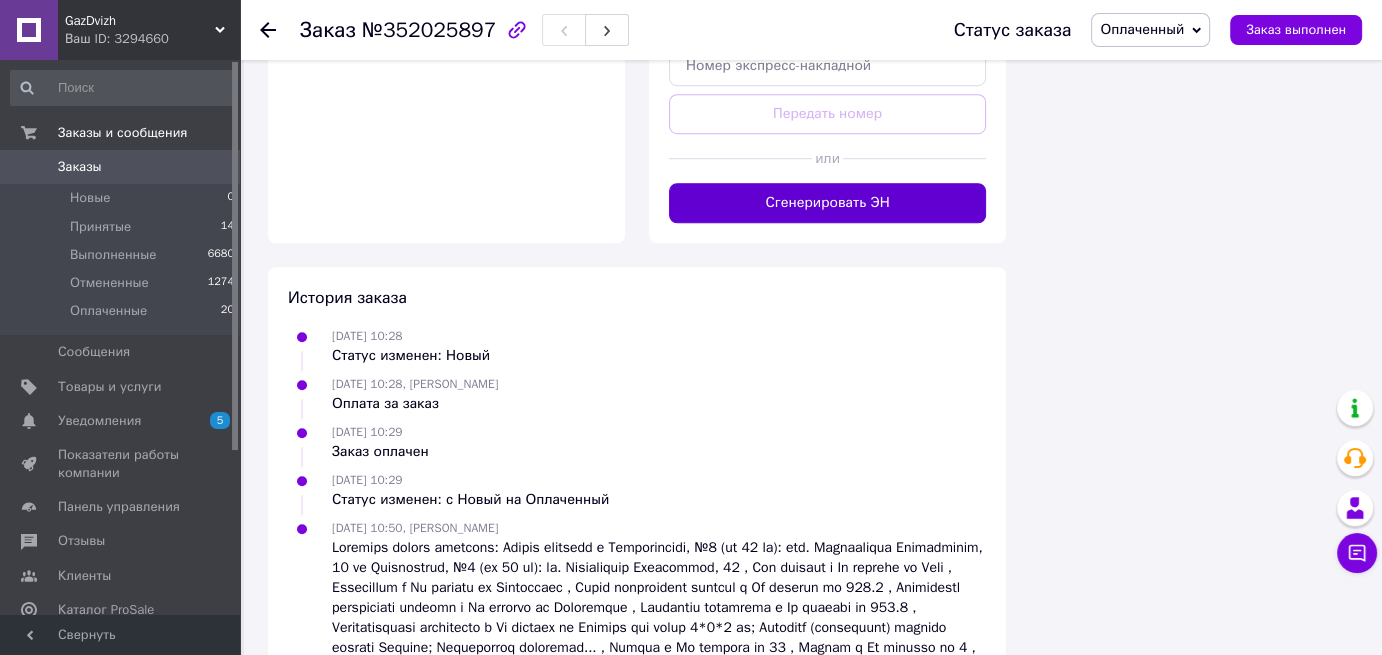 click on "Сгенерировать ЭН" at bounding box center [827, 203] 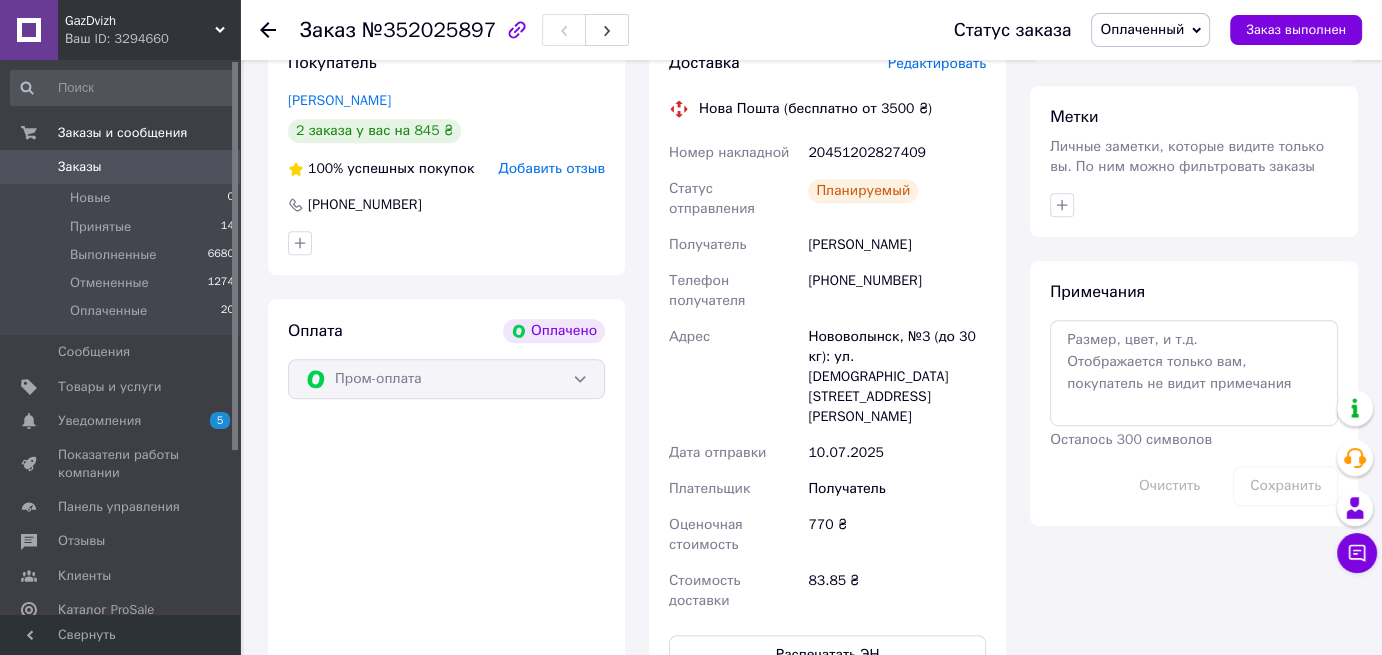 scroll, scrollTop: 900, scrollLeft: 0, axis: vertical 